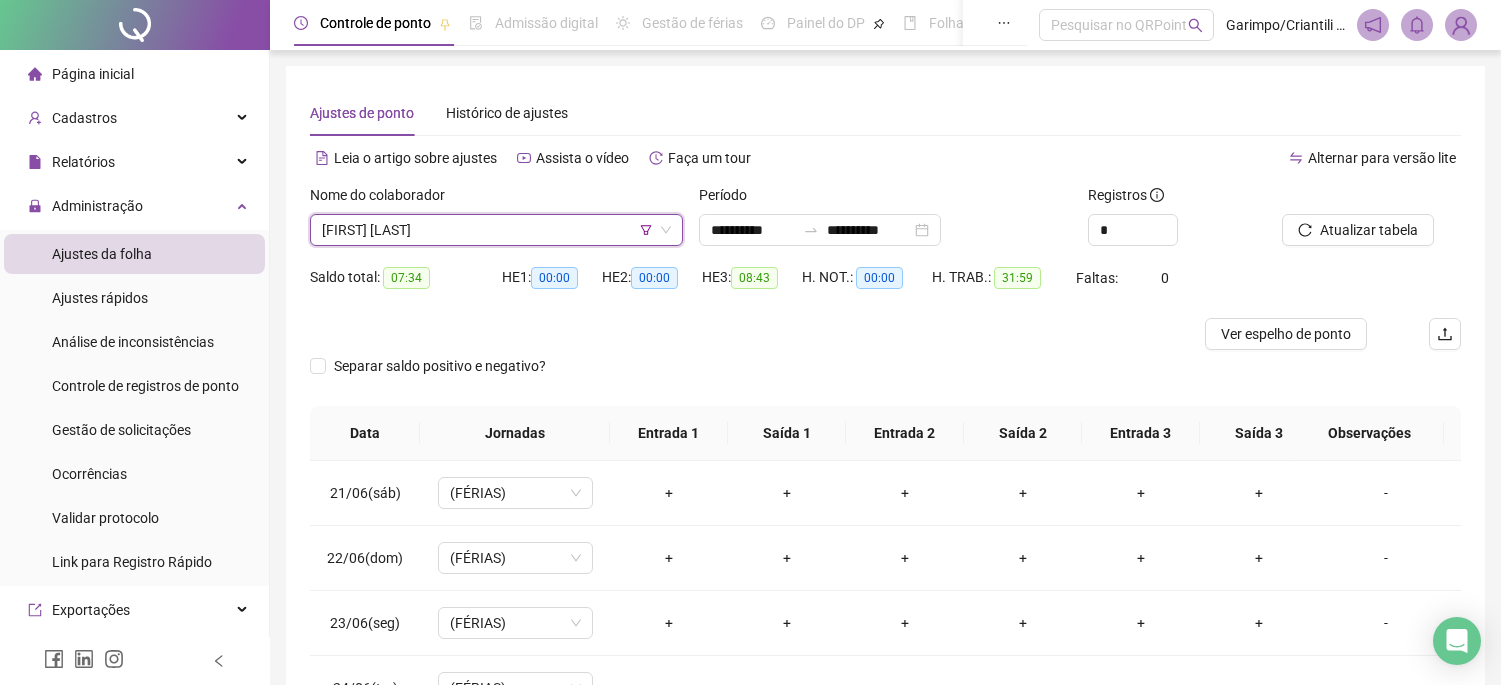 scroll, scrollTop: 0, scrollLeft: 0, axis: both 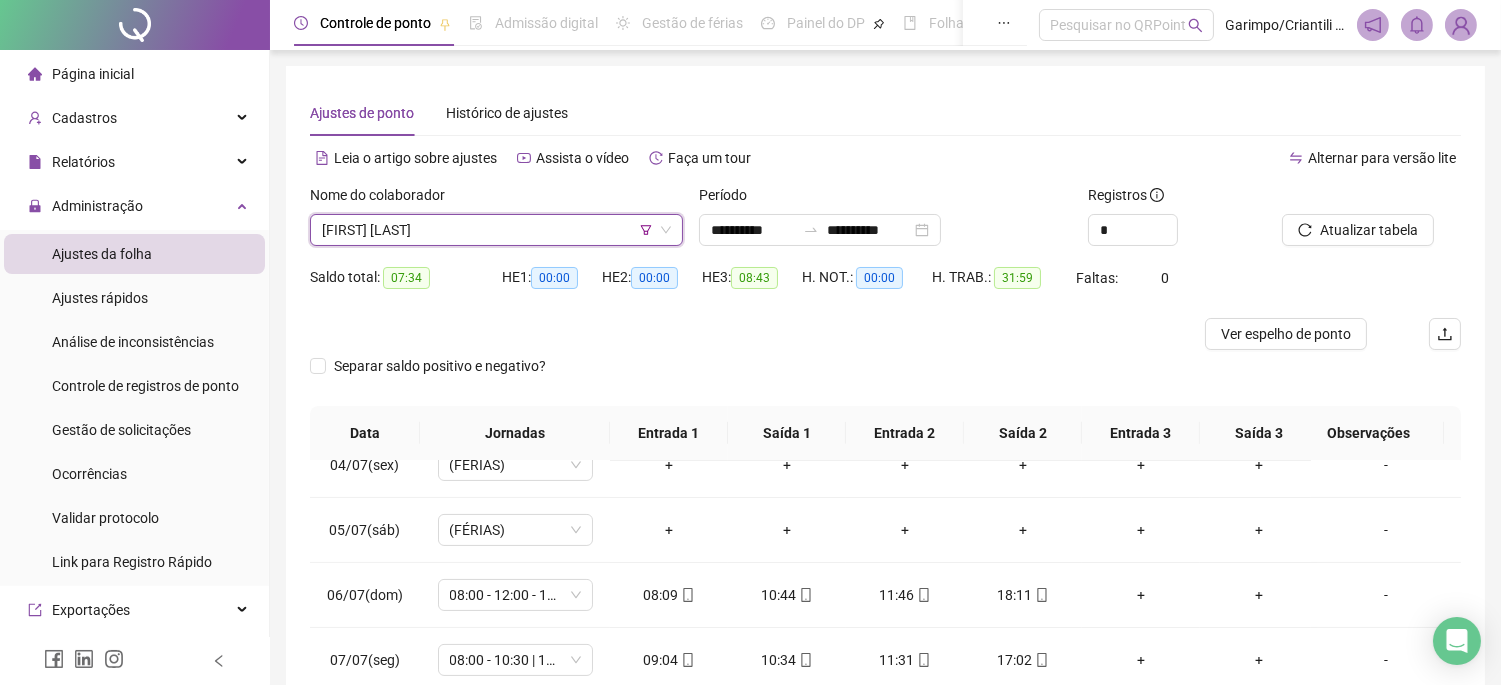 click on "[FIRST] [LAST]" at bounding box center (496, 230) 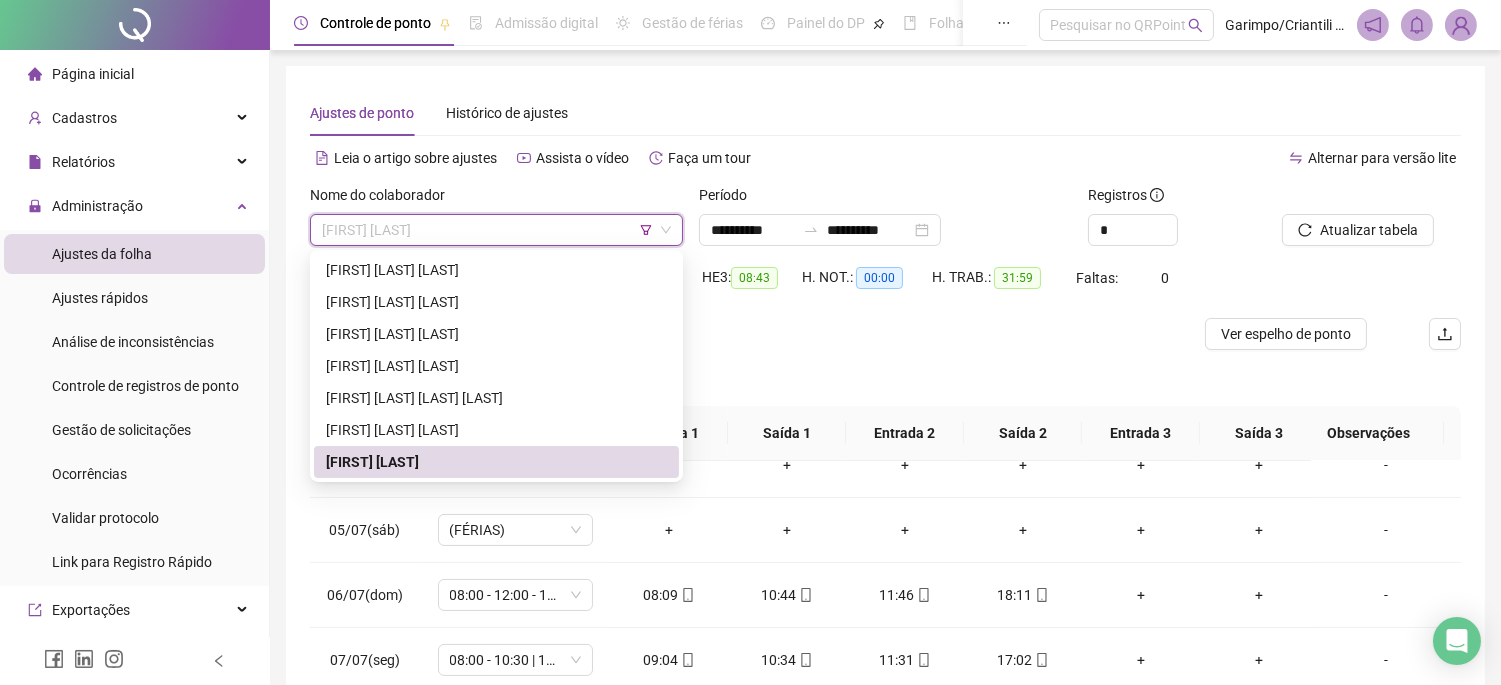 click on "Ajustes de ponto Histórico de ajustes" at bounding box center [885, 113] 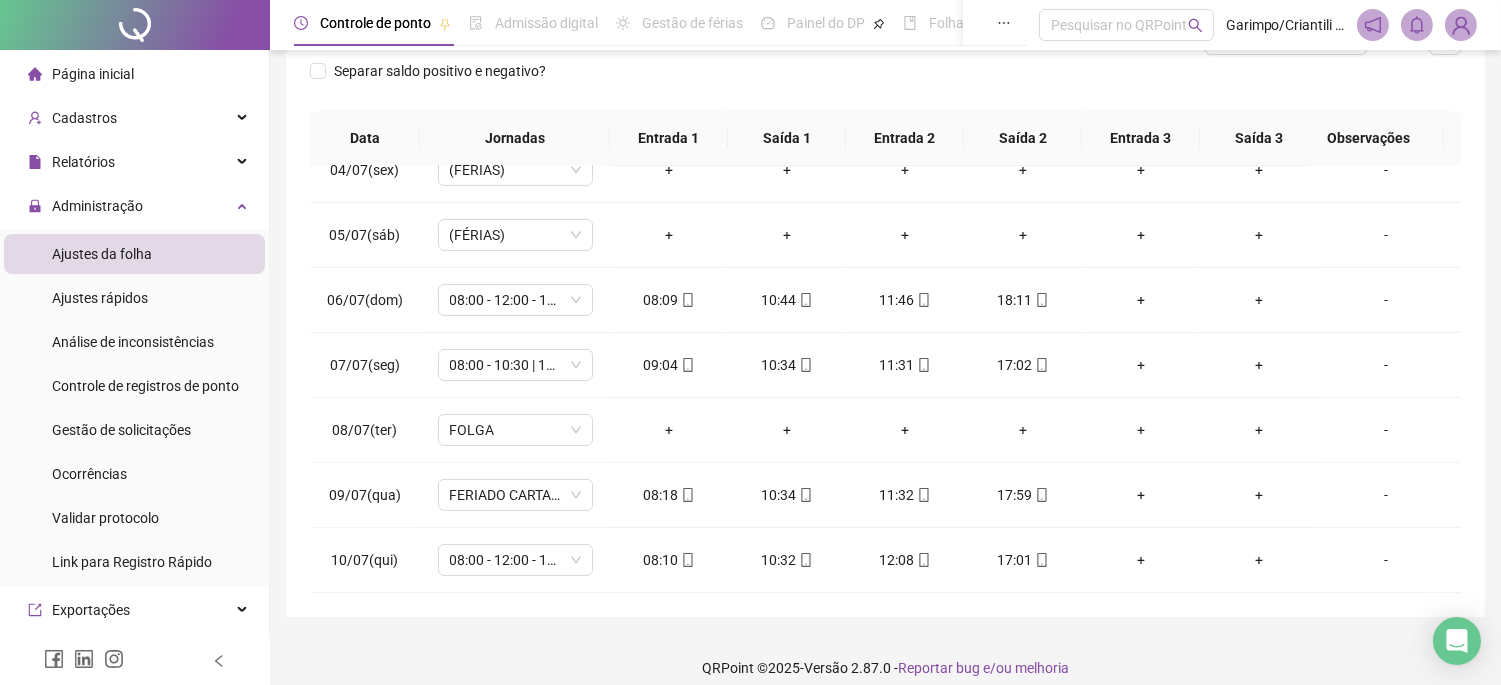 scroll, scrollTop: 0, scrollLeft: 0, axis: both 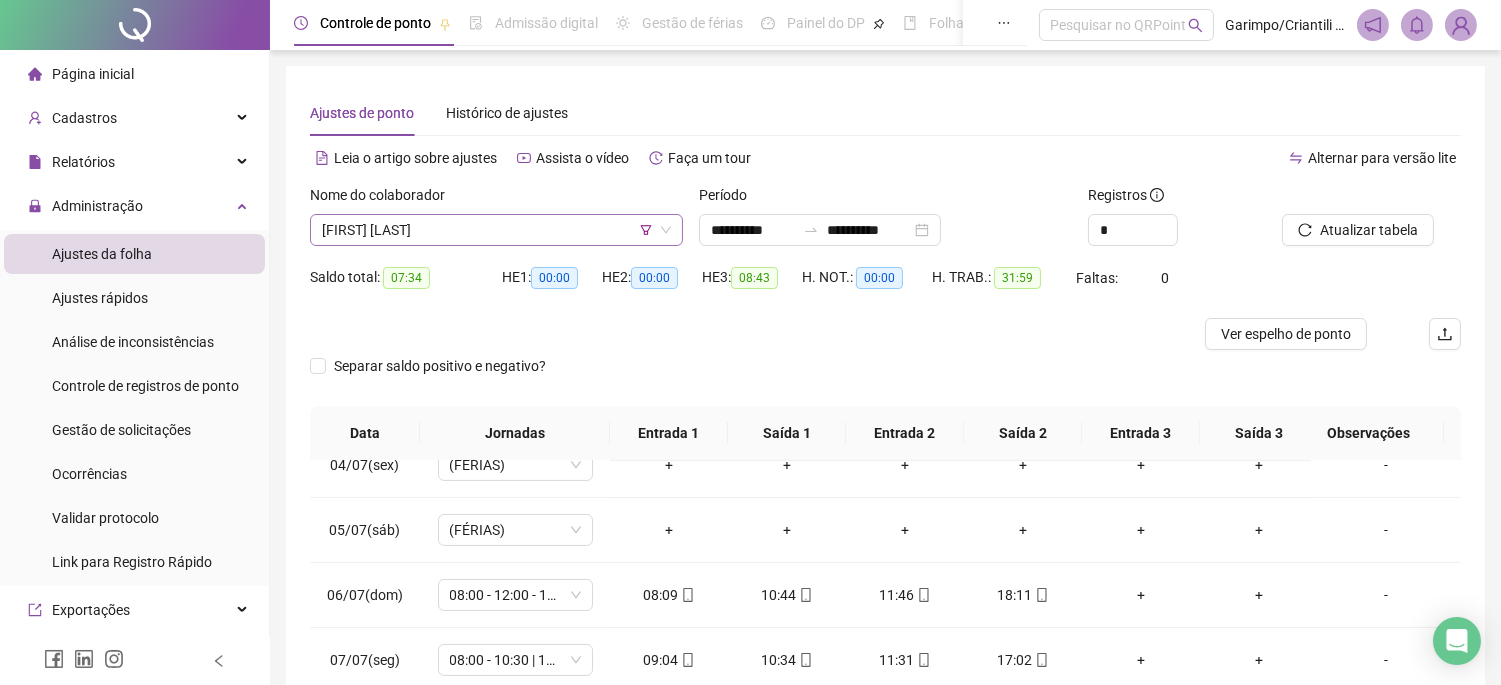 click 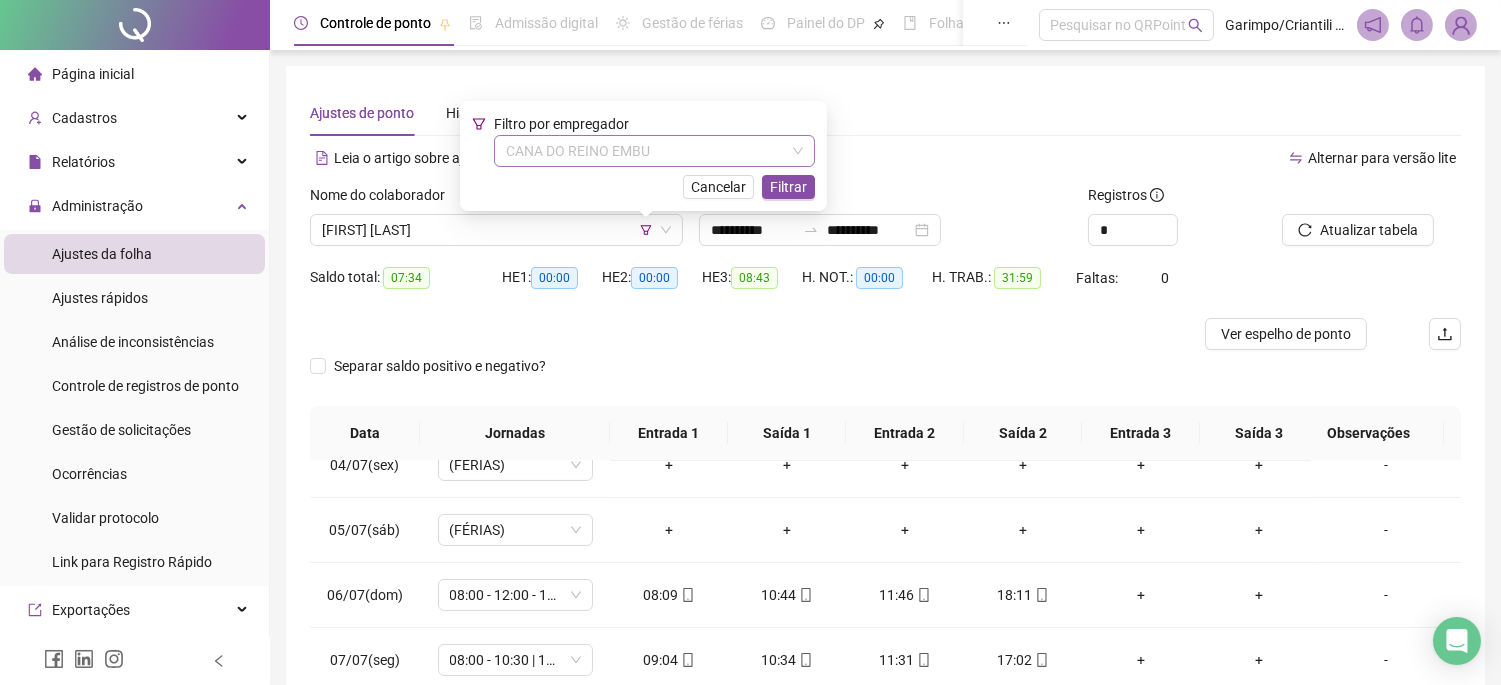 click on "CANA DO REINO EMBU" at bounding box center [654, 151] 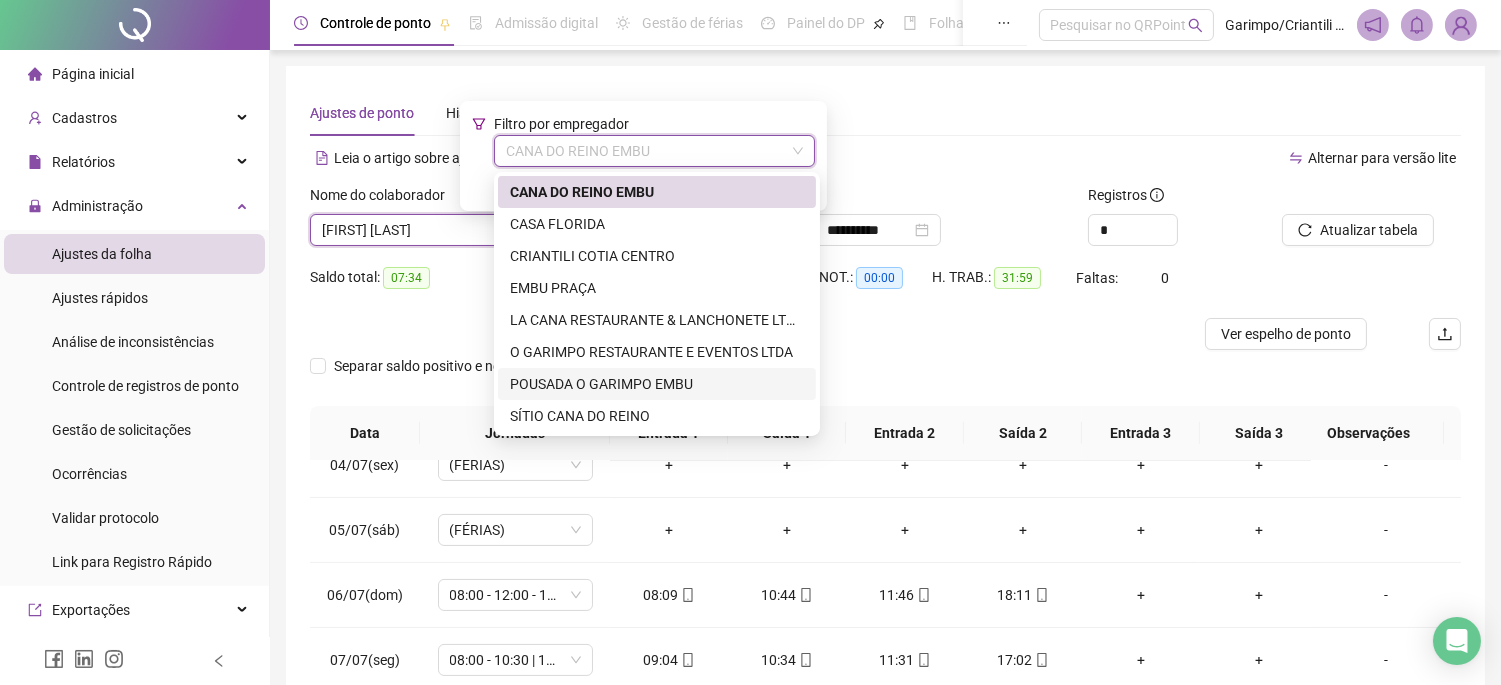 click on "POUSADA O GARIMPO EMBU" at bounding box center (657, 384) 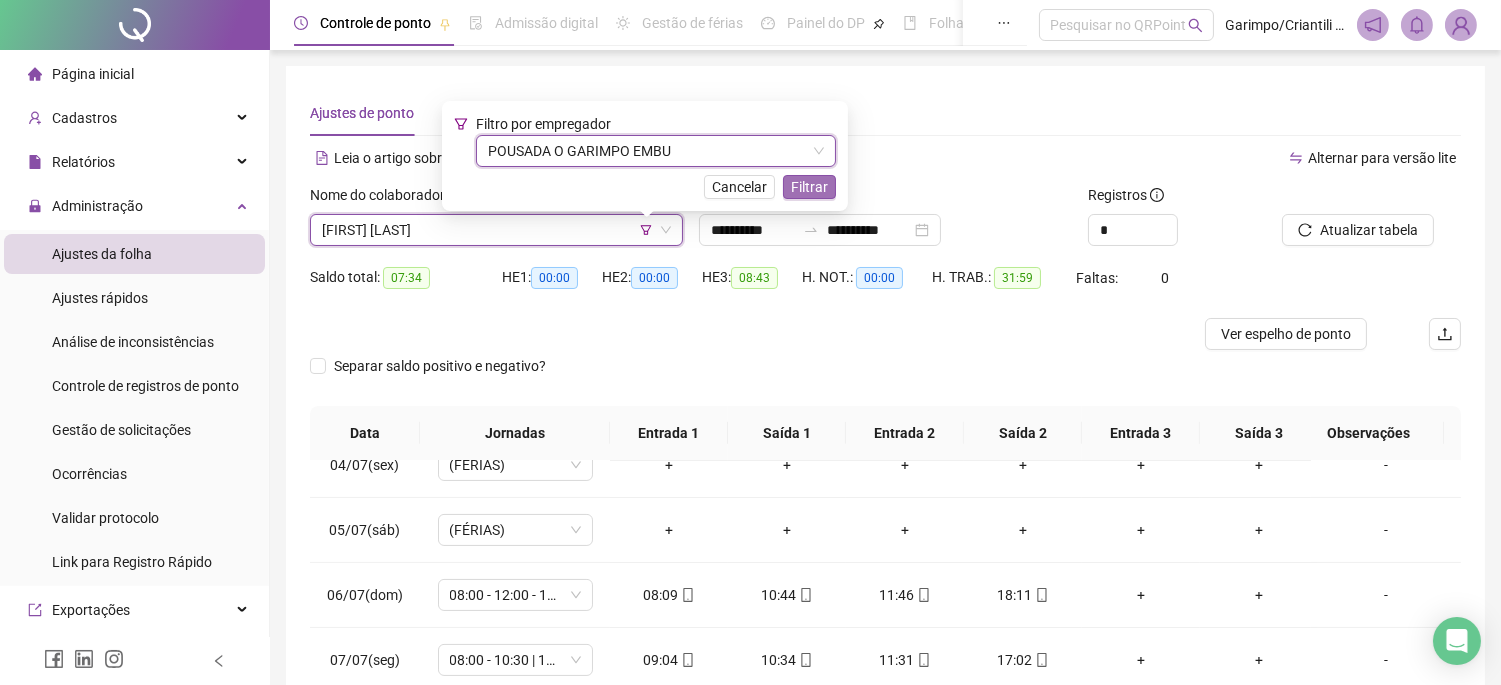 click on "Filtrar" at bounding box center [809, 187] 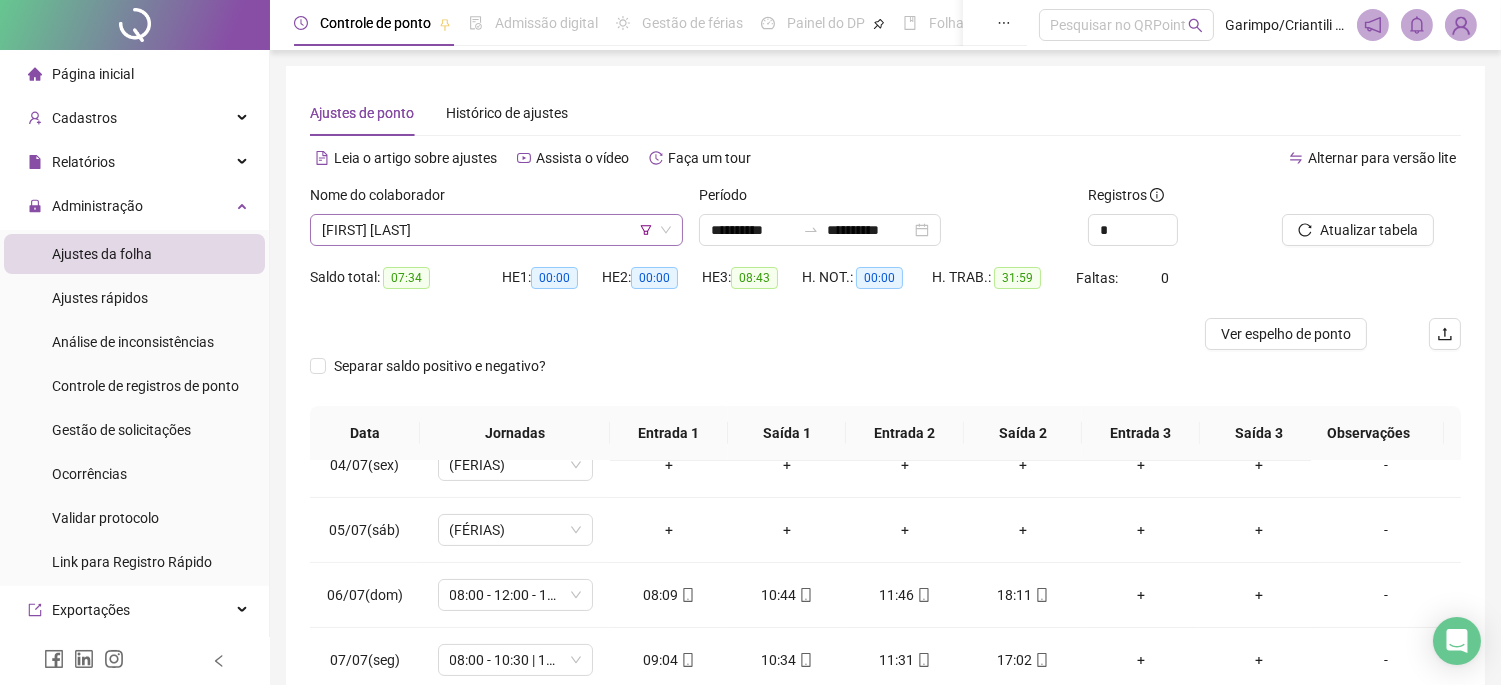 click 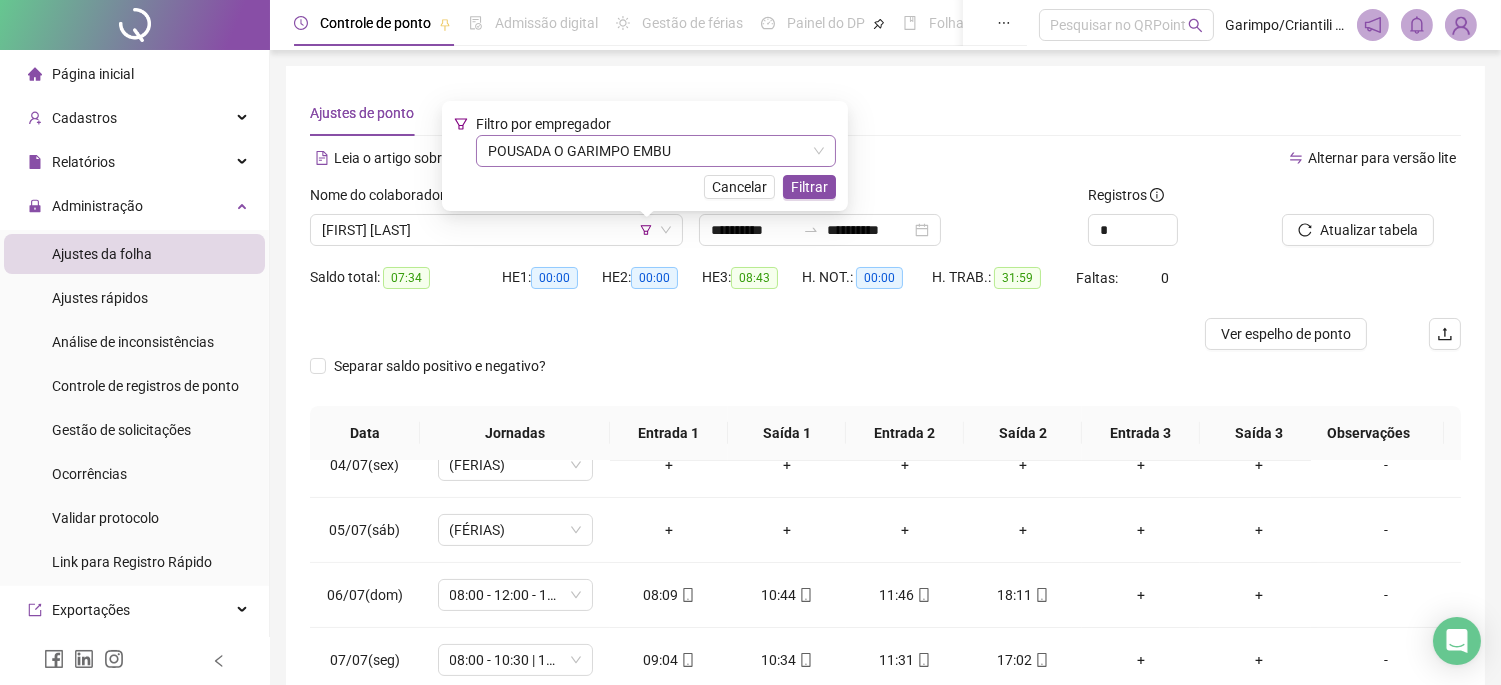 click on "POUSADA O GARIMPO EMBU" at bounding box center (656, 151) 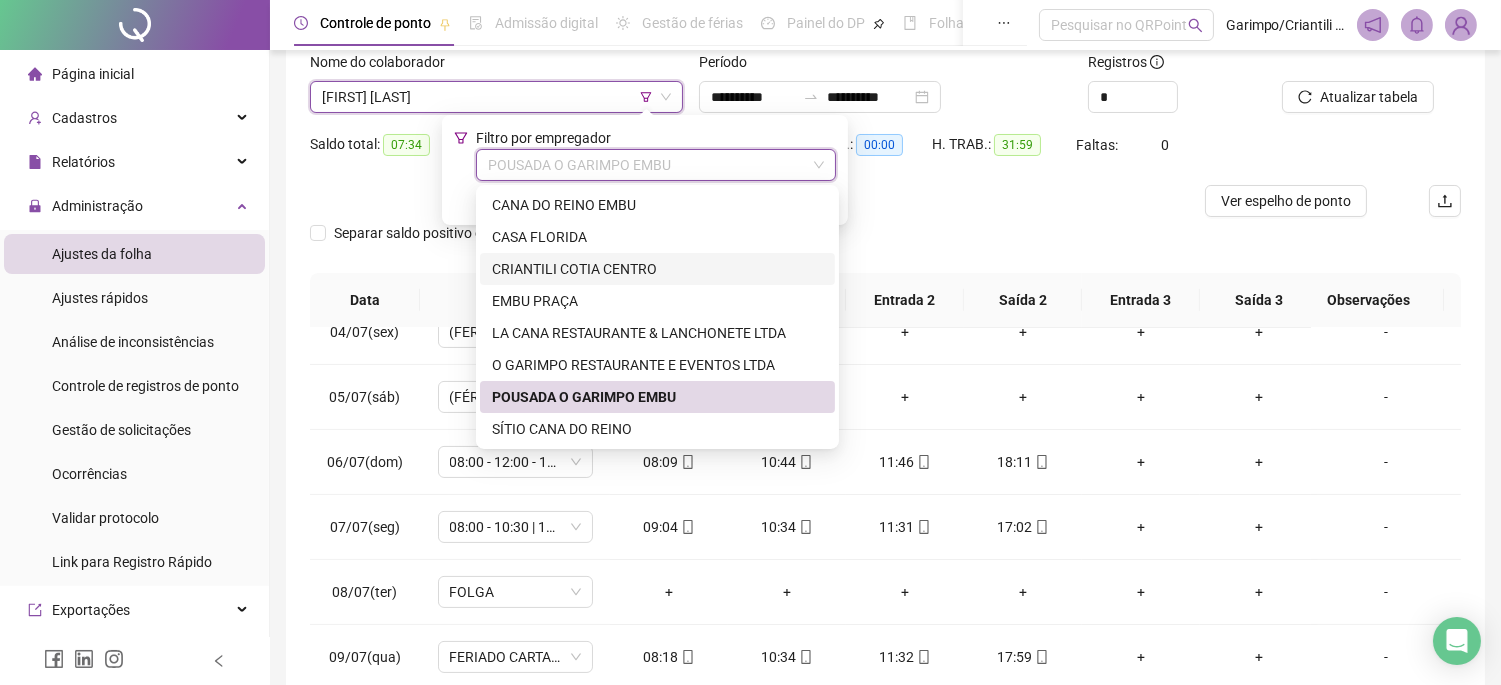 scroll, scrollTop: 111, scrollLeft: 0, axis: vertical 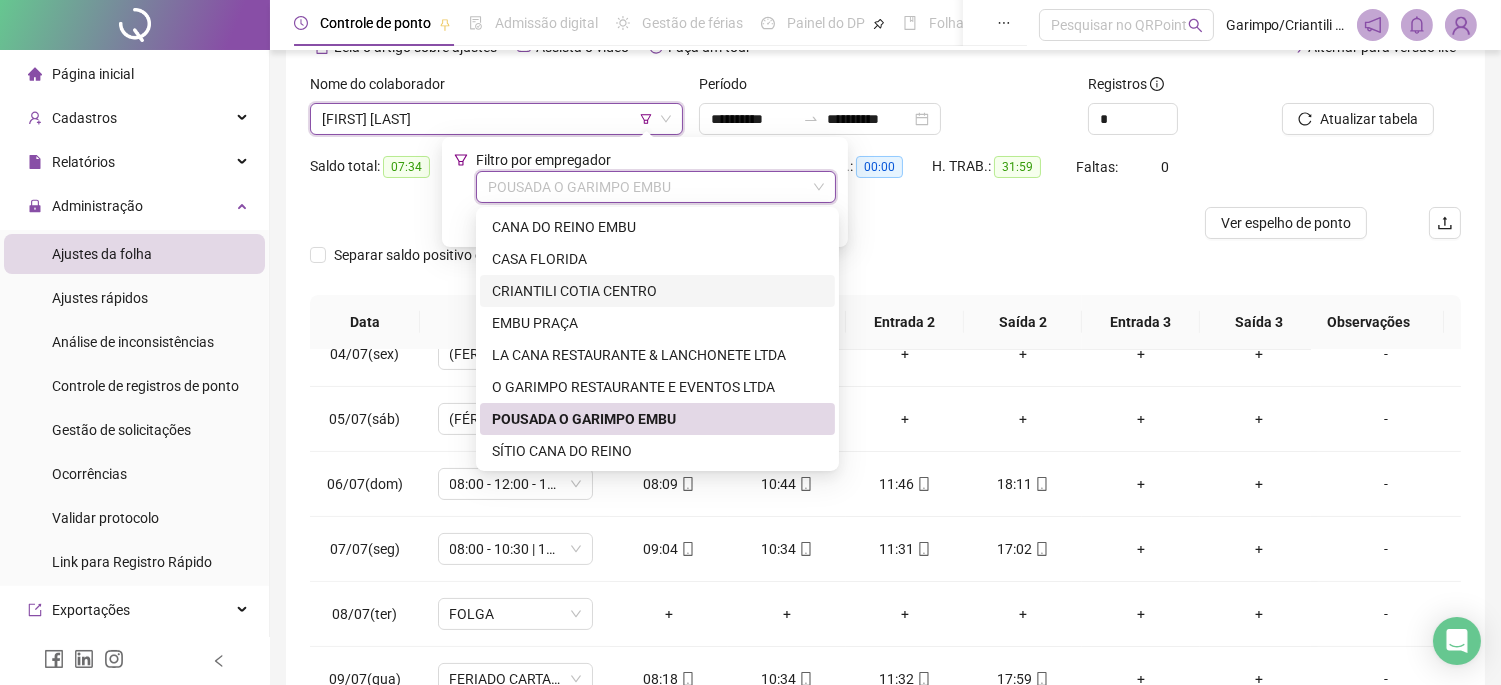 click on "**********" at bounding box center (885, 112) 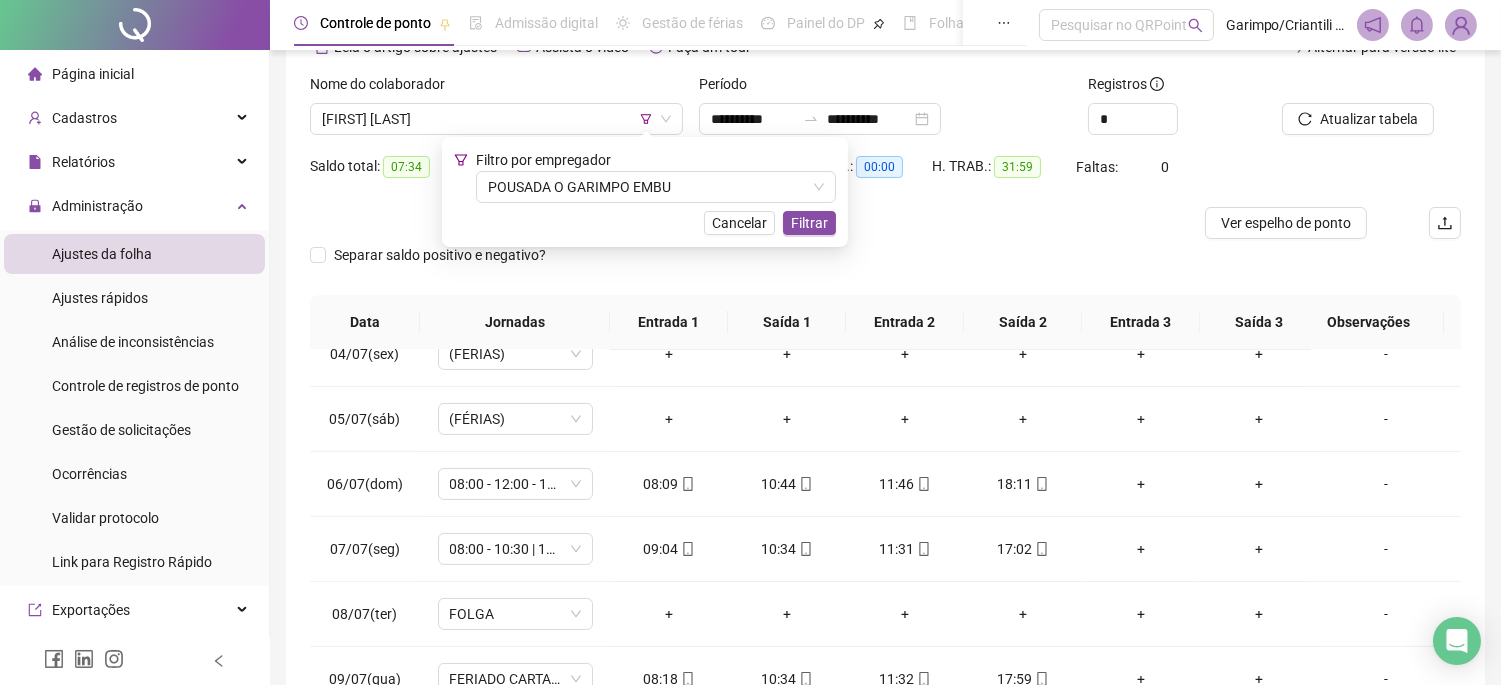 click on "Separar saldo positivo e negativo?" at bounding box center (454, 255) 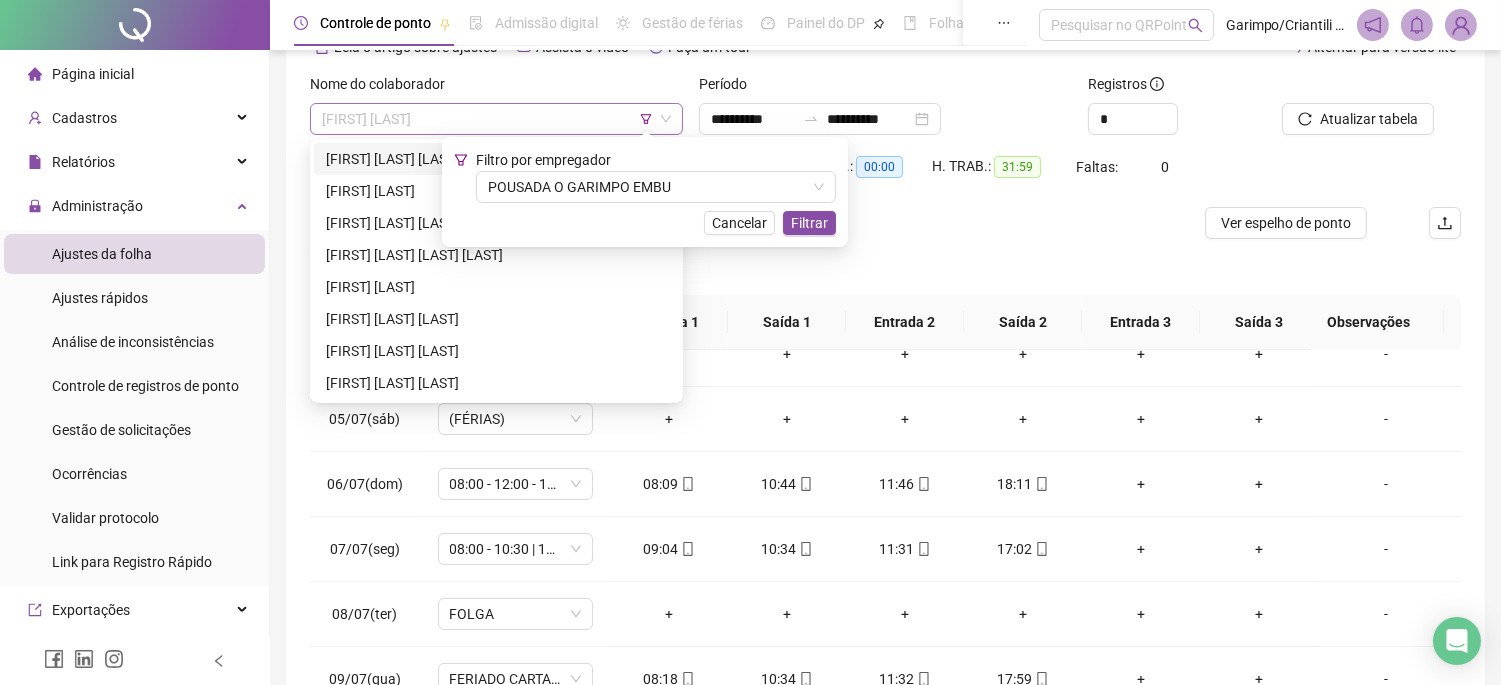 click on "[FIRST] [LAST]" at bounding box center (496, 119) 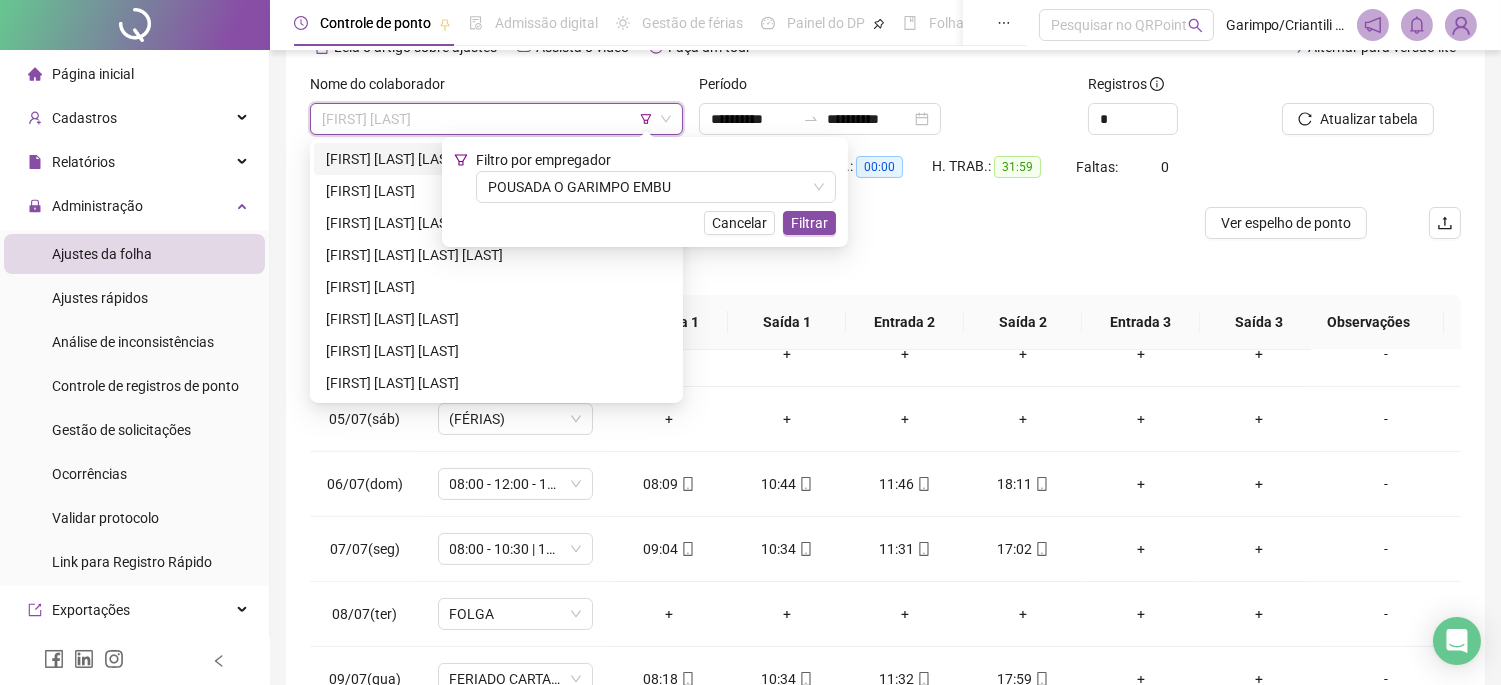 click on "[FIRST] [LAST] [LAST]" at bounding box center [496, 159] 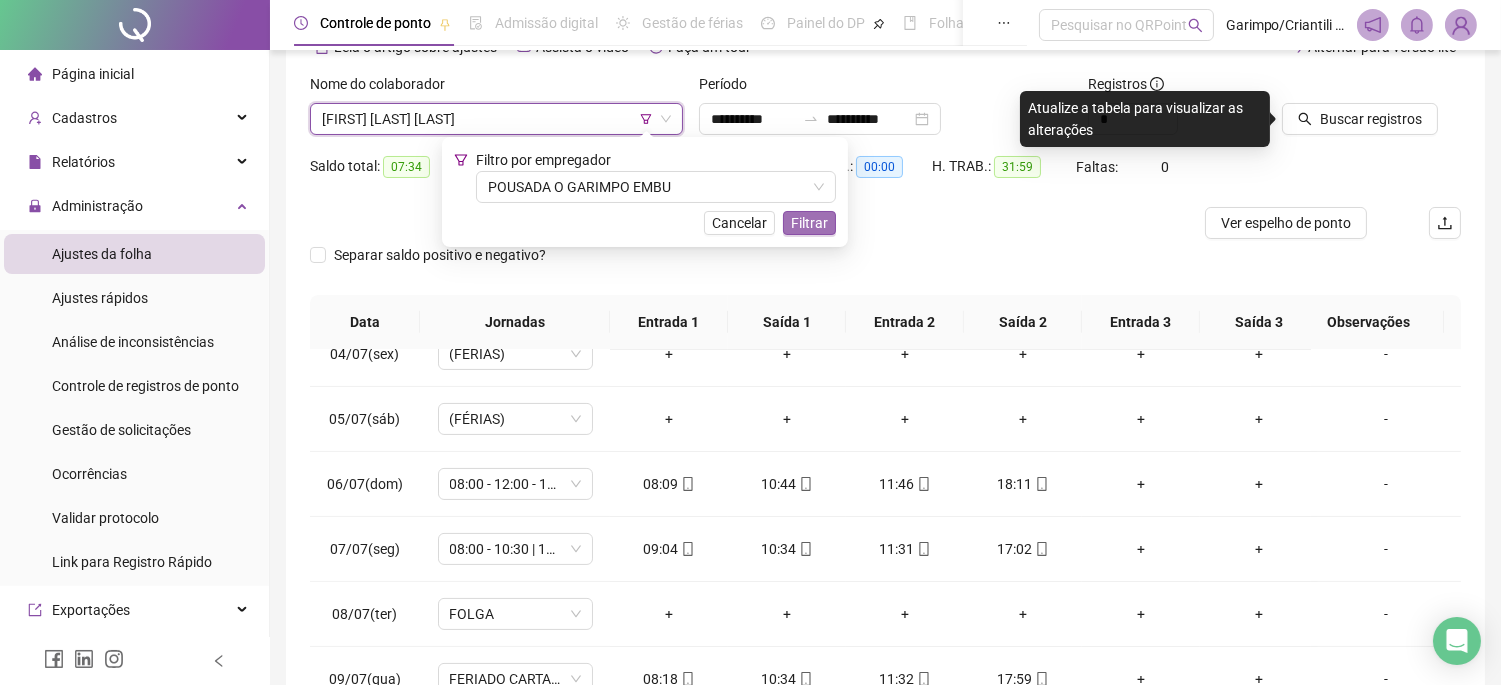 click on "Filtrar" at bounding box center [809, 223] 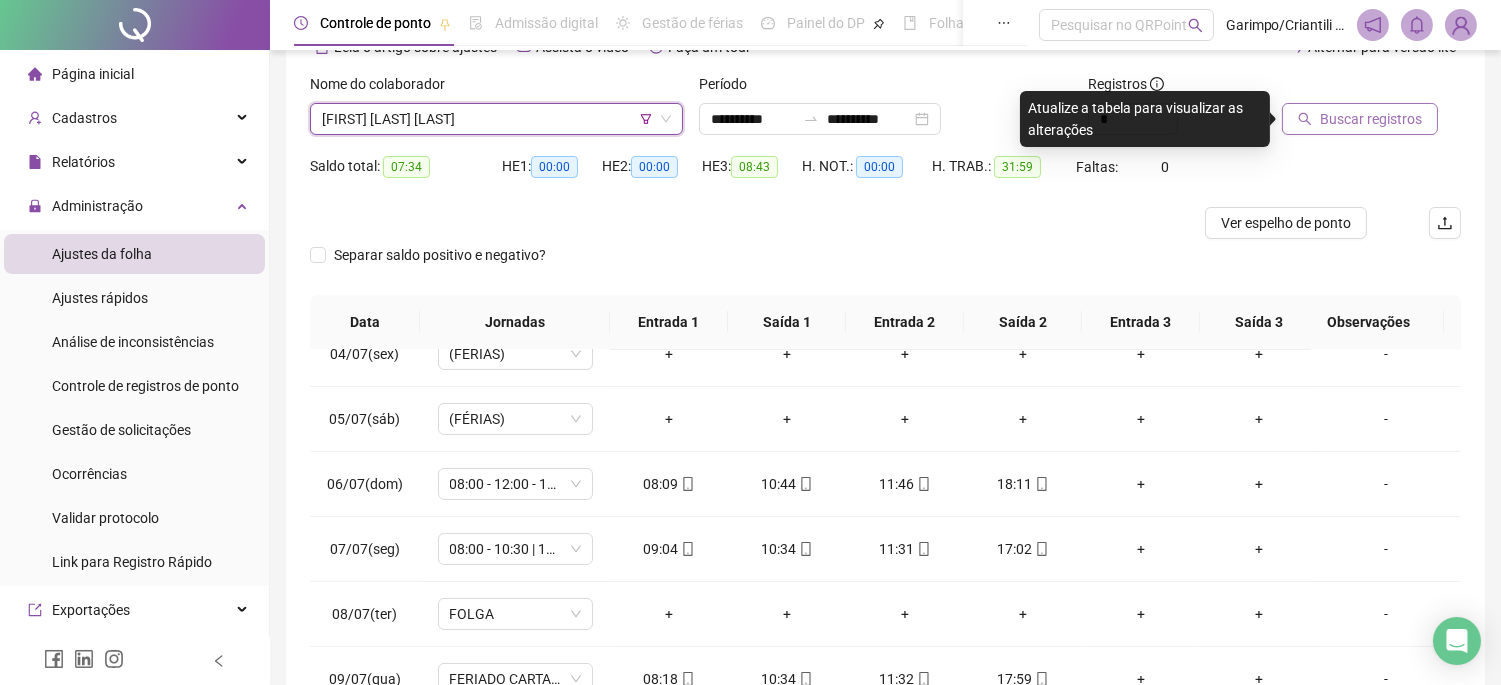 click on "Buscar registros" at bounding box center [1371, 119] 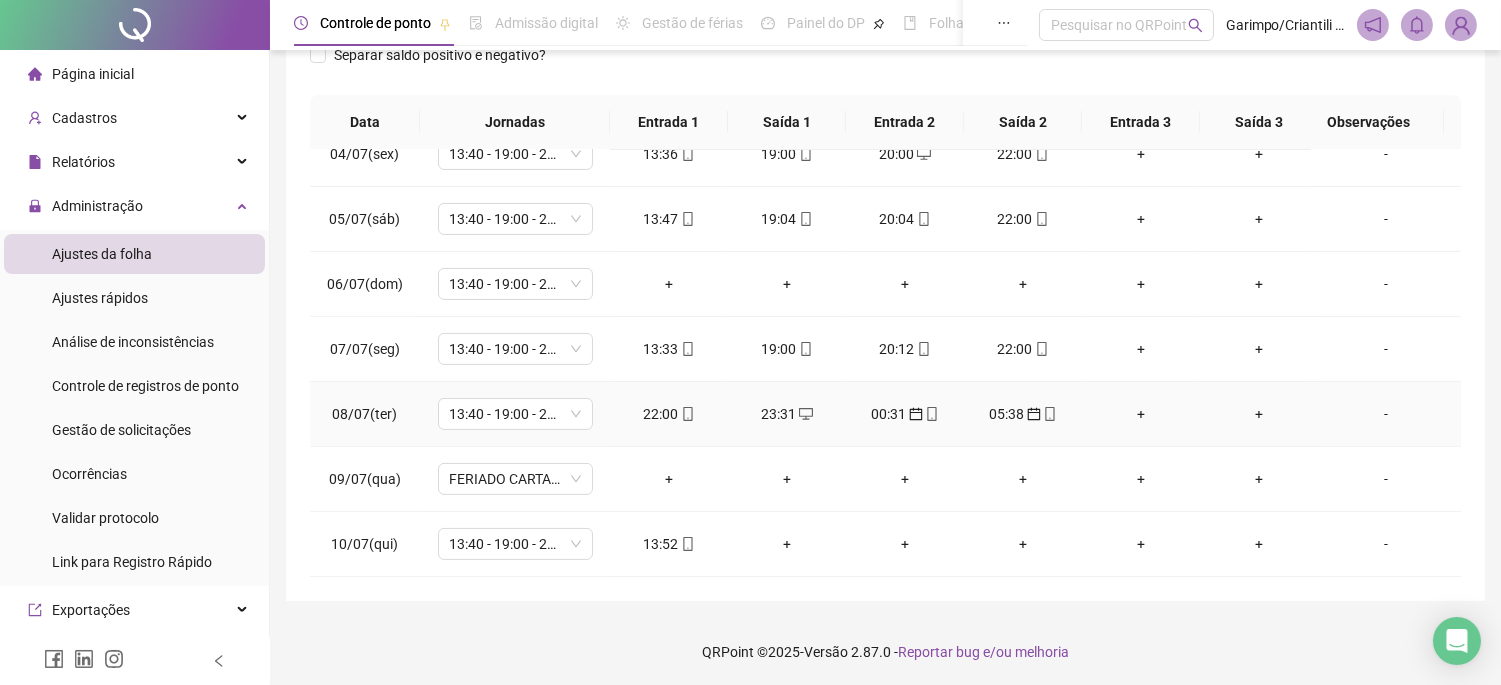 scroll, scrollTop: 368, scrollLeft: 0, axis: vertical 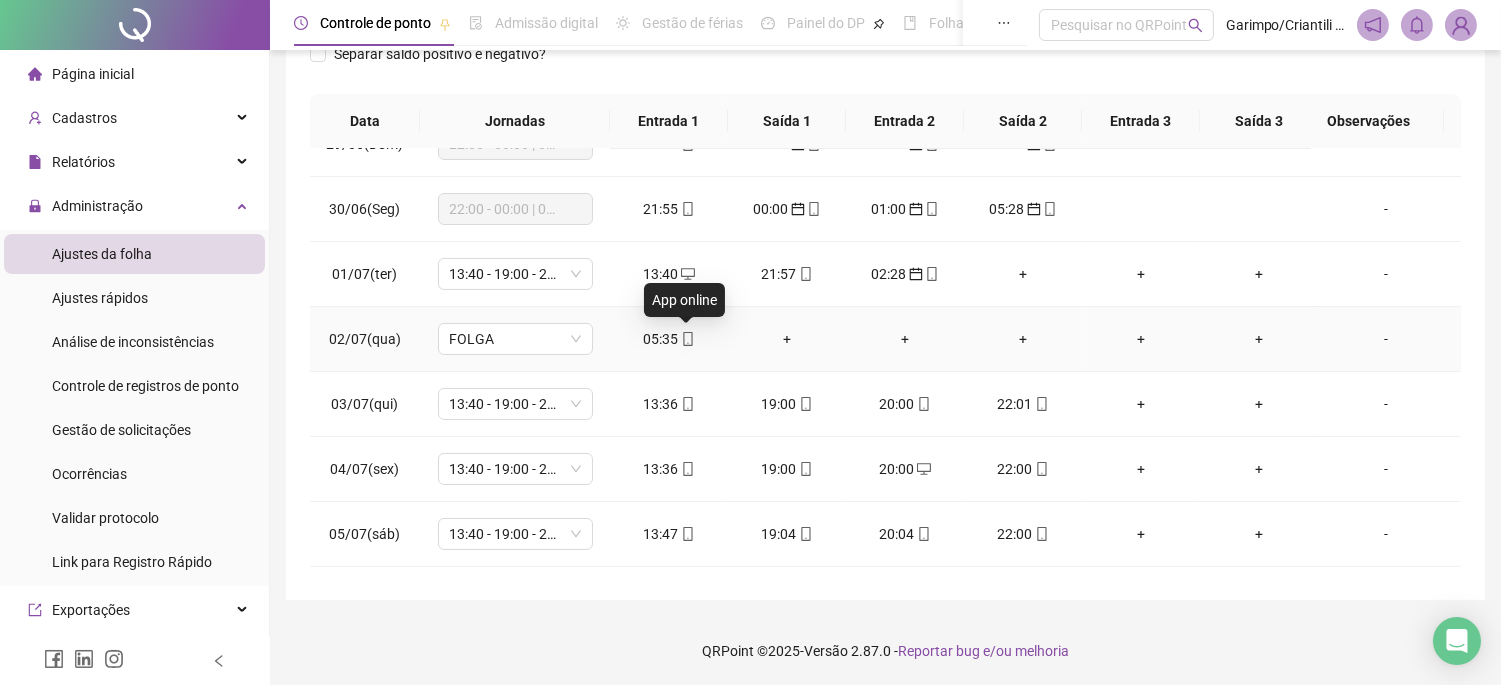 click 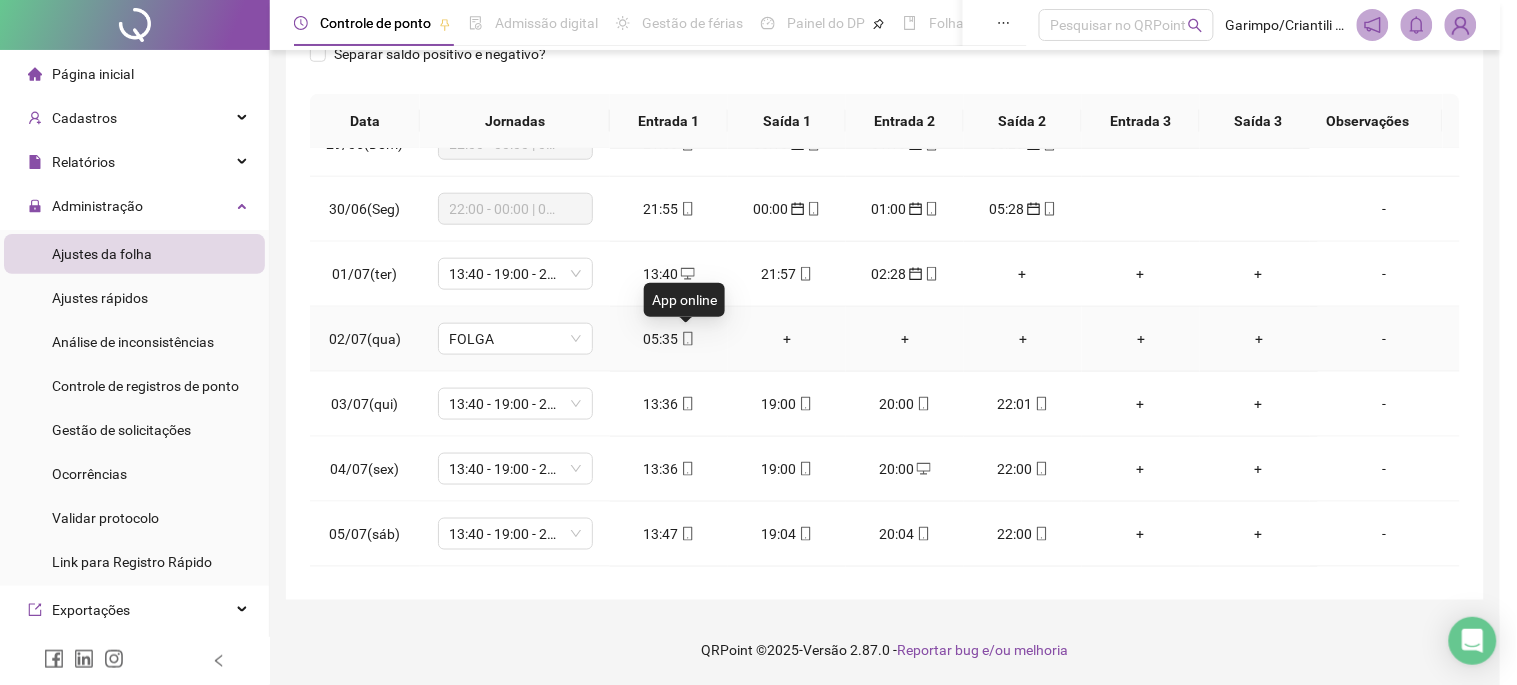 type on "**********" 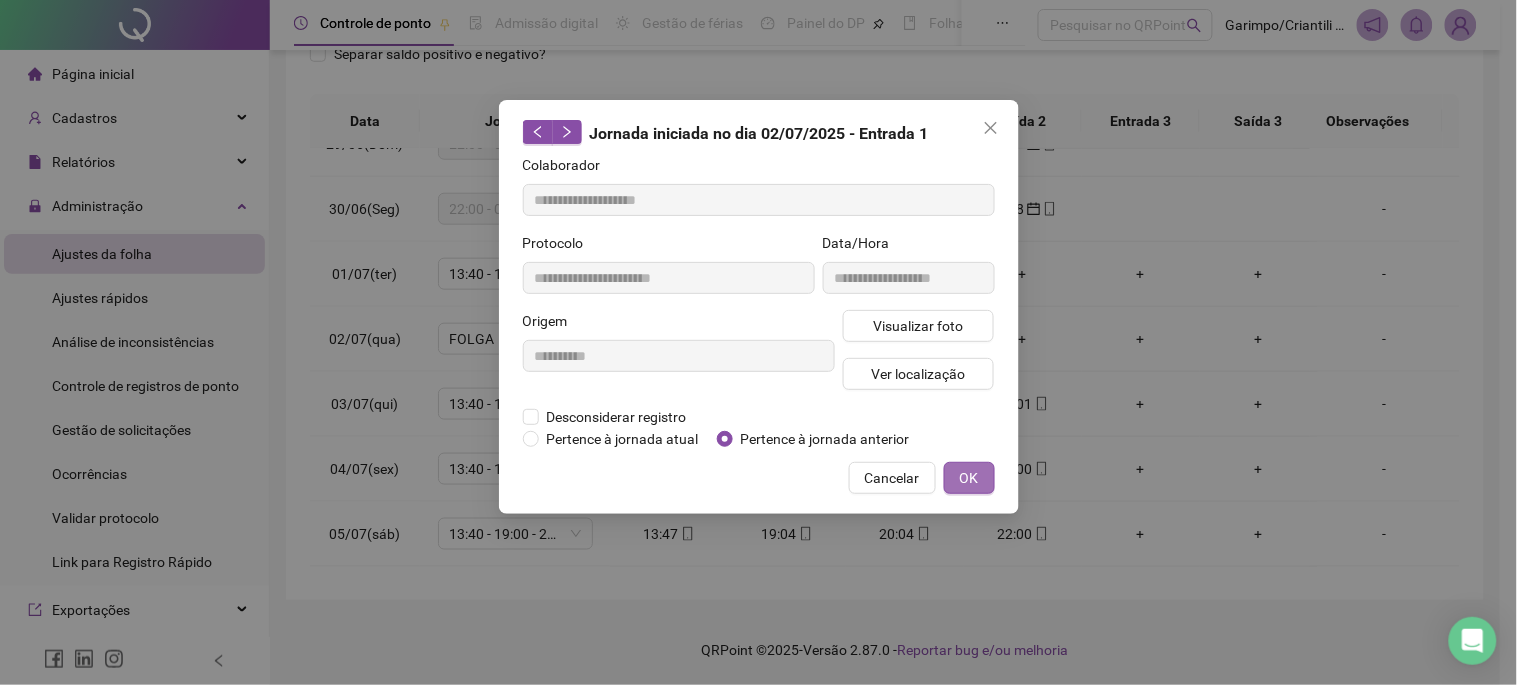 click on "OK" at bounding box center [969, 478] 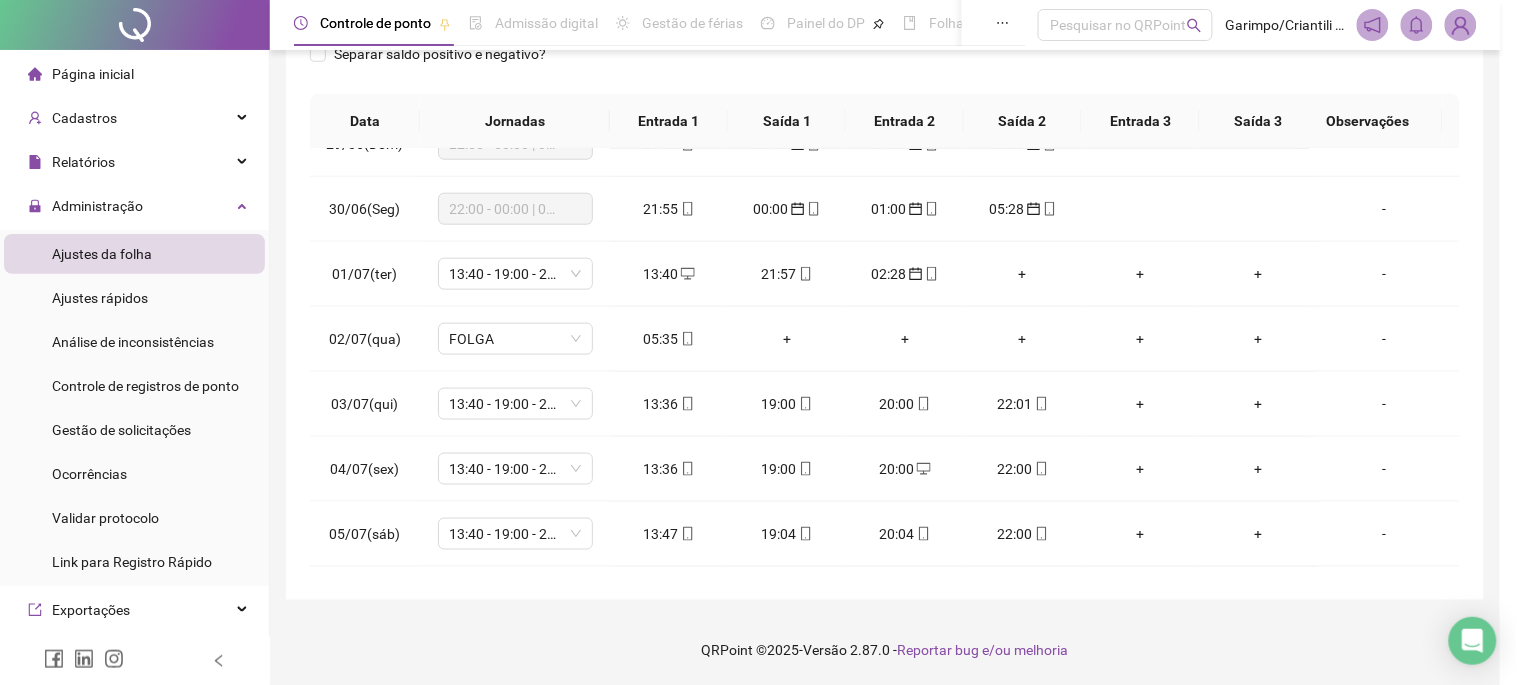 click on "**********" at bounding box center (758, 342) 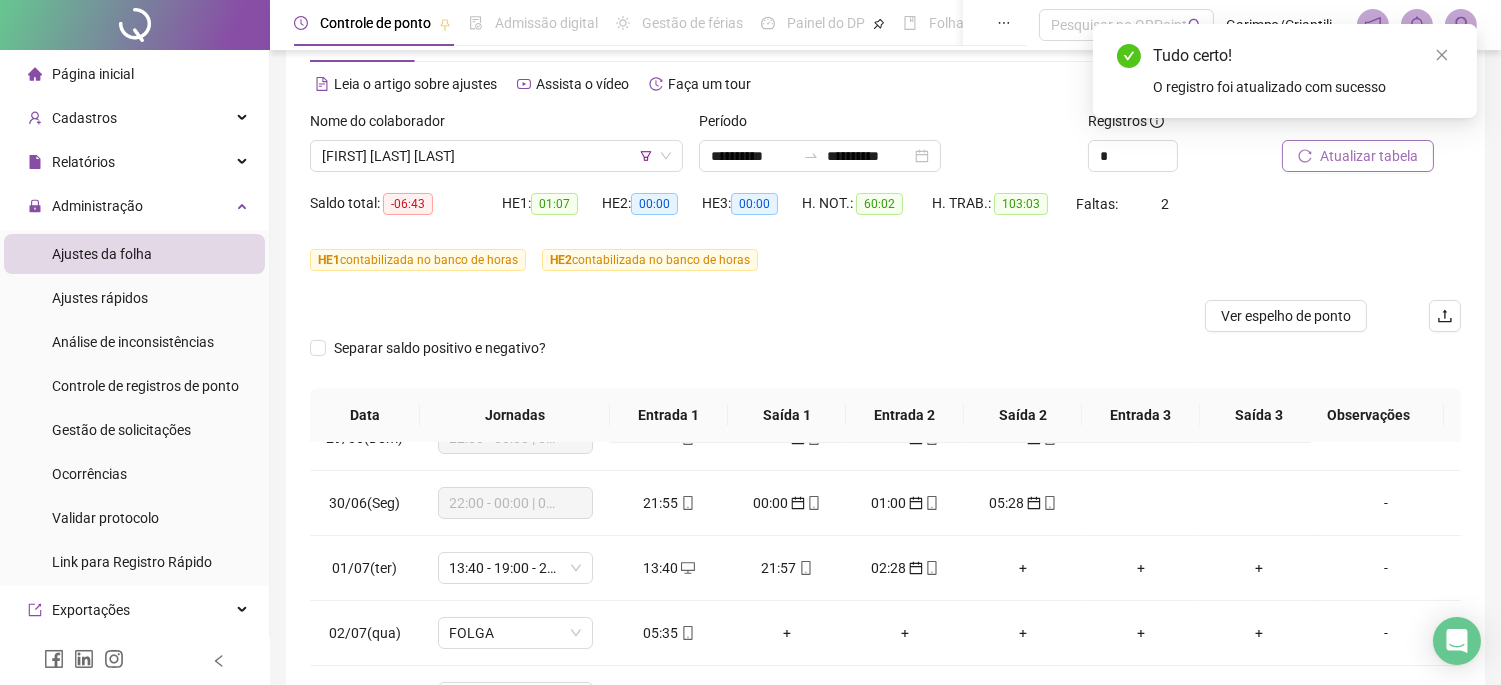 scroll, scrollTop: 35, scrollLeft: 0, axis: vertical 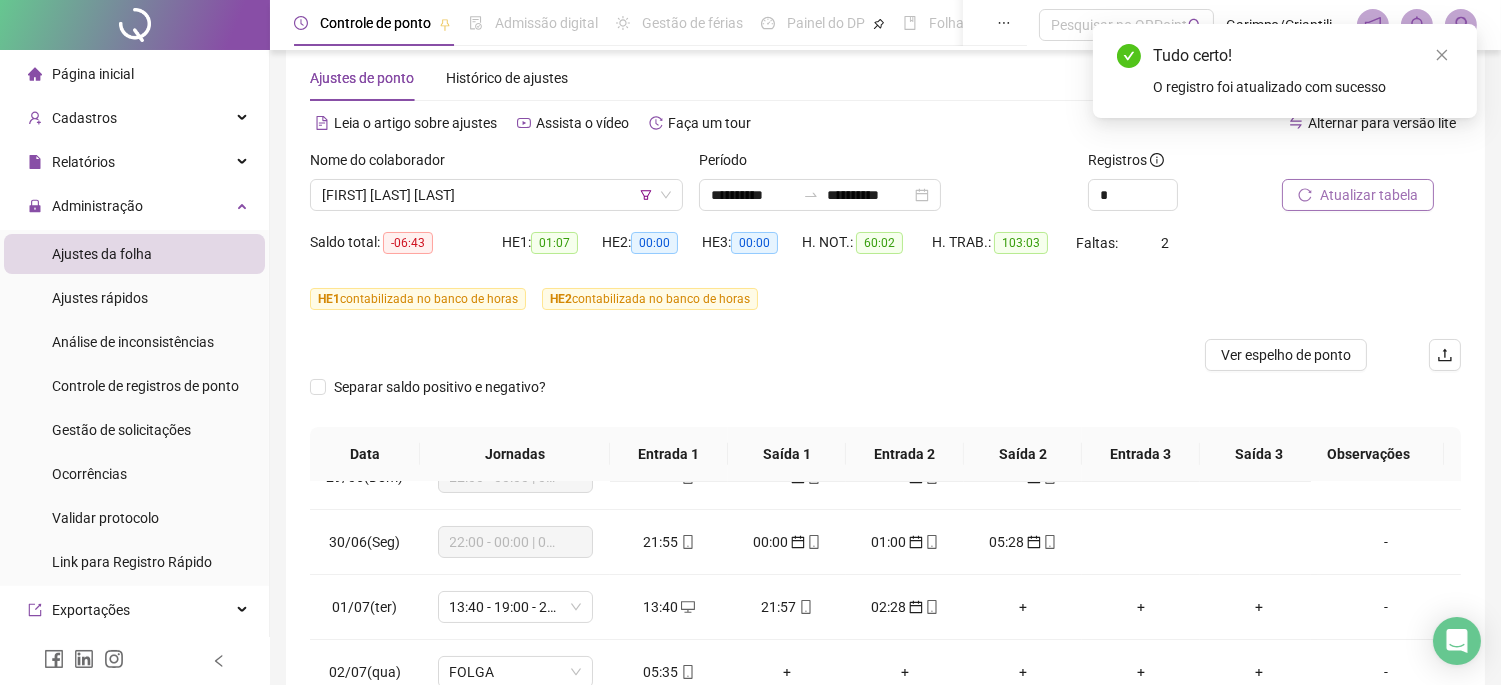 click on "Atualizar tabela" at bounding box center [1369, 195] 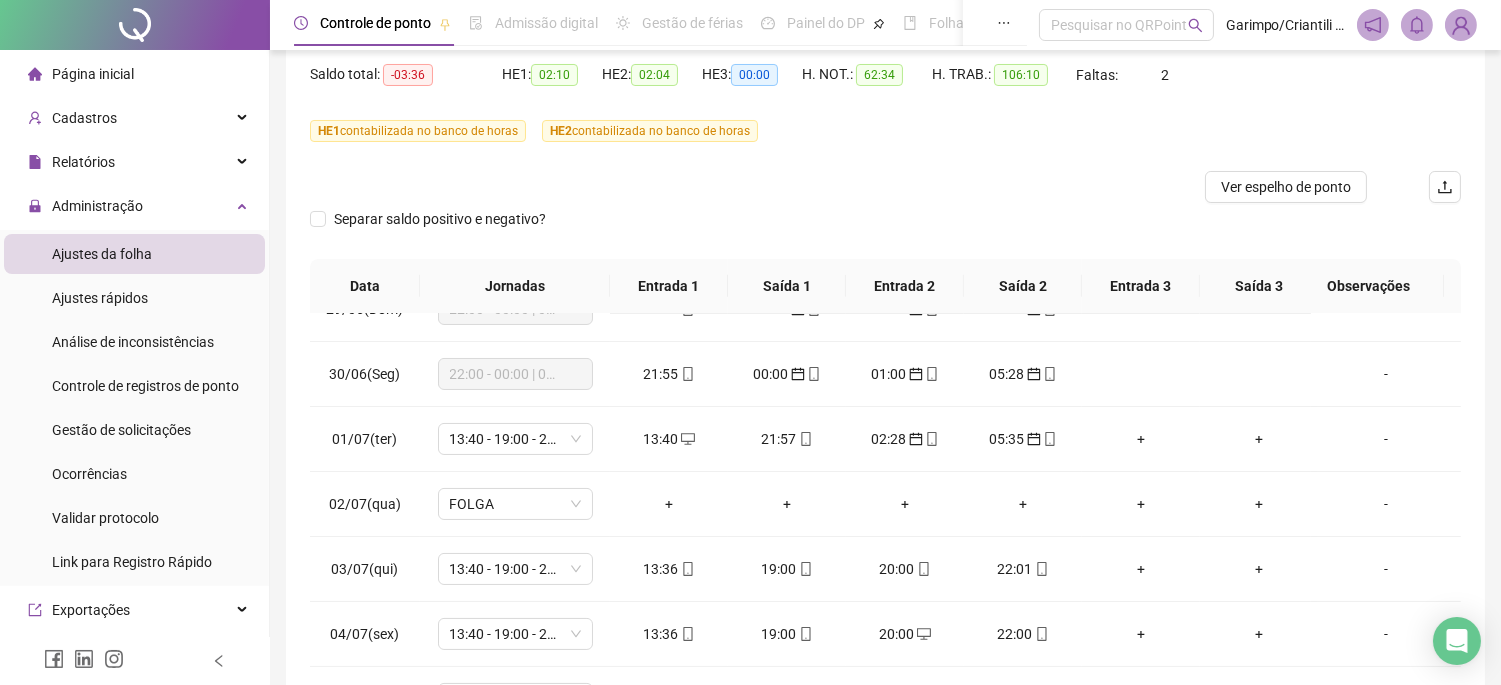 scroll, scrollTop: 146, scrollLeft: 0, axis: vertical 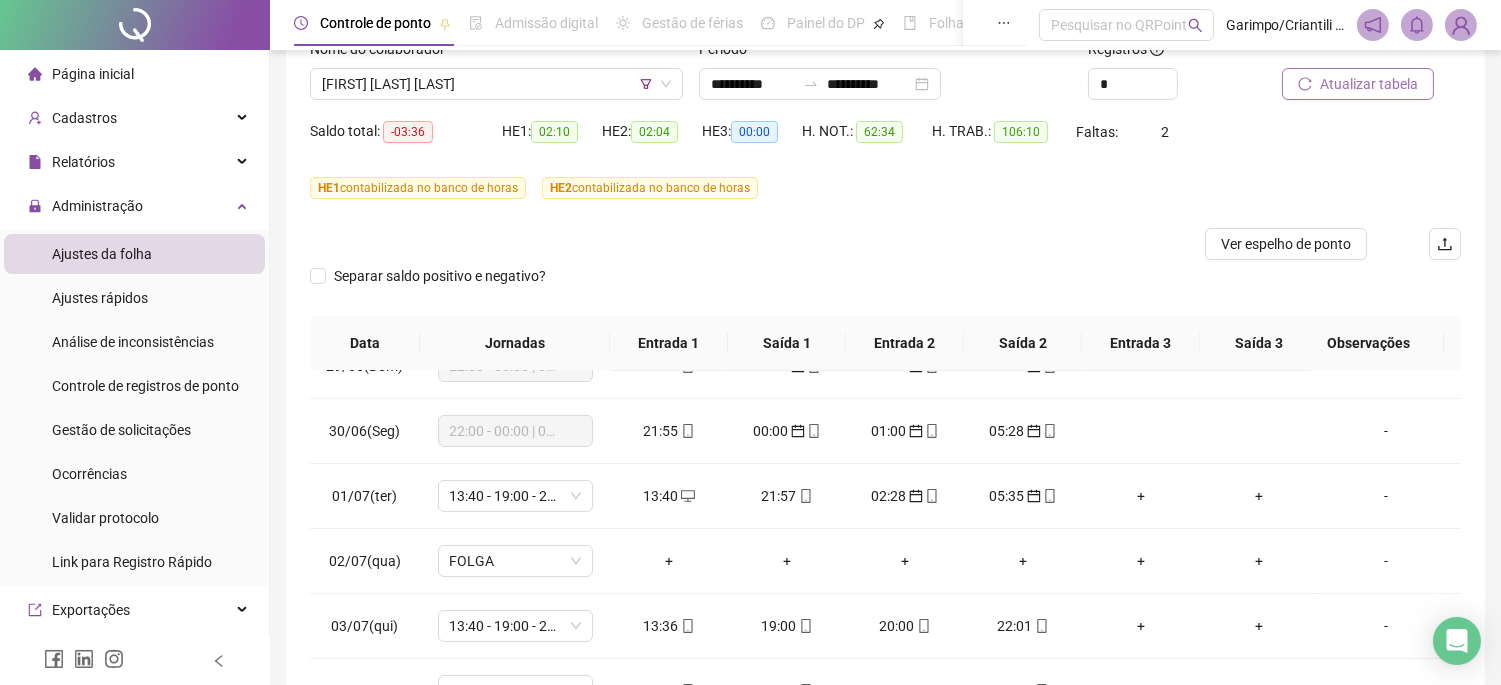 click on "Atualizar tabela" at bounding box center (1369, 84) 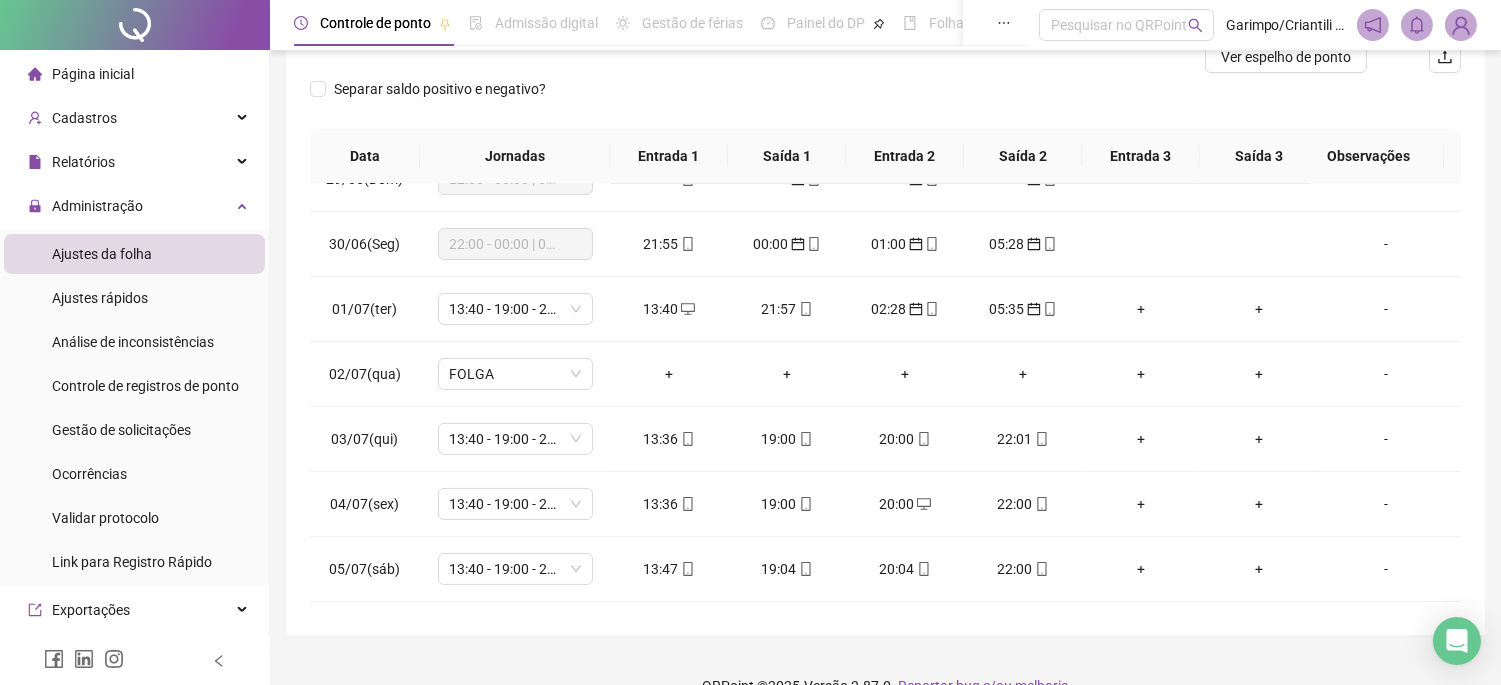 scroll, scrollTop: 368, scrollLeft: 0, axis: vertical 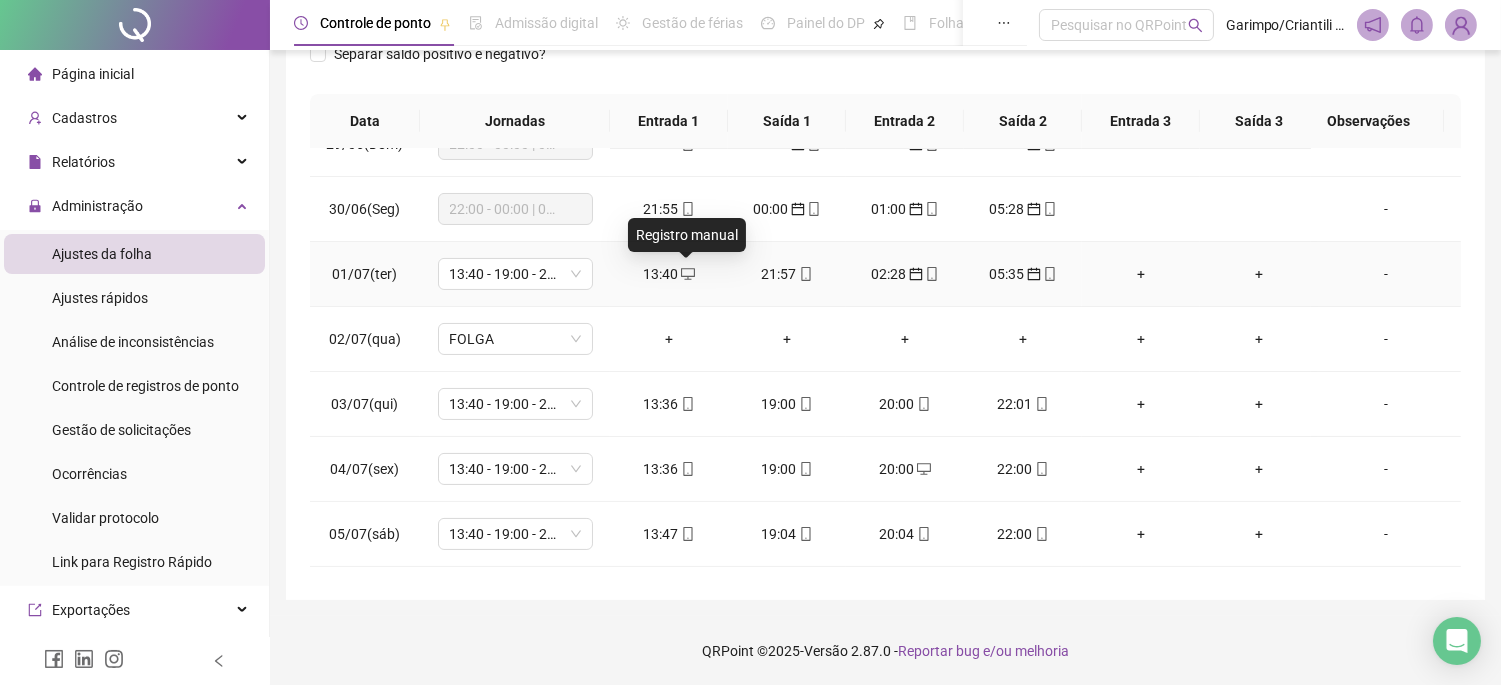 click 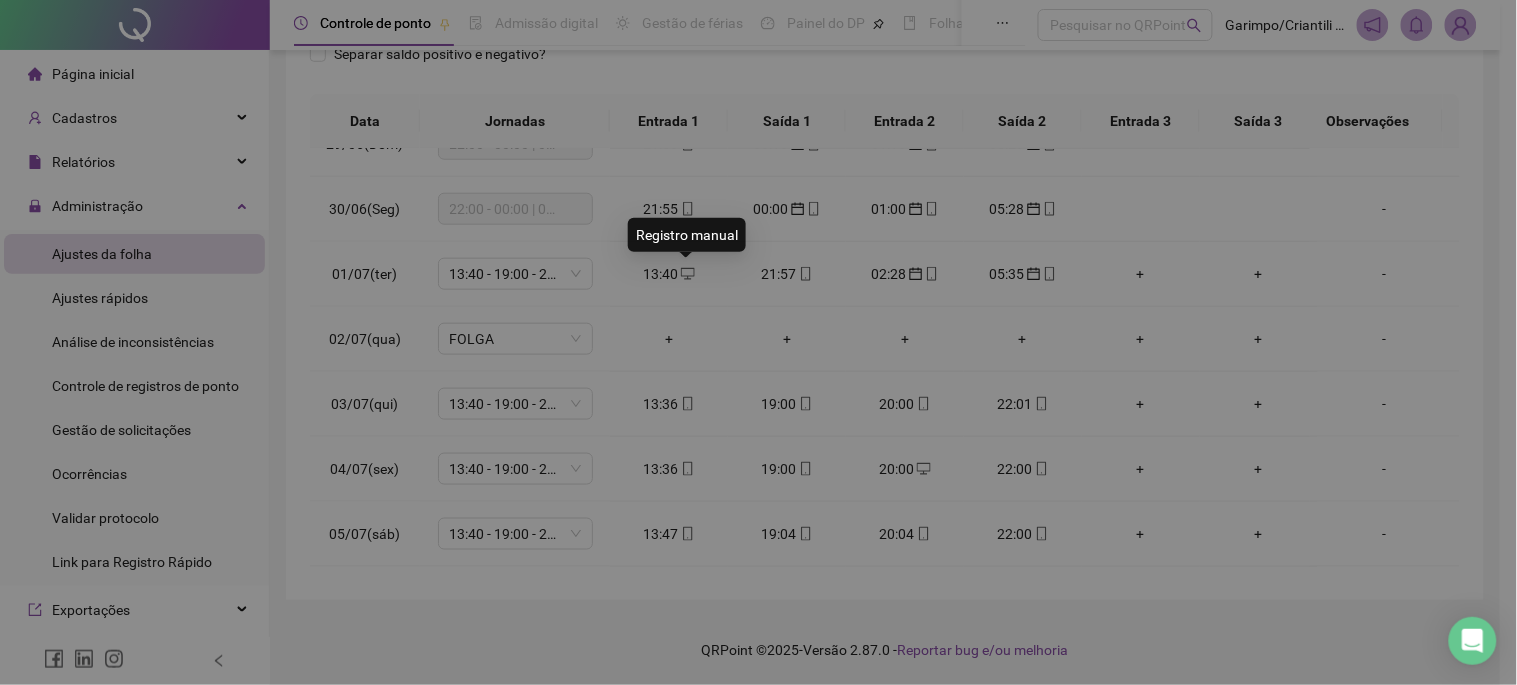 type on "**********" 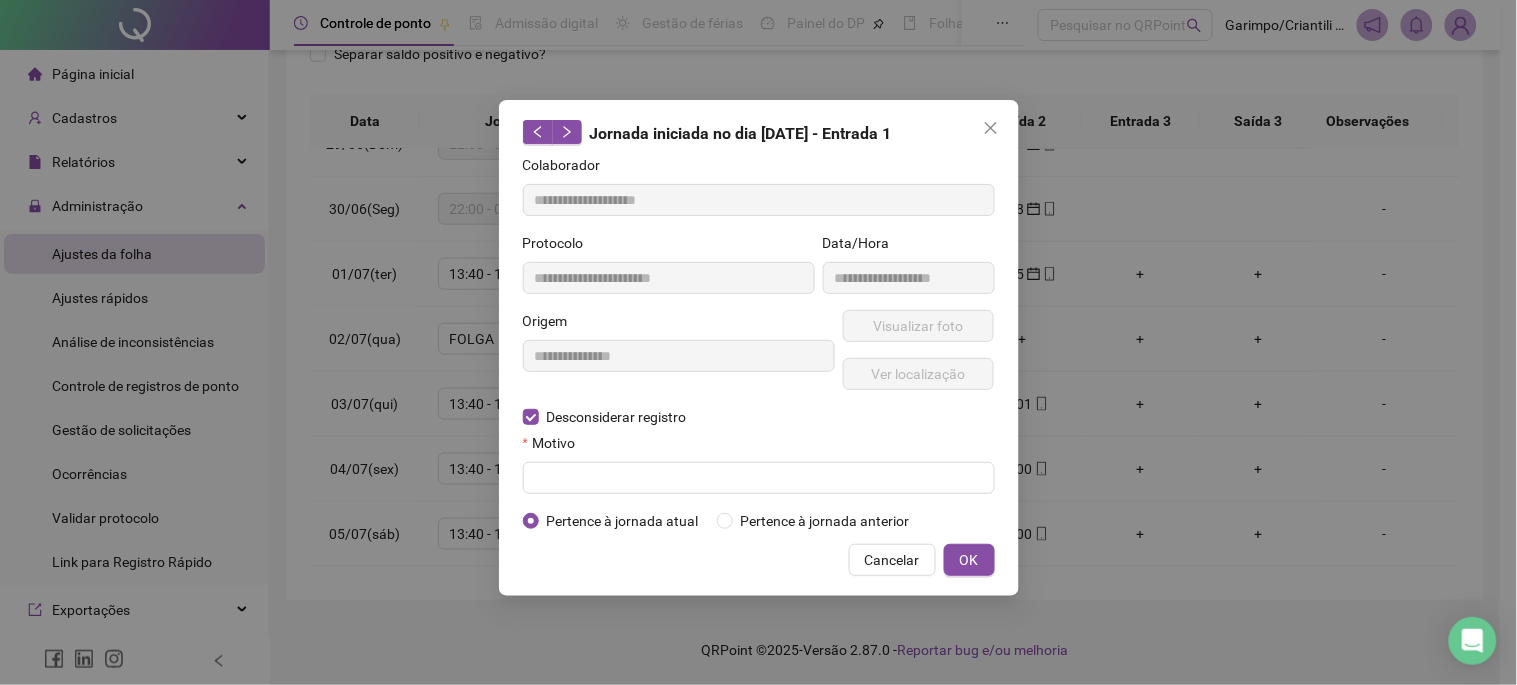 click on "Motivo" at bounding box center [555, 443] 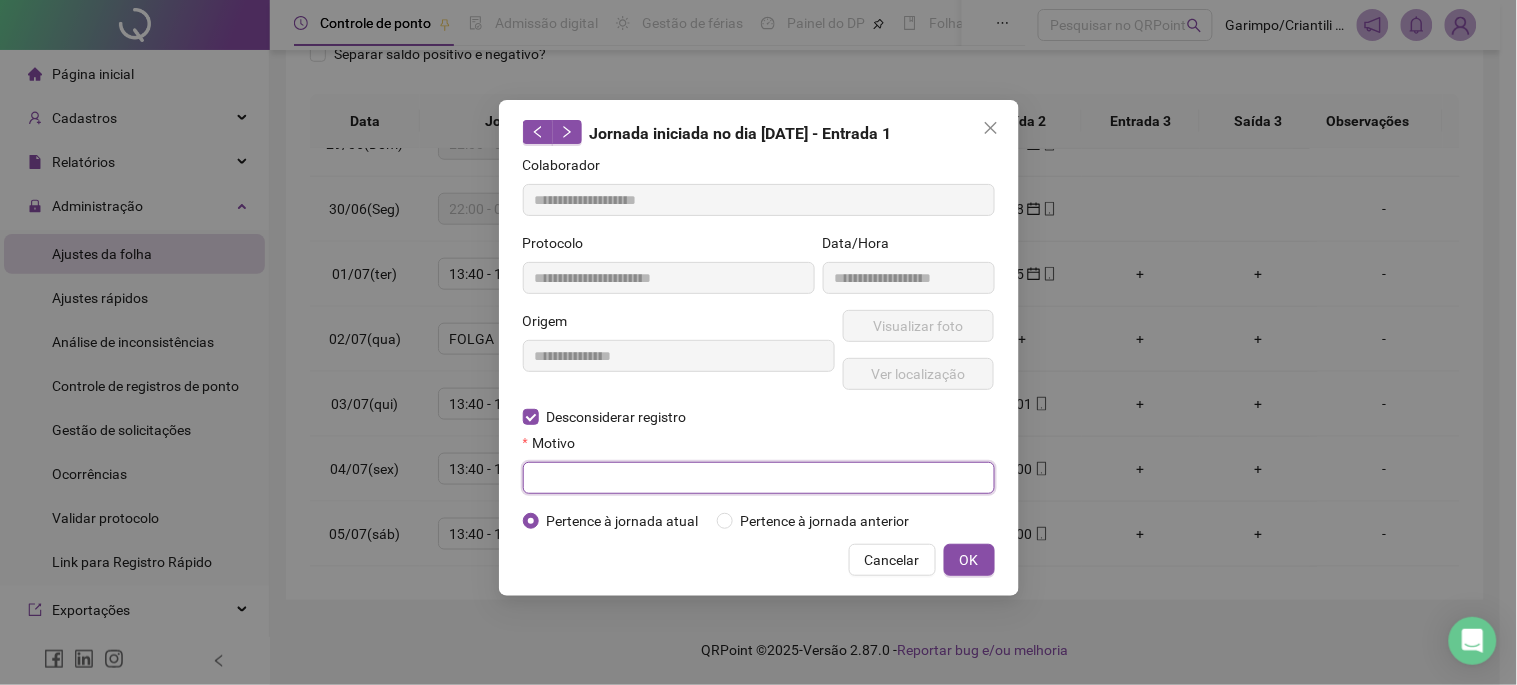 click at bounding box center [759, 478] 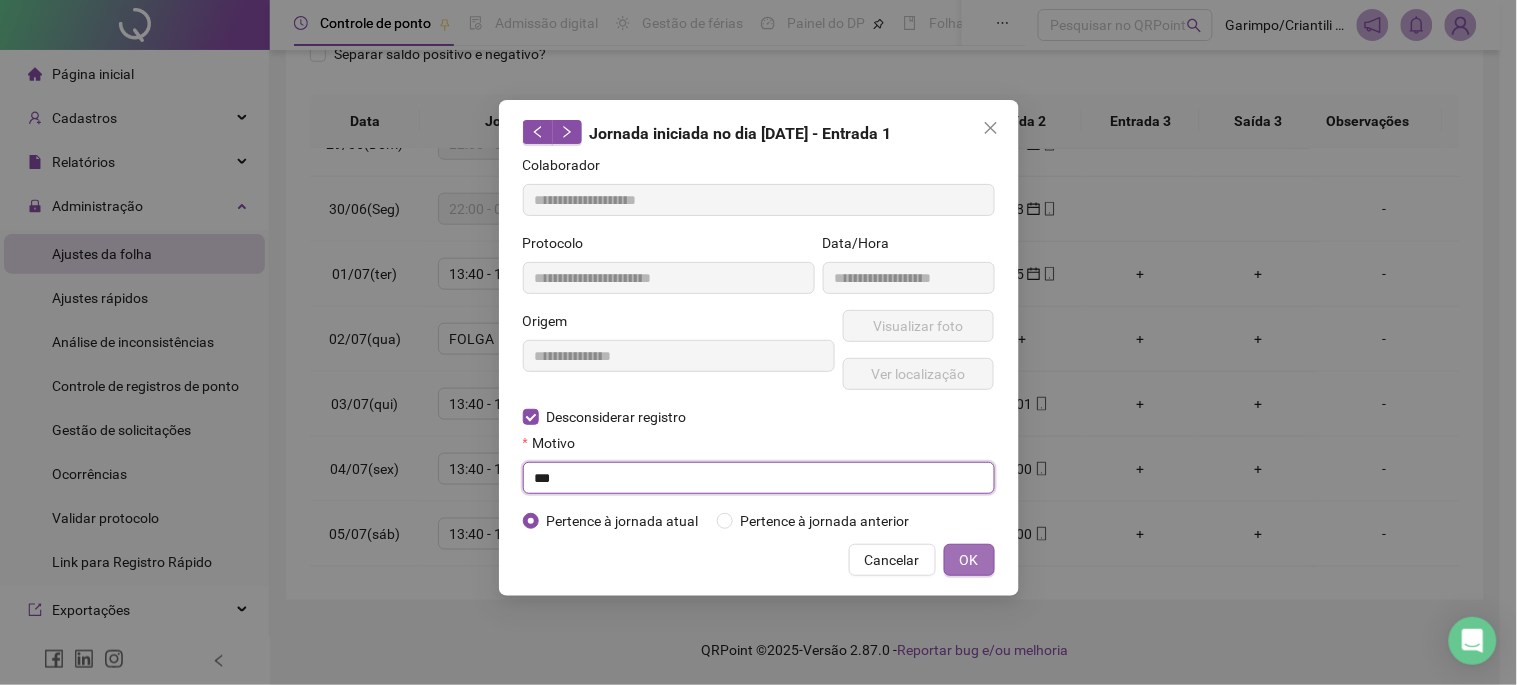 type 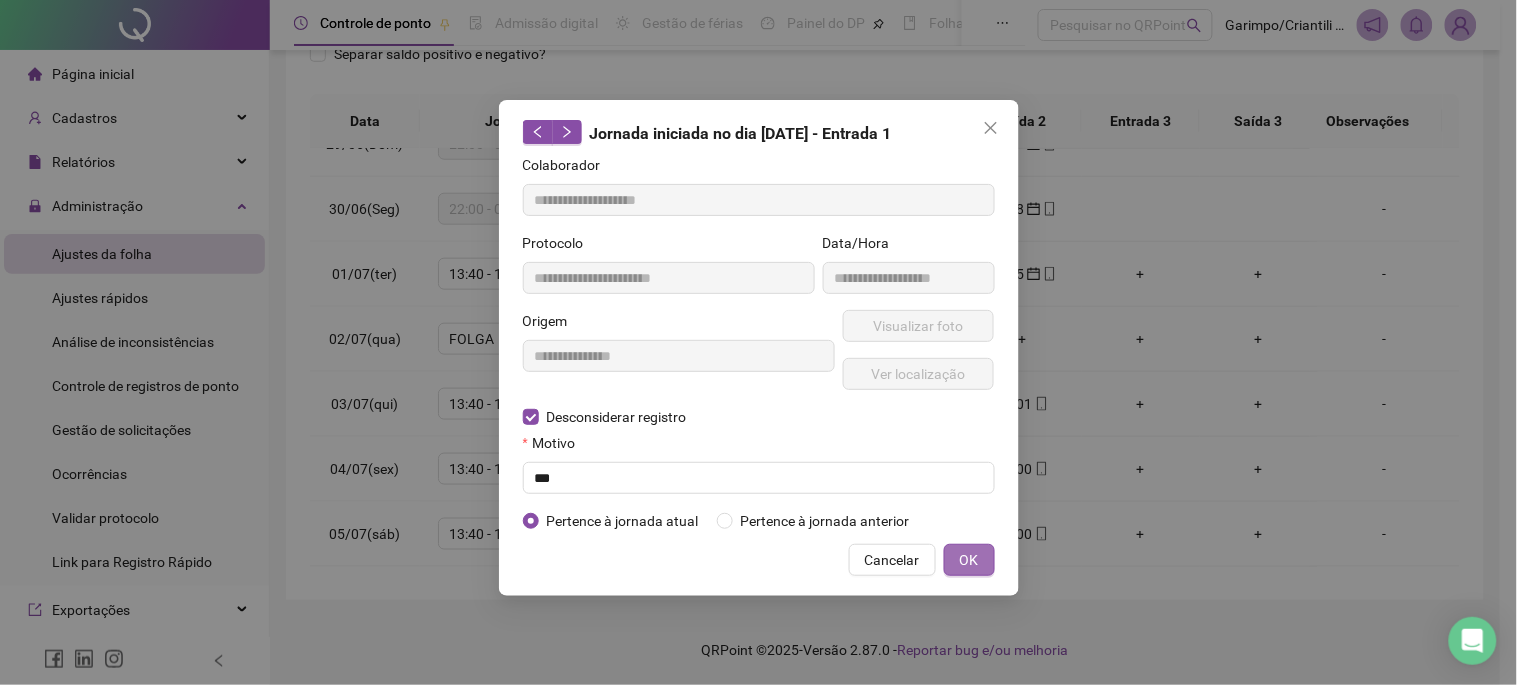click on "OK" at bounding box center (969, 560) 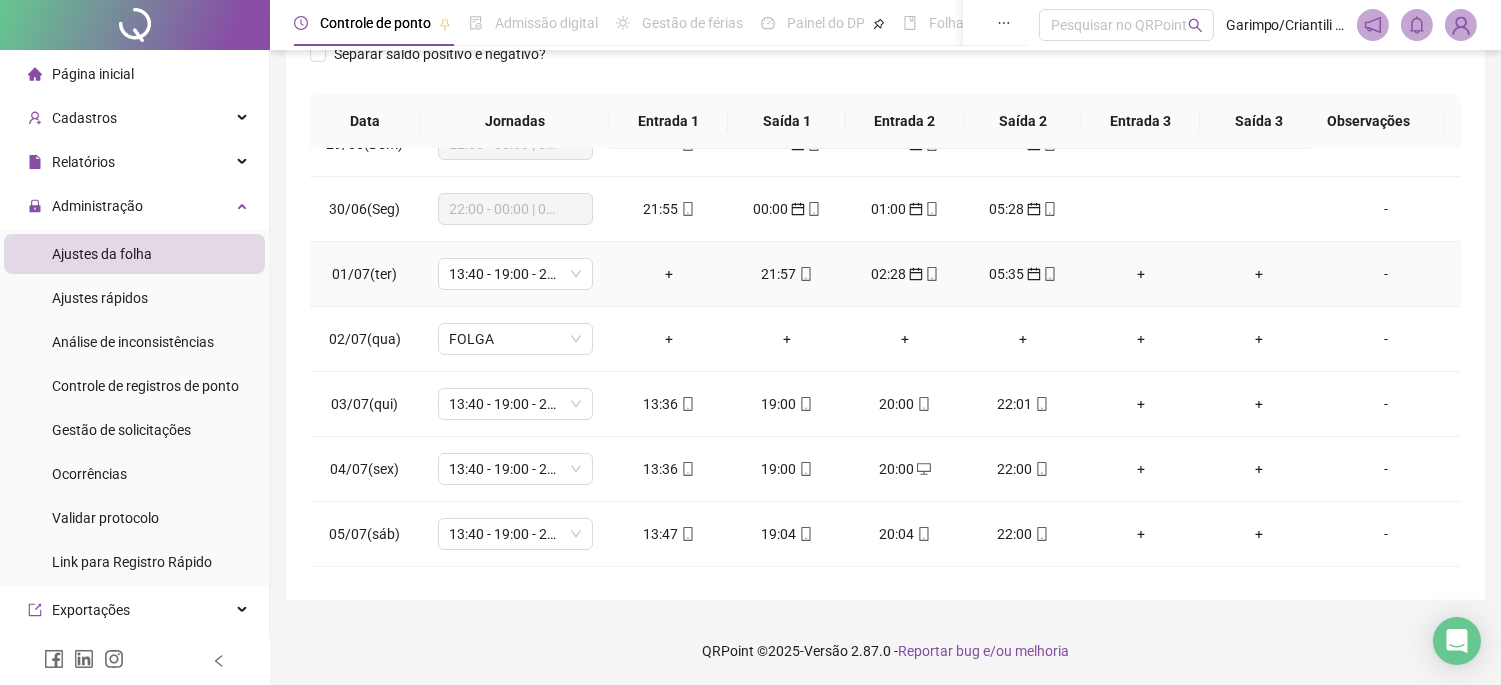 click on "+" at bounding box center [1141, 274] 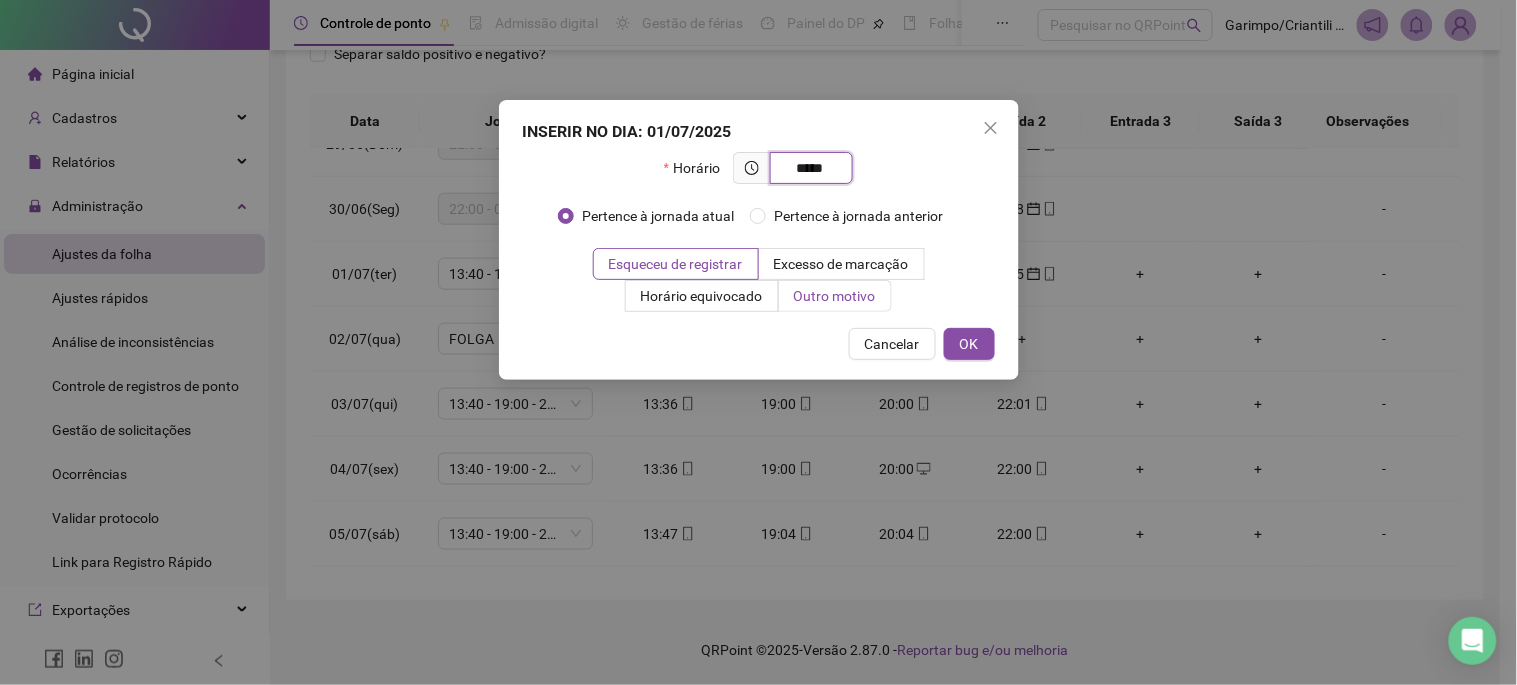 type on "*****" 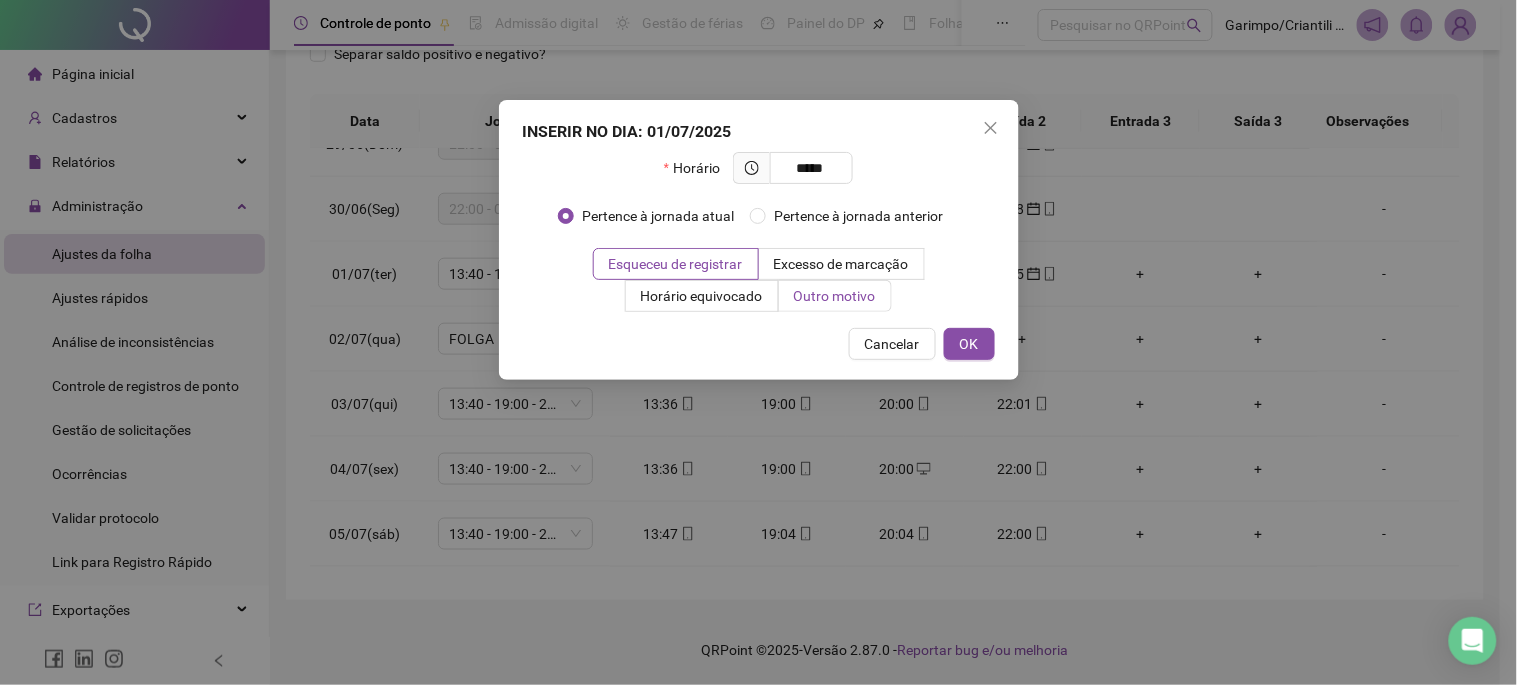 click on "Outro motivo" at bounding box center [835, 296] 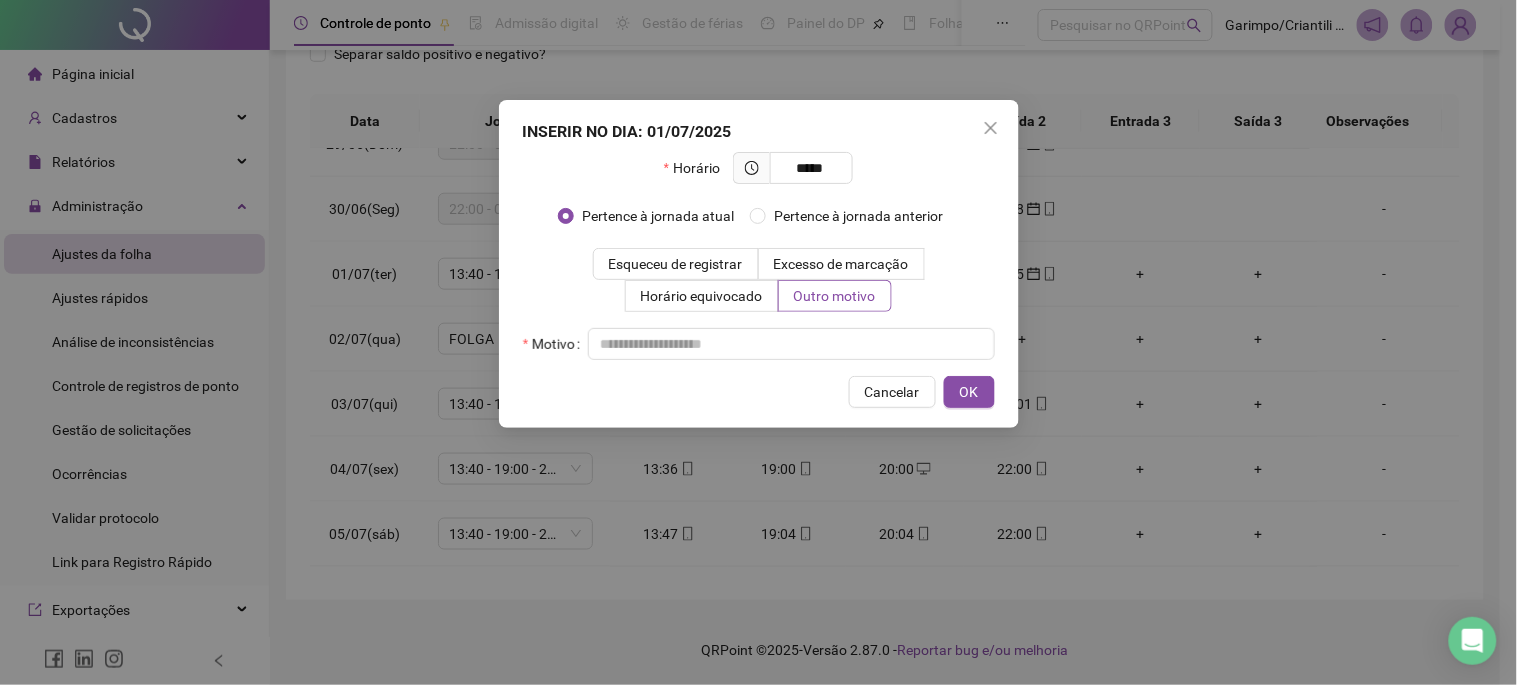 click on "Horário ***** Pertence à jornada atual Pertence à jornada anterior Esqueceu de registrar Excesso de marcação Horário equivocado Outro motivo Motivo" at bounding box center [759, 256] 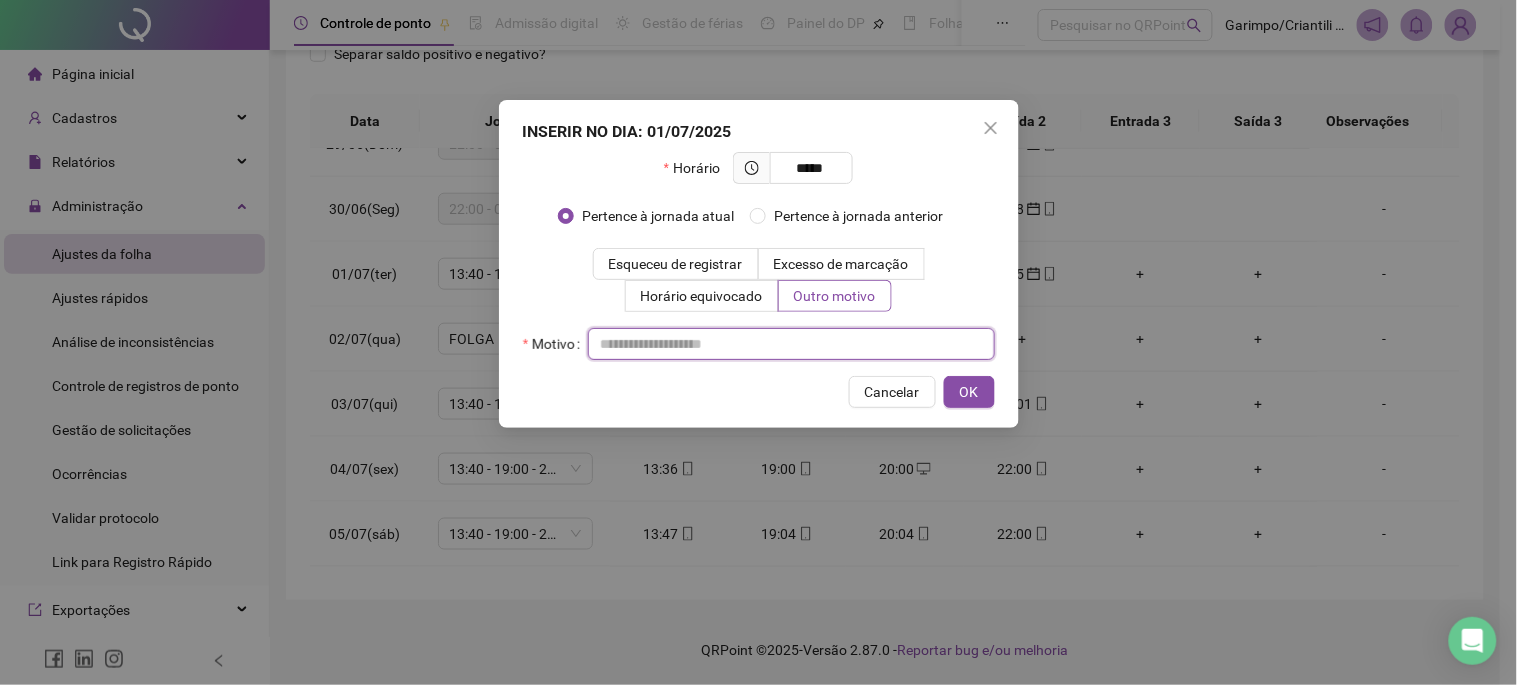 click at bounding box center (791, 344) 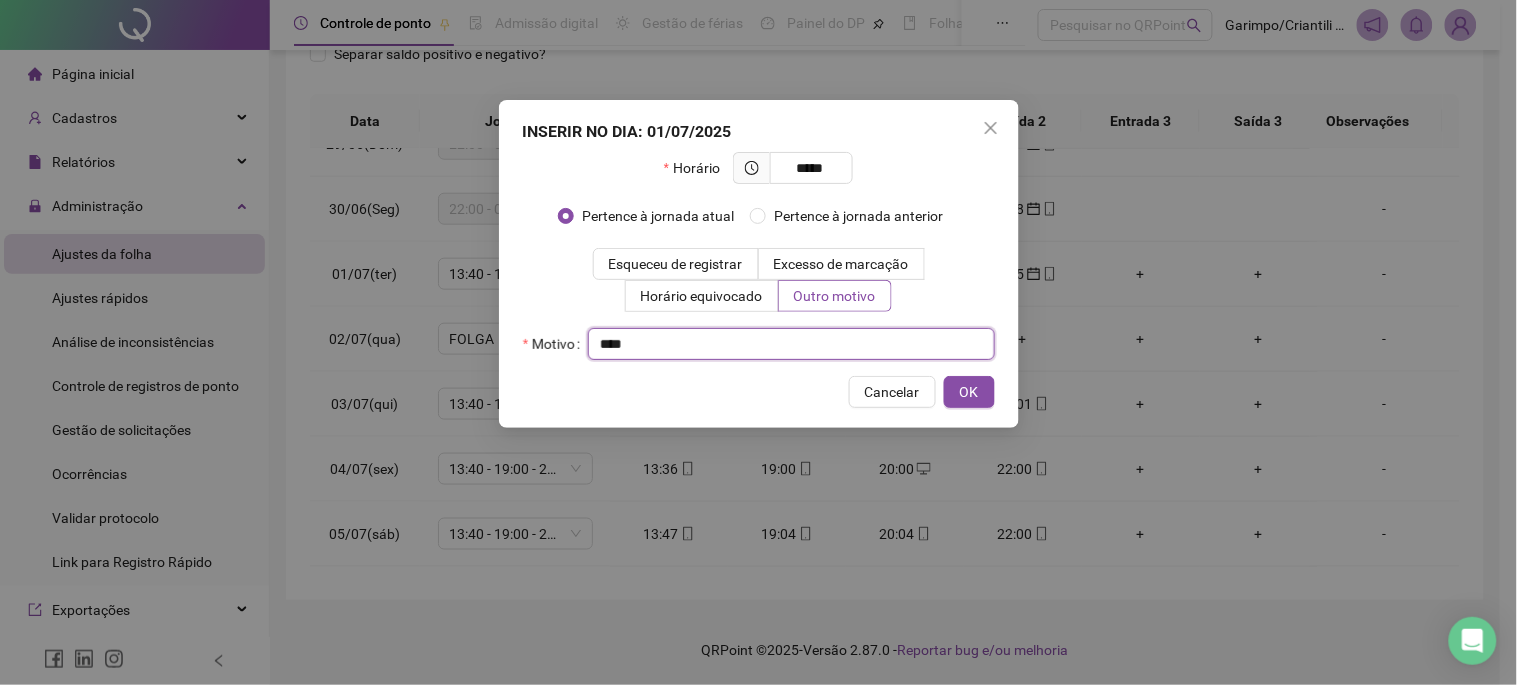 type 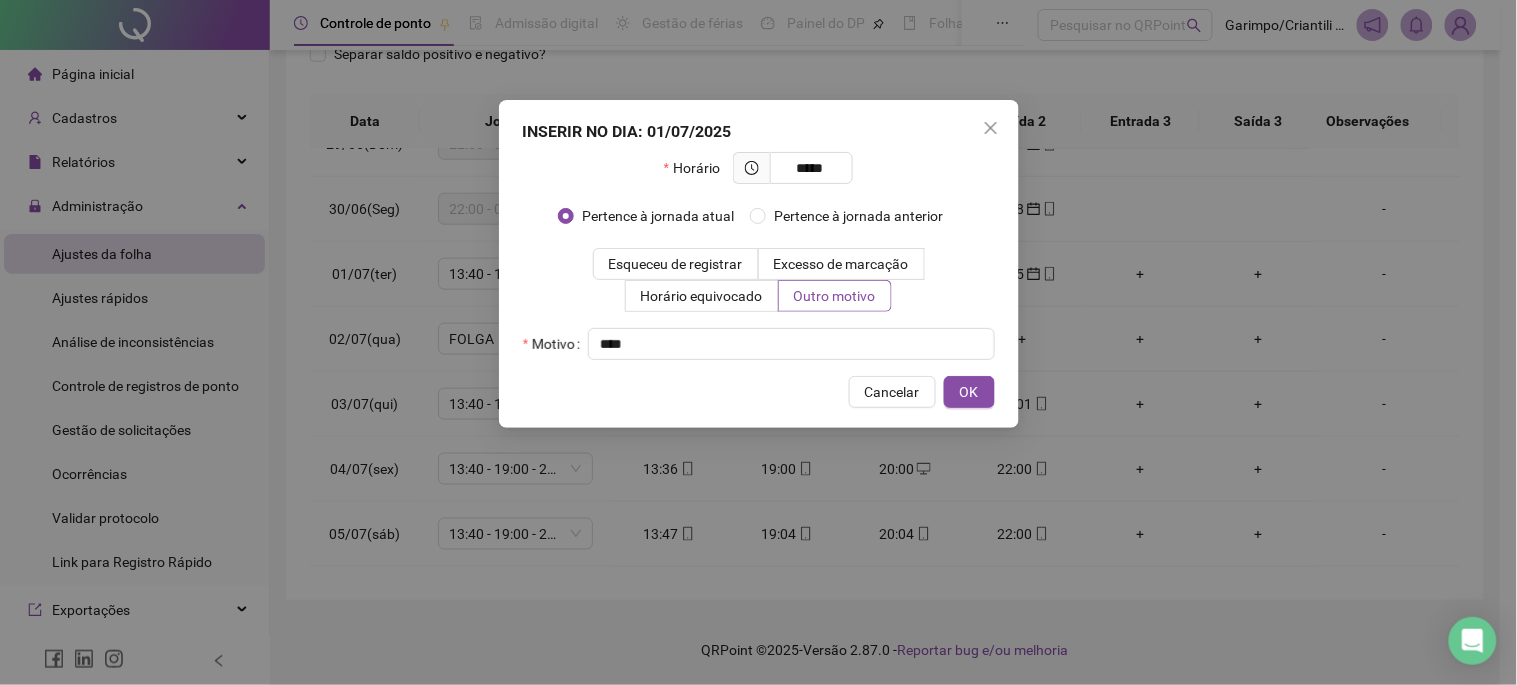 click on "INSERIR NO DIA :   [DATE] Horário ***** Pertence à jornada atual Pertence à jornada anterior Esqueceu de registrar Excesso de marcação Horário equivocado Outro motivo Motivo Cancelar OK" at bounding box center [759, 264] 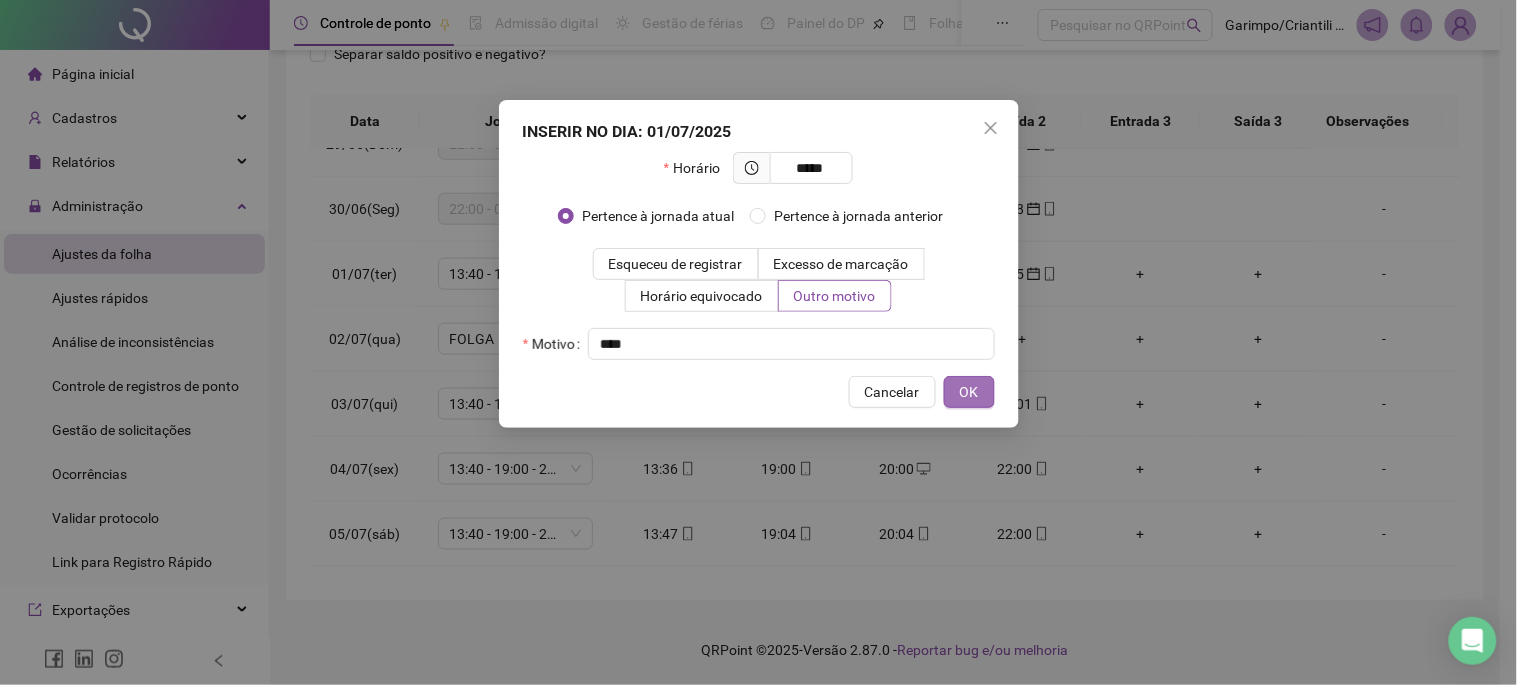 click on "OK" at bounding box center (969, 392) 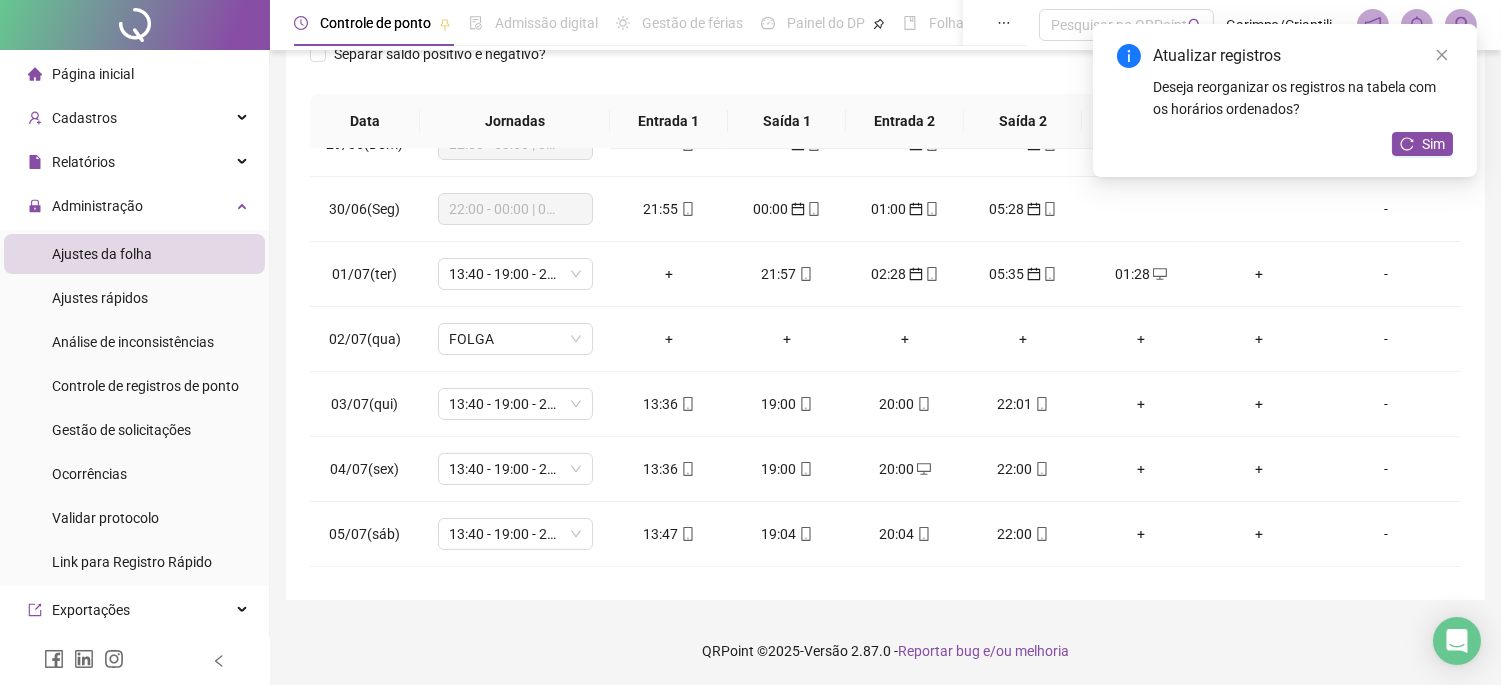 click on "Atualizar registros Deseja reorganizar os registros na tabela com os horários ordenados? Sim" at bounding box center (1285, 100) 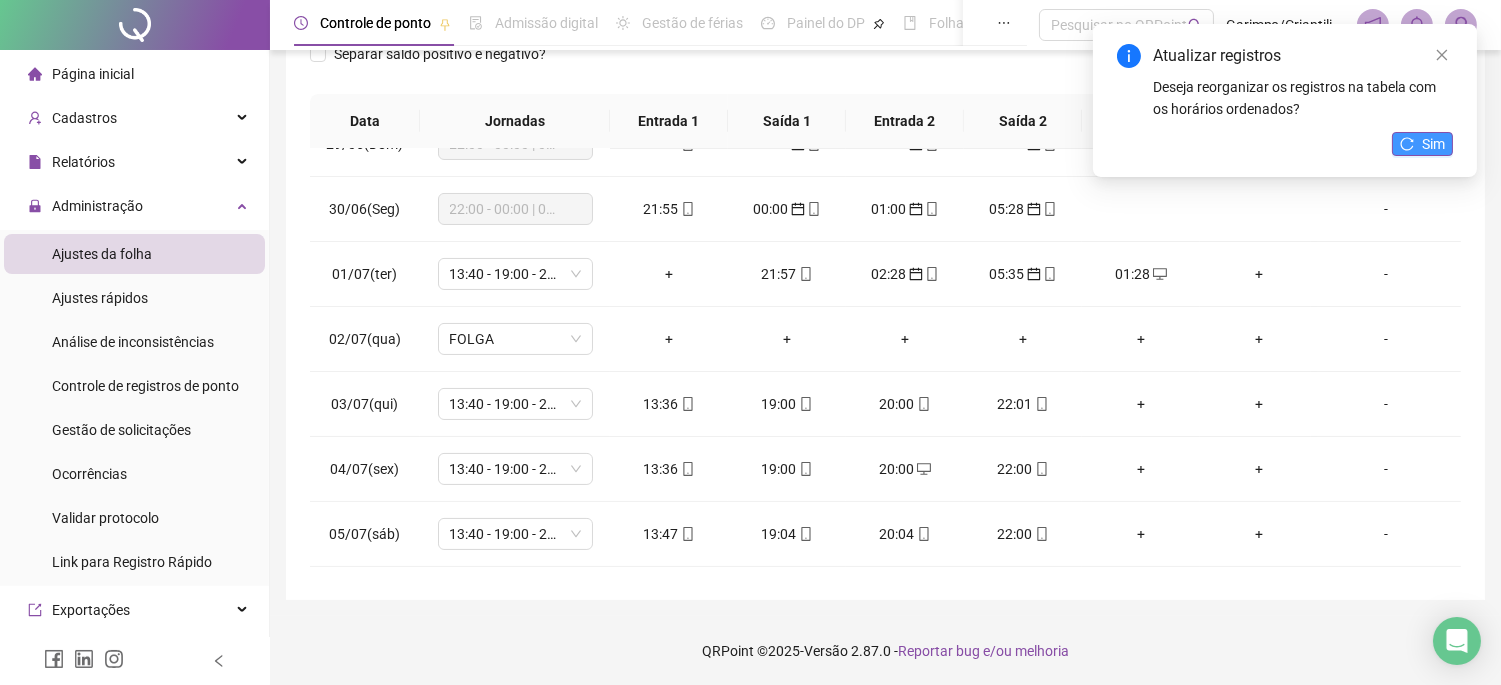 click 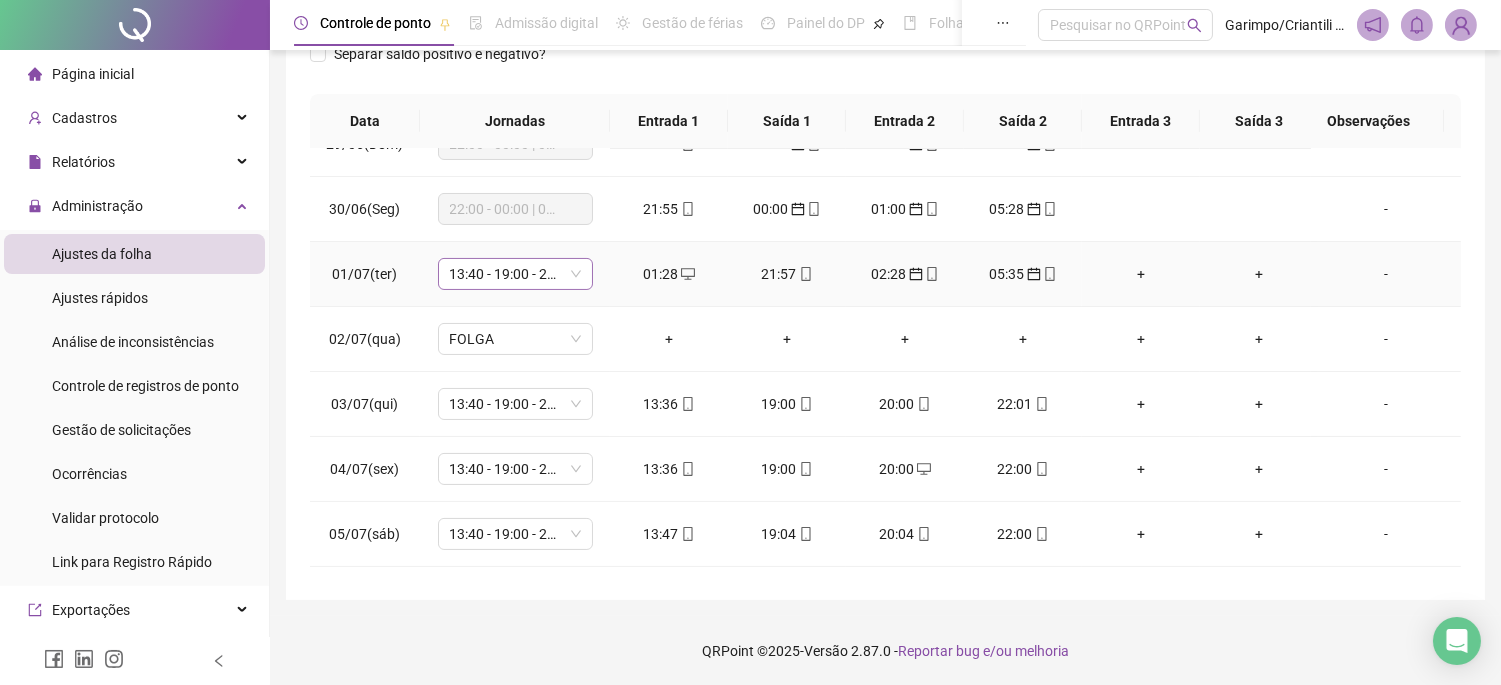 click on "13:40 - 19:00 - 20:00 - 22:00" at bounding box center [515, 274] 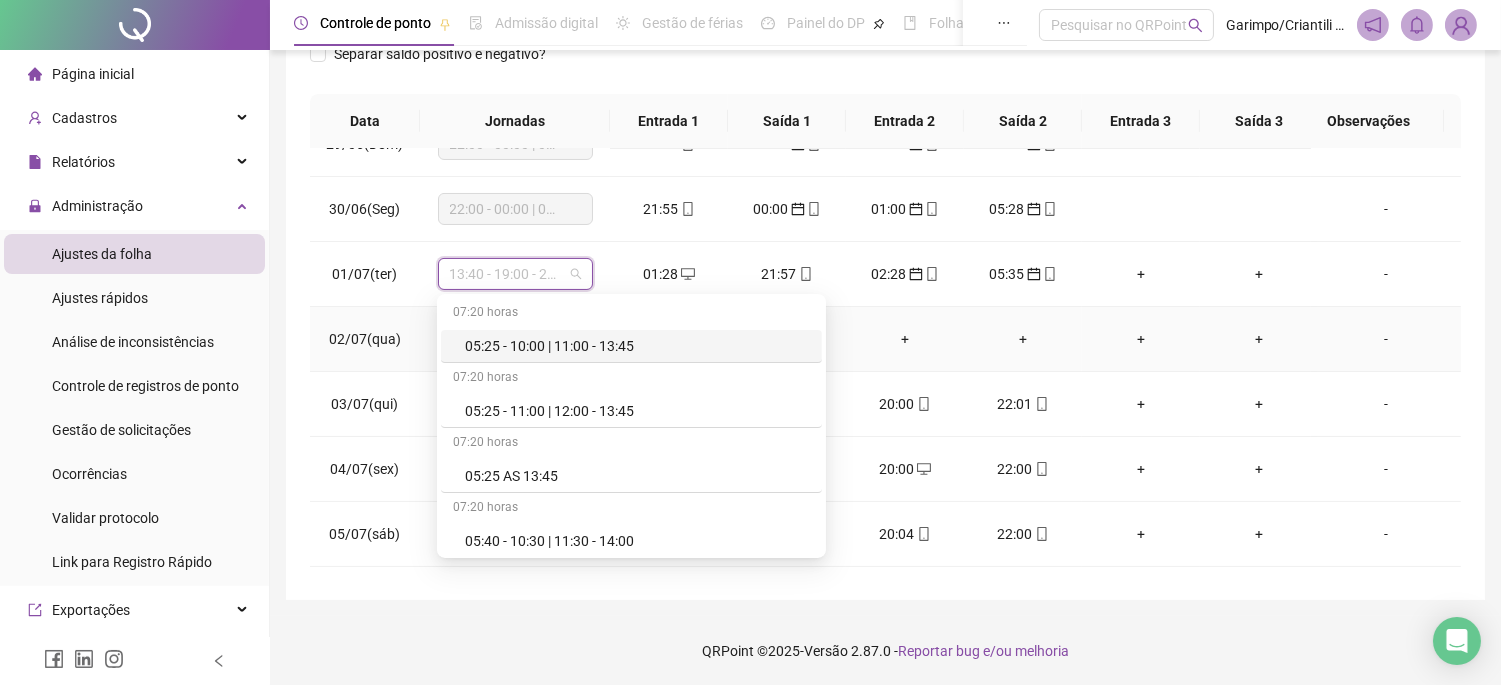 click on "+" at bounding box center (905, 339) 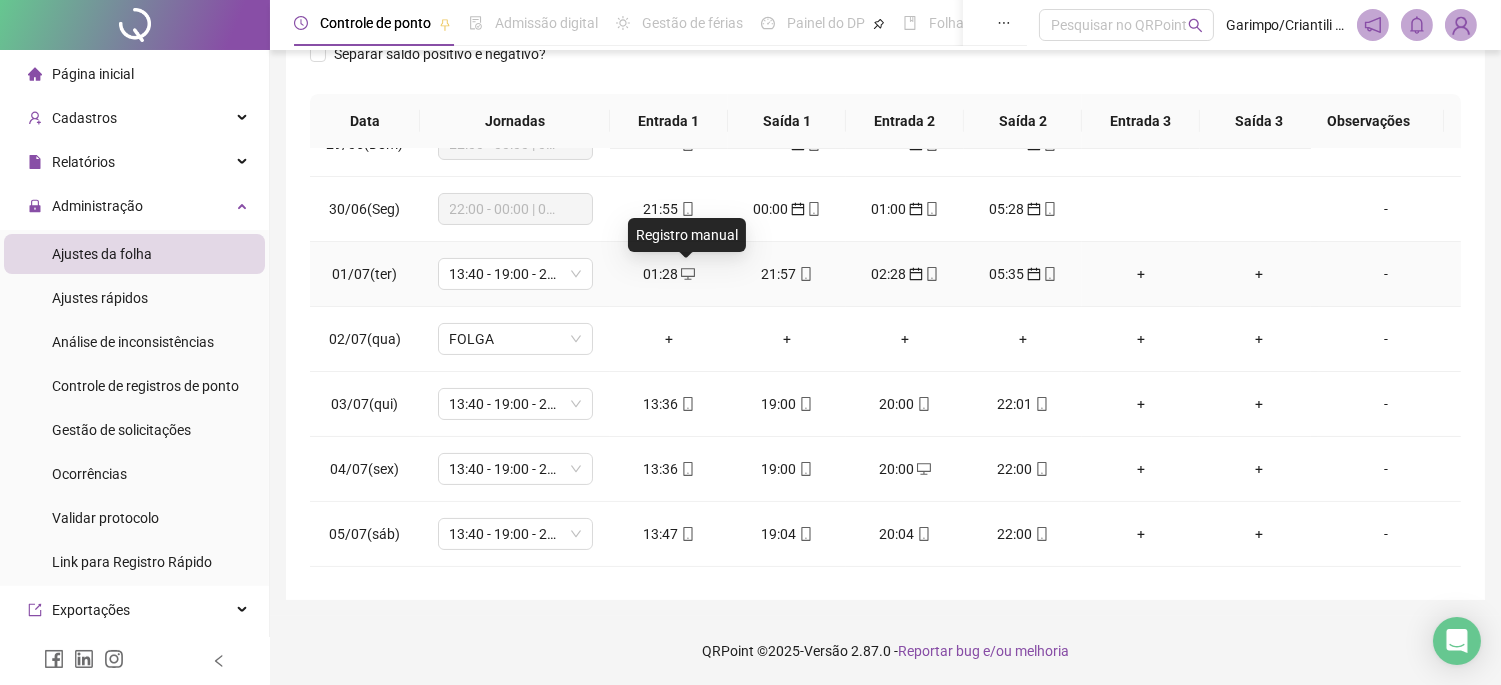 click 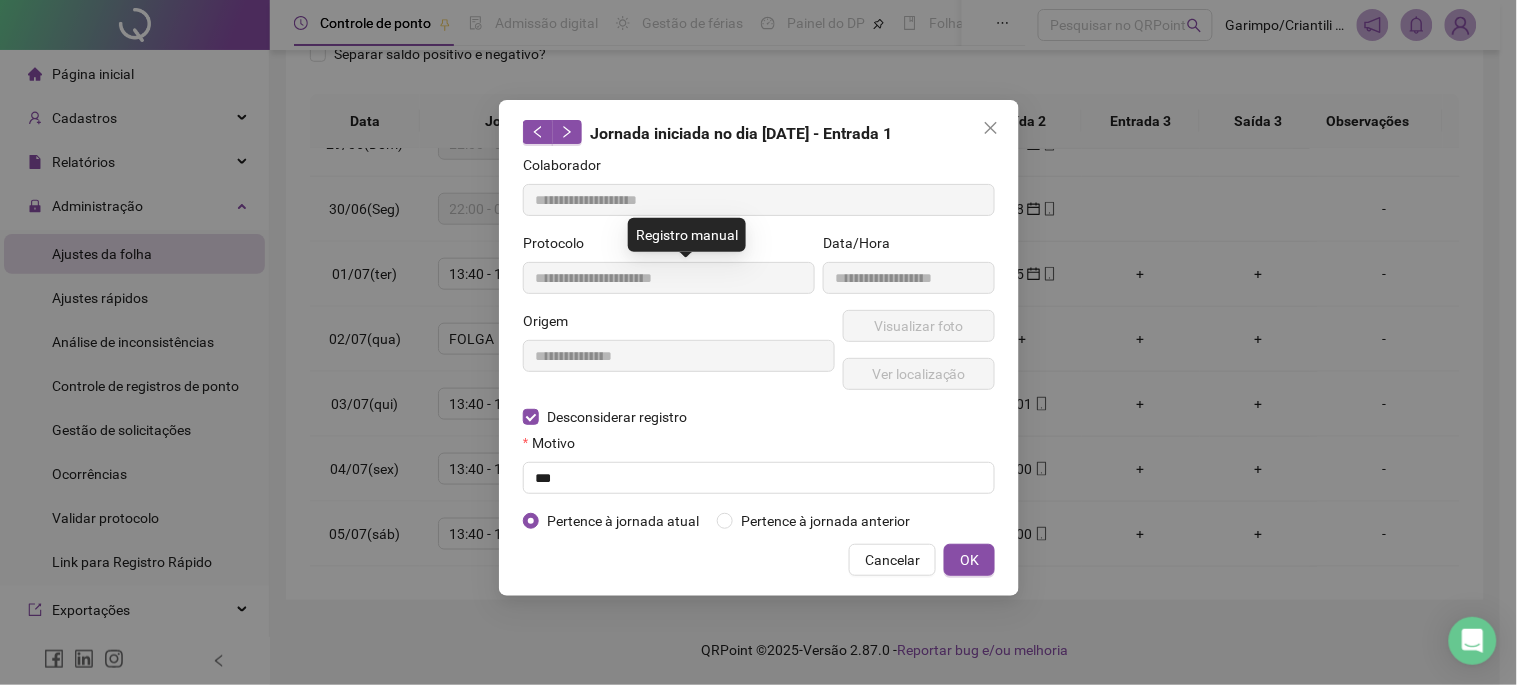 type on "**********" 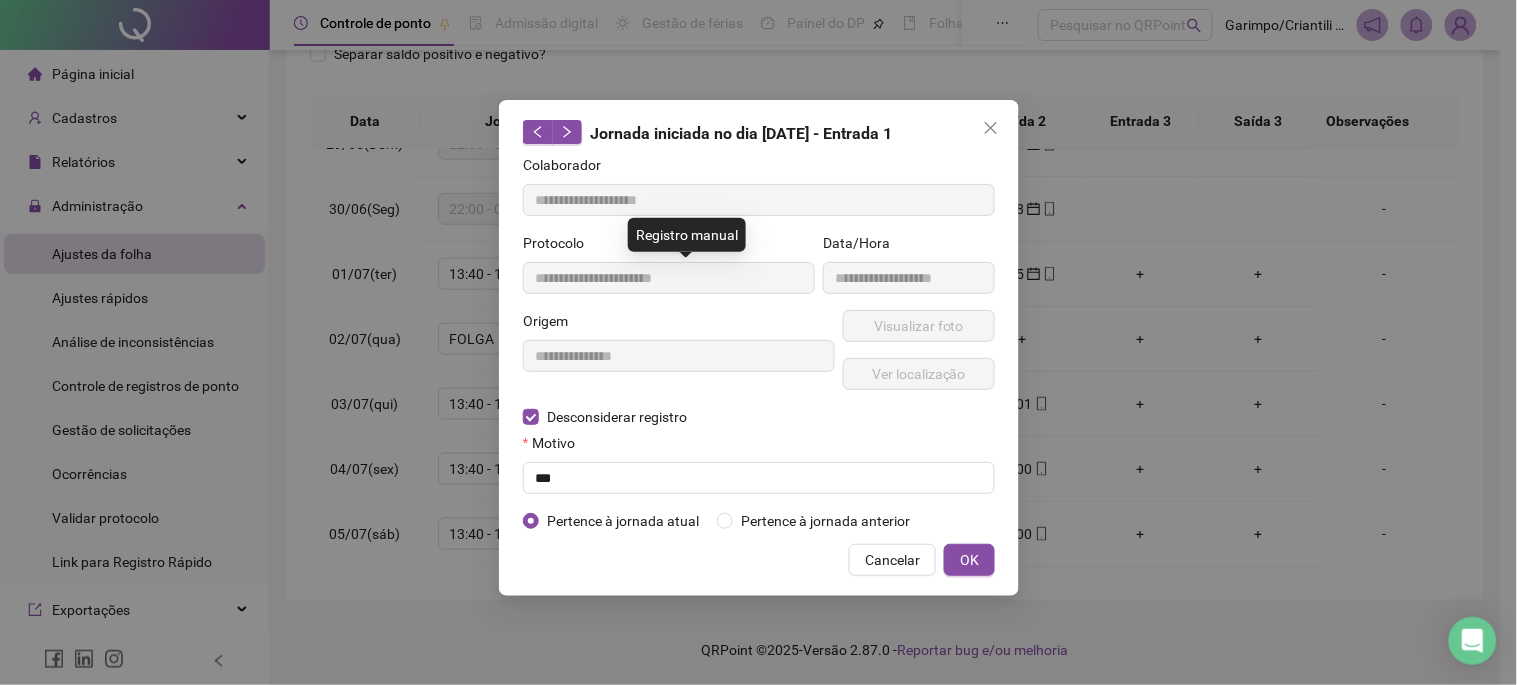 type on "**********" 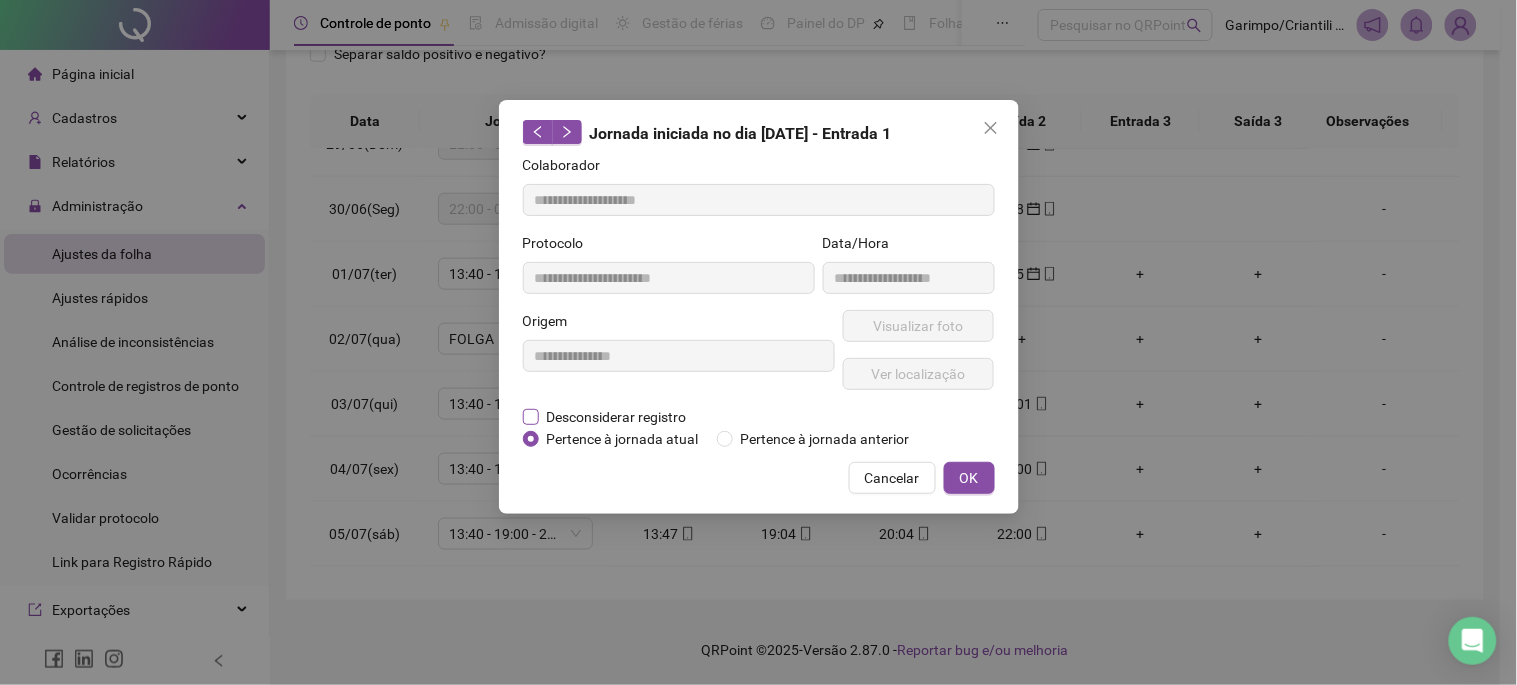 click on "Desconsiderar registro" at bounding box center [617, 417] 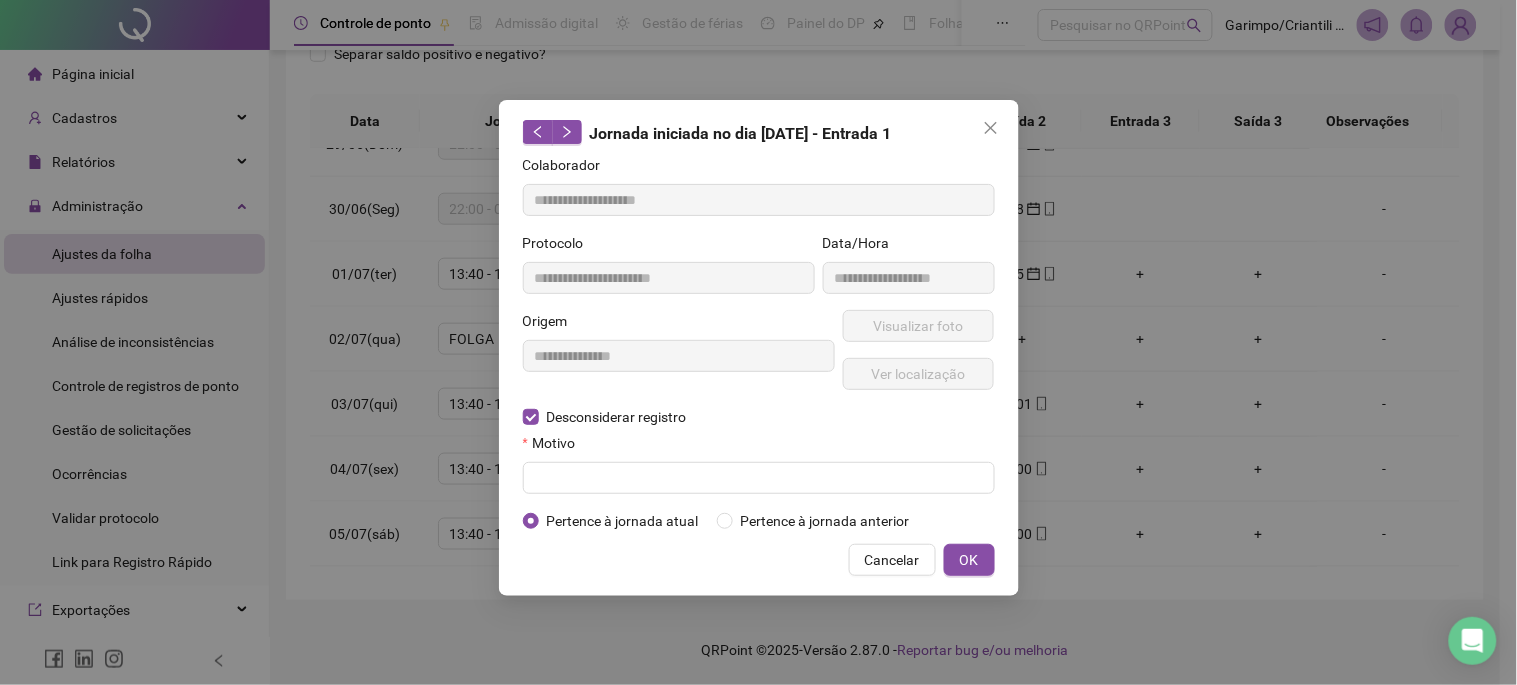 click on "Motivo" at bounding box center (759, 447) 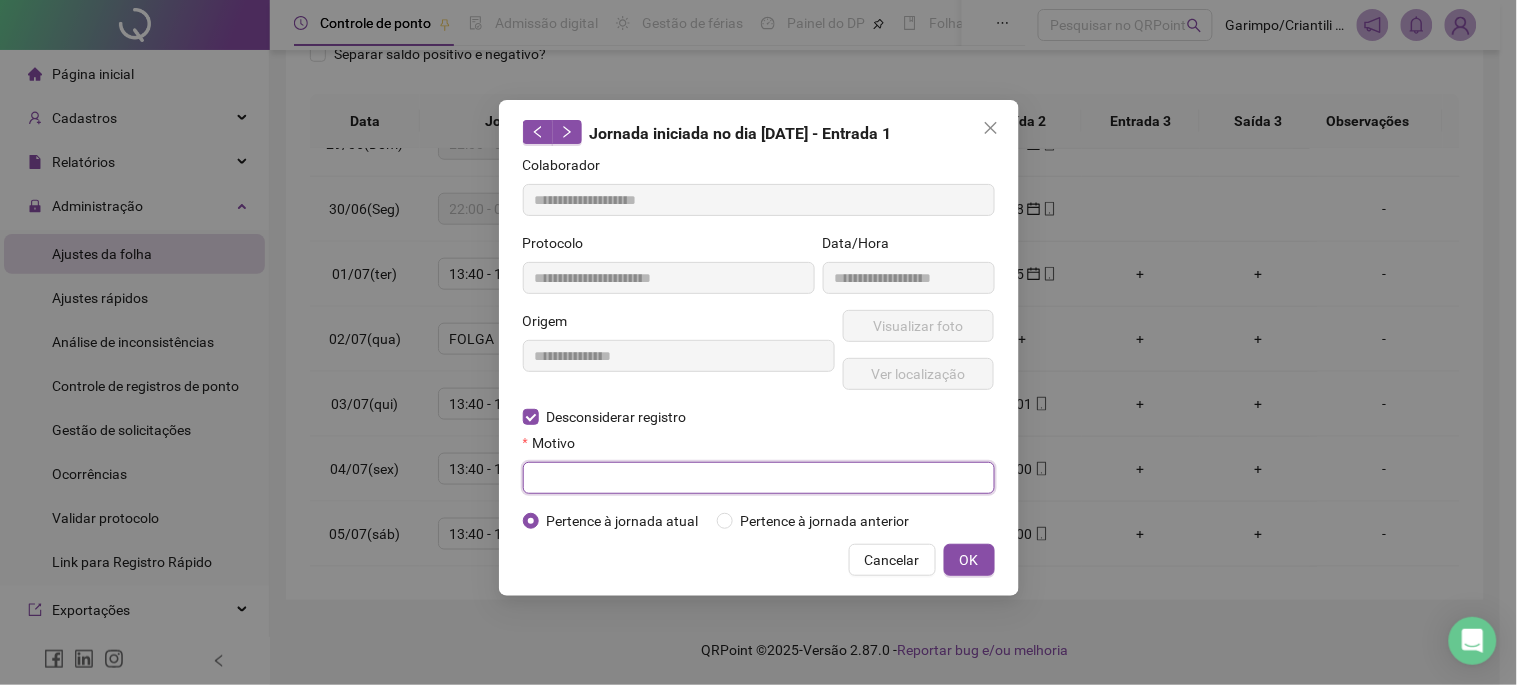click at bounding box center [759, 478] 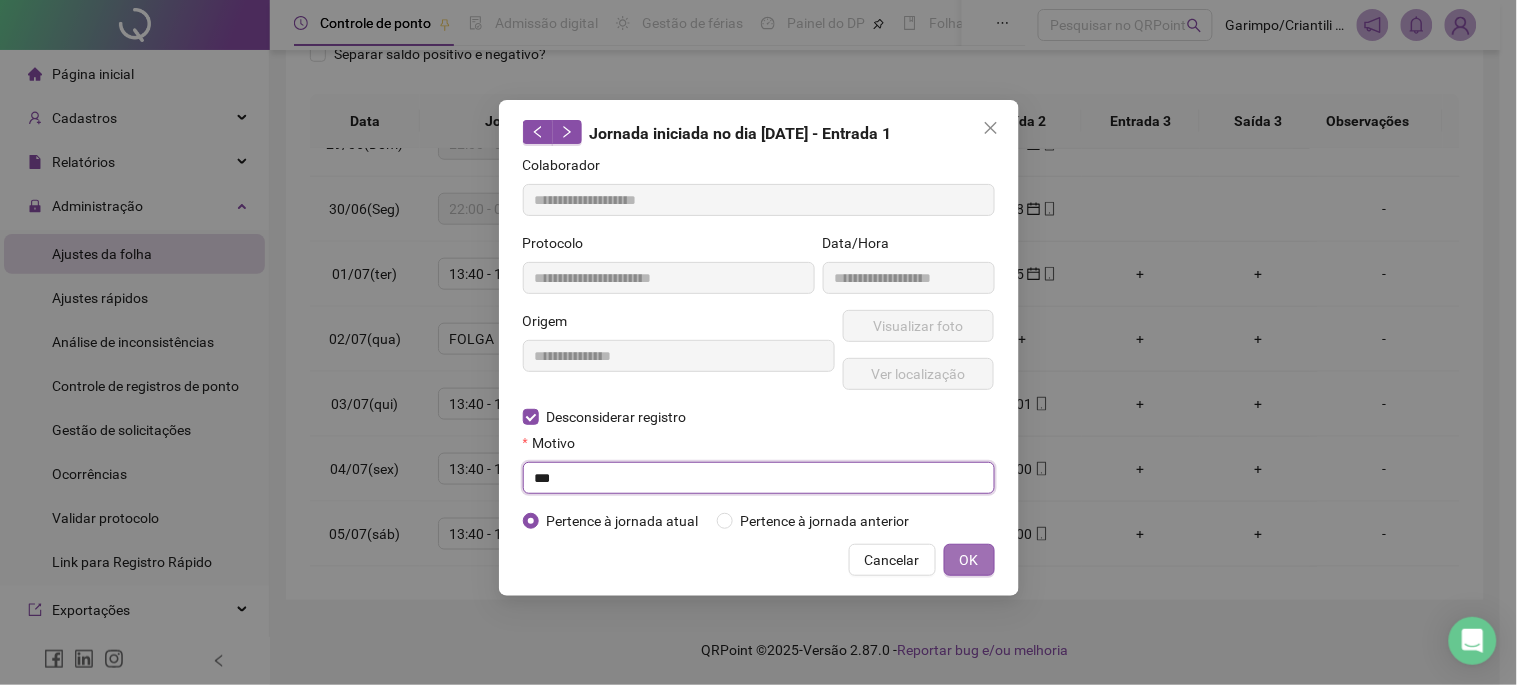 type 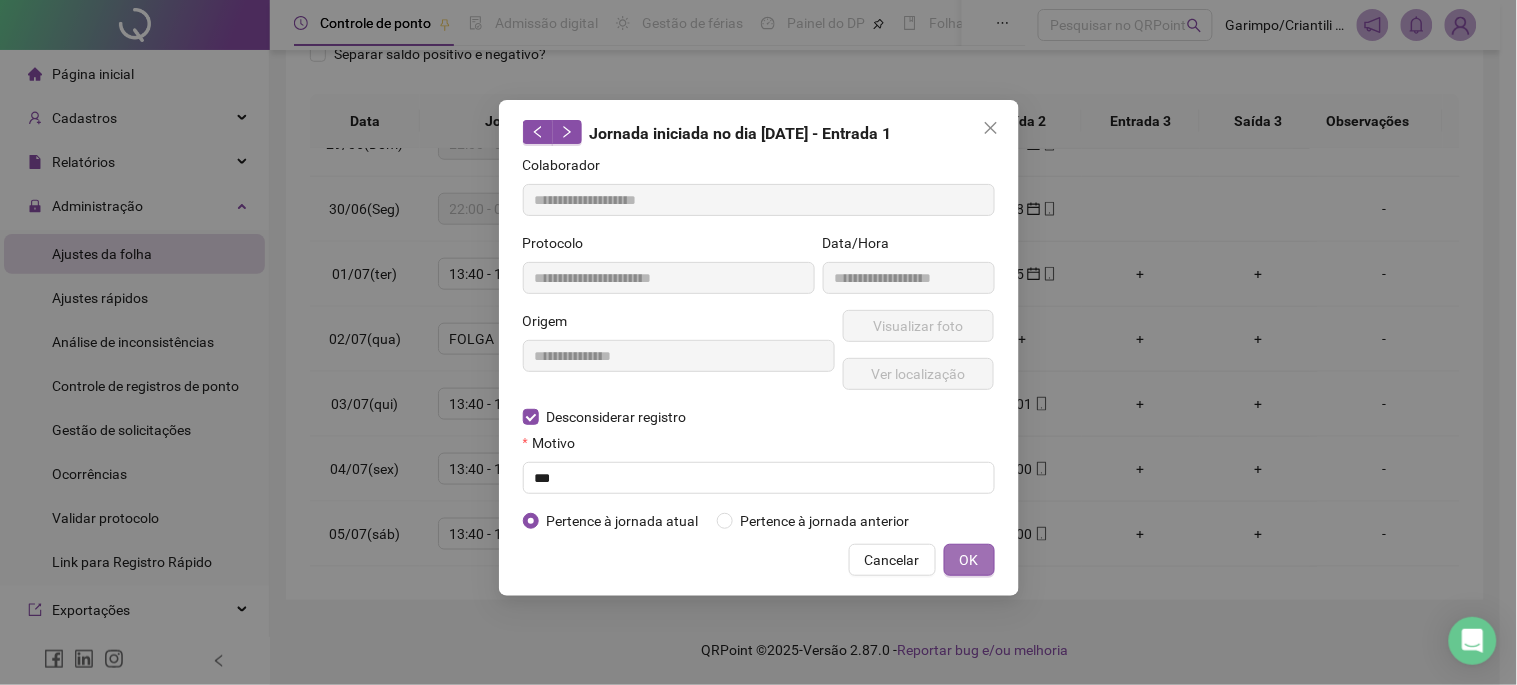 click on "OK" at bounding box center [969, 560] 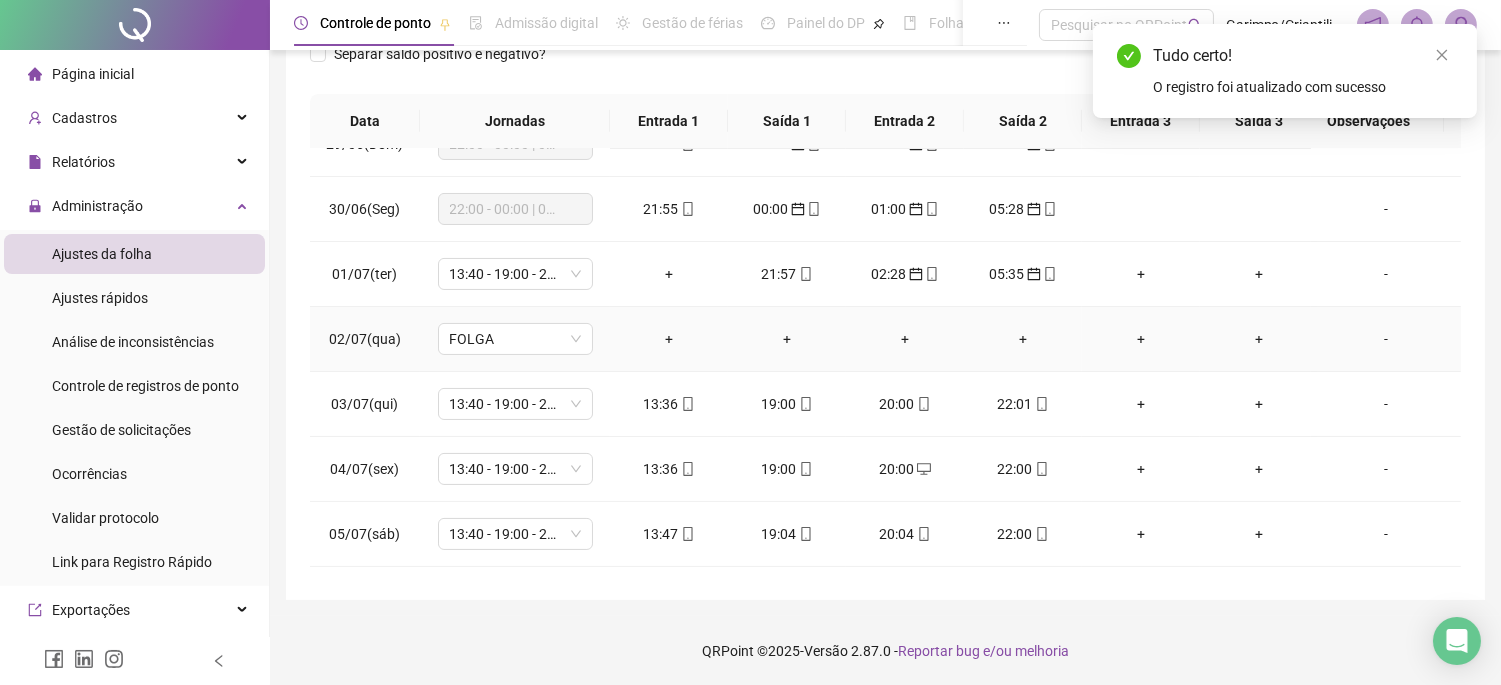 click on "+" at bounding box center (787, 339) 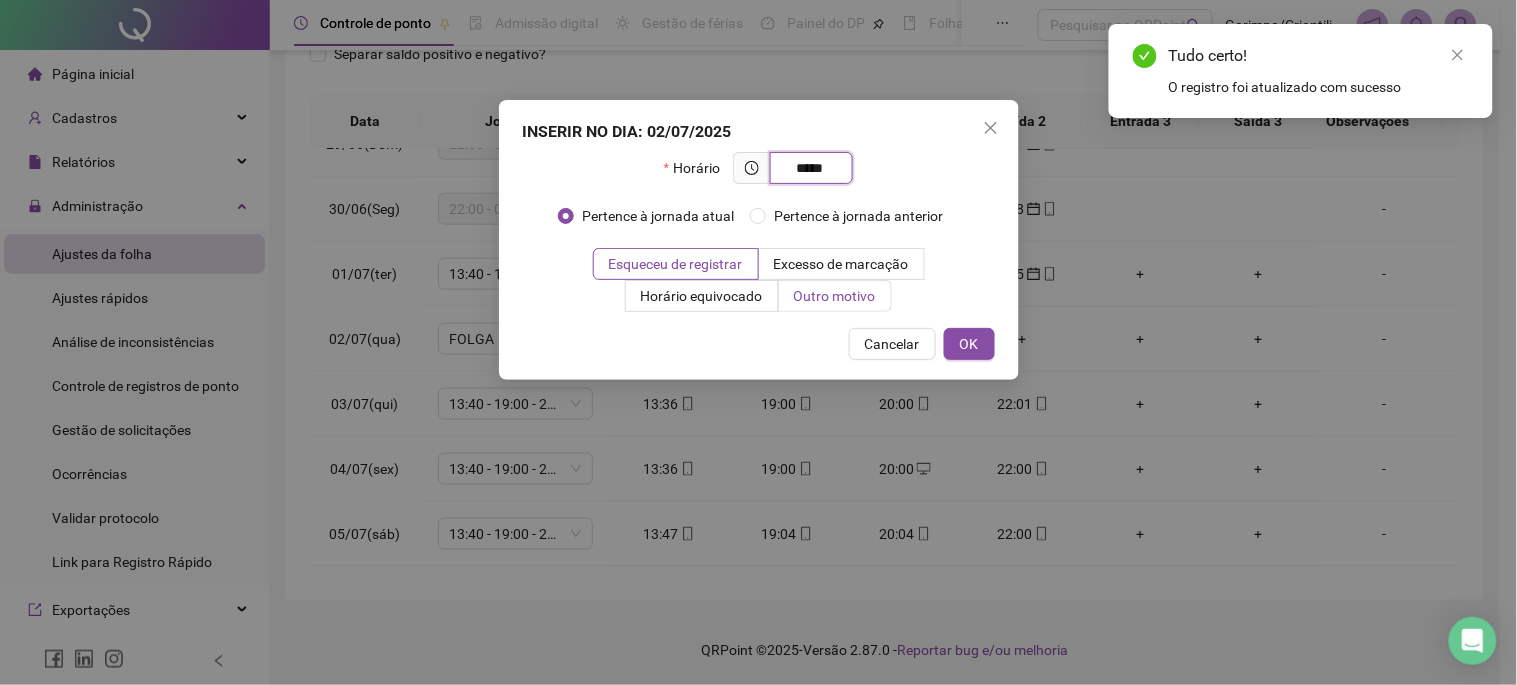 type on "*****" 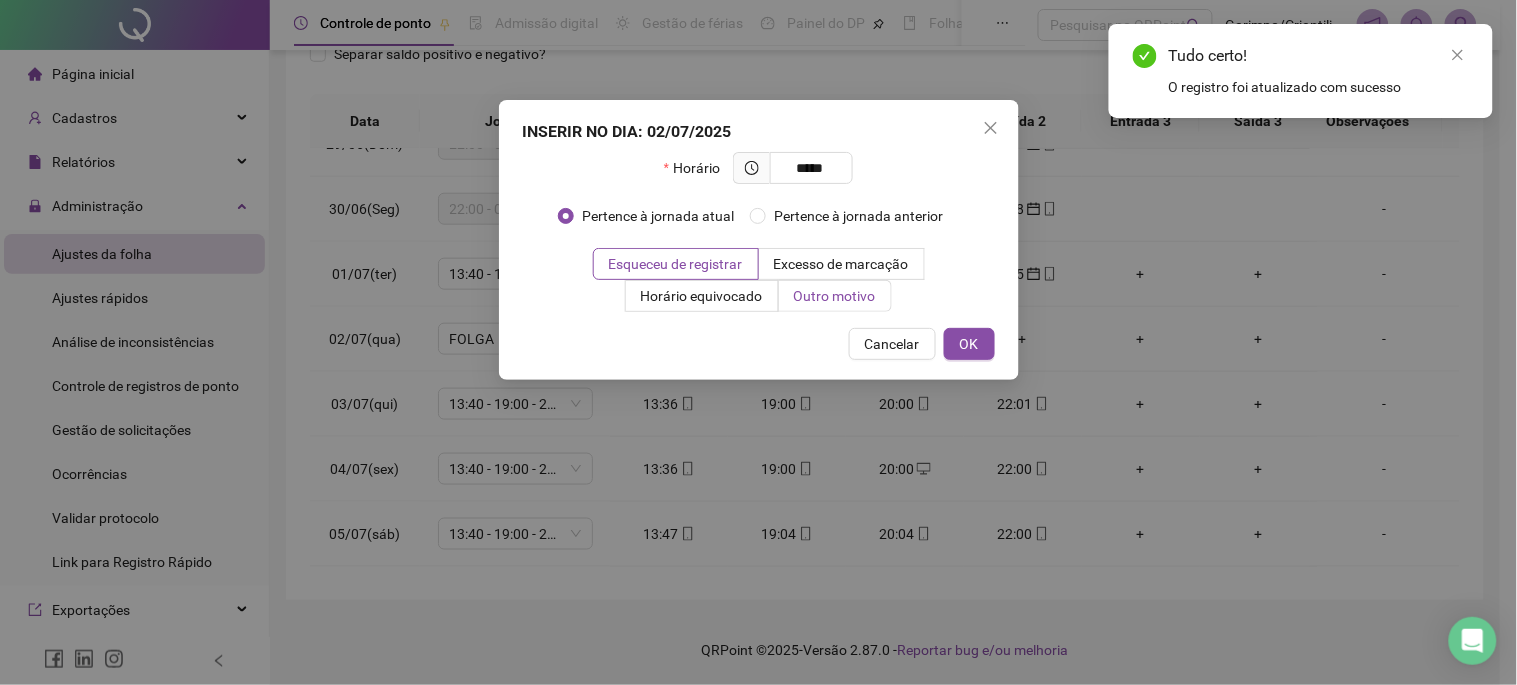 click on "Outro motivo" at bounding box center (835, 296) 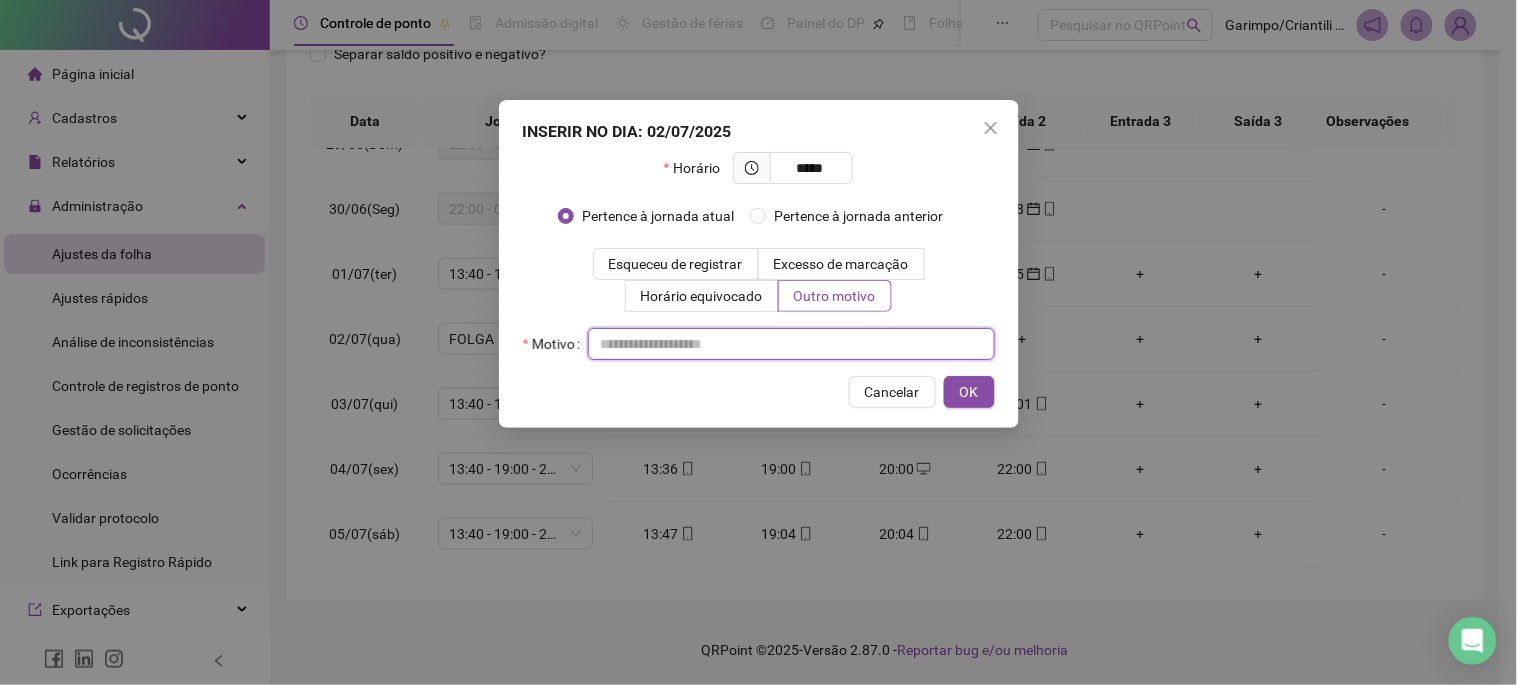 click at bounding box center (791, 344) 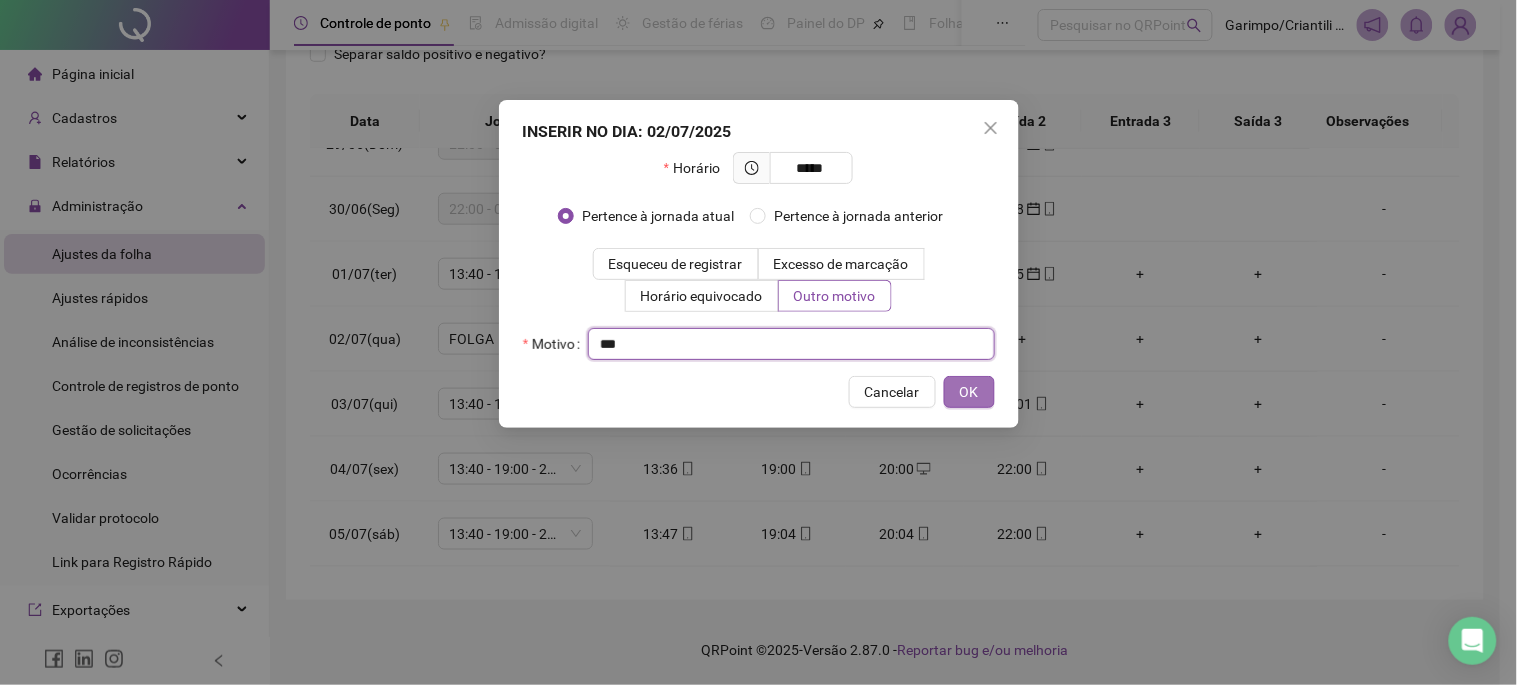 type 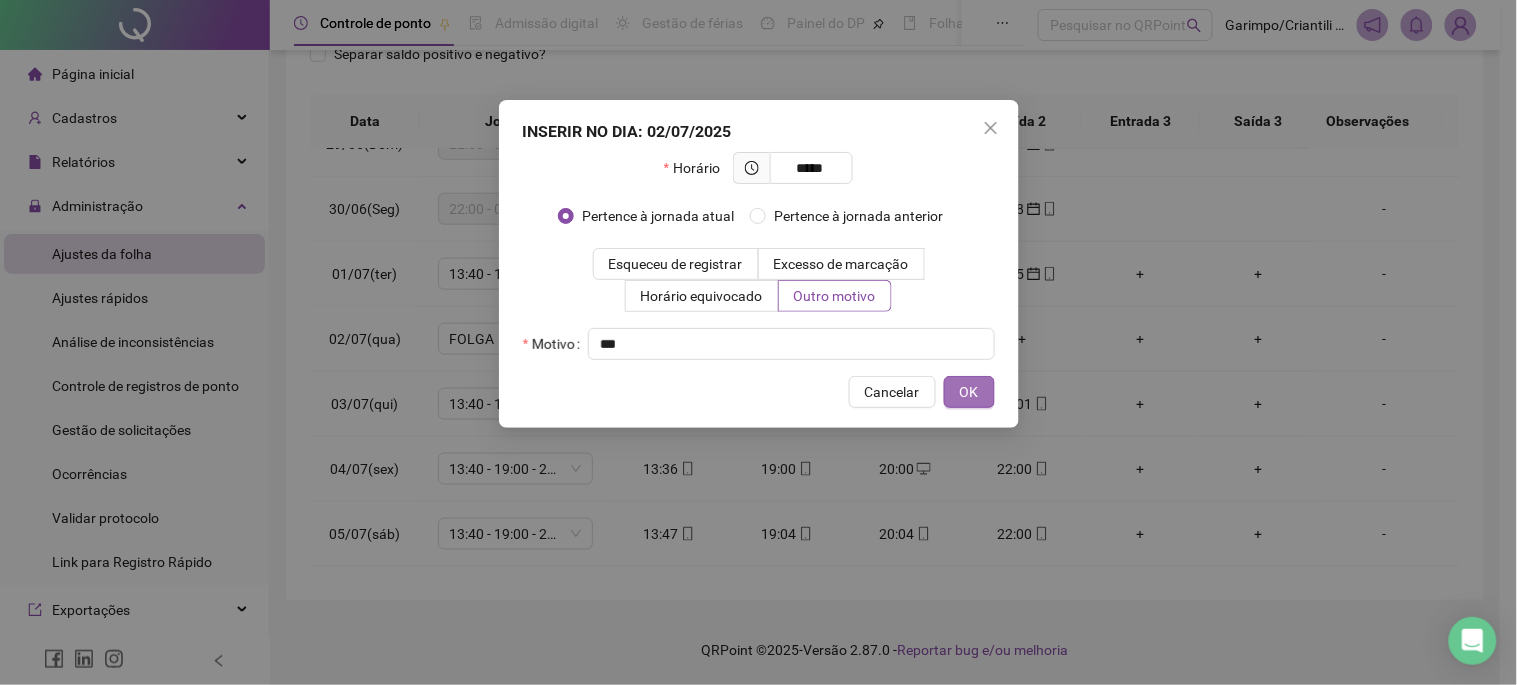 click on "OK" at bounding box center (969, 392) 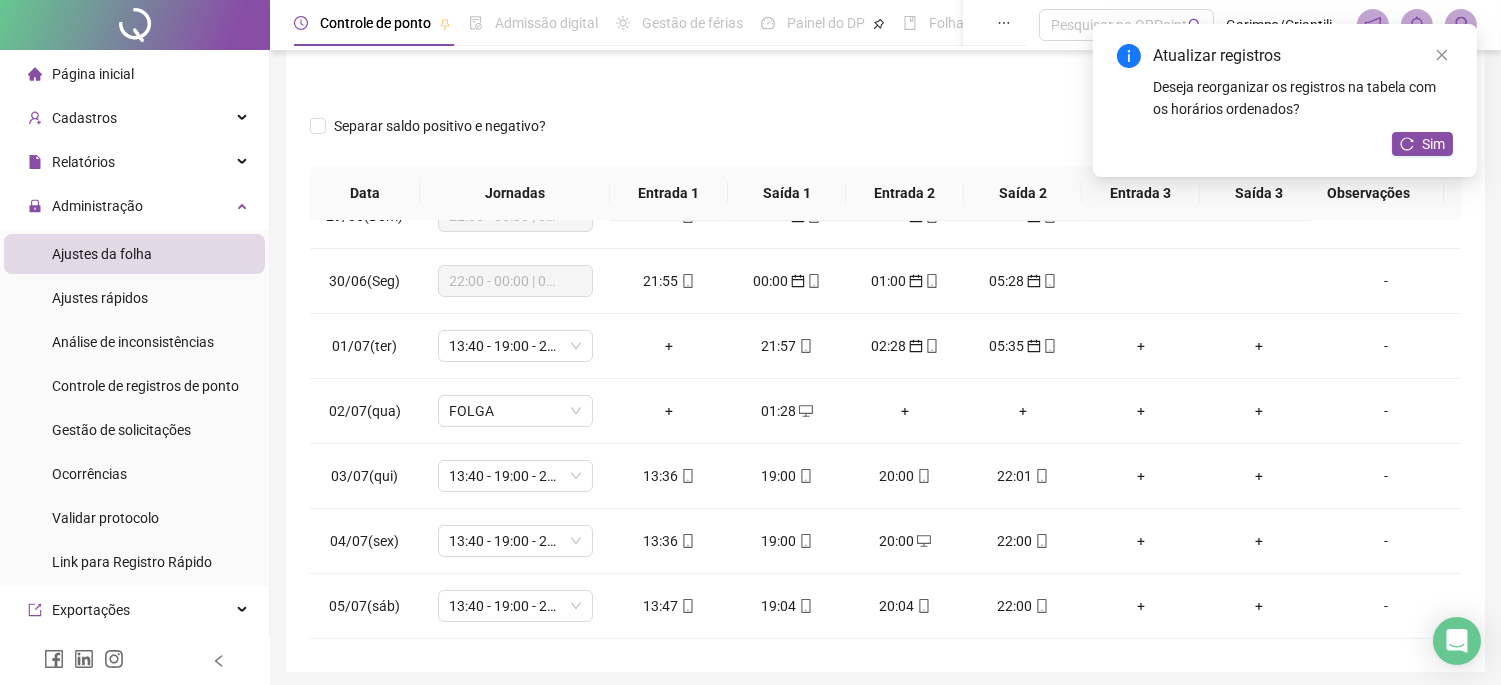 scroll, scrollTop: 257, scrollLeft: 0, axis: vertical 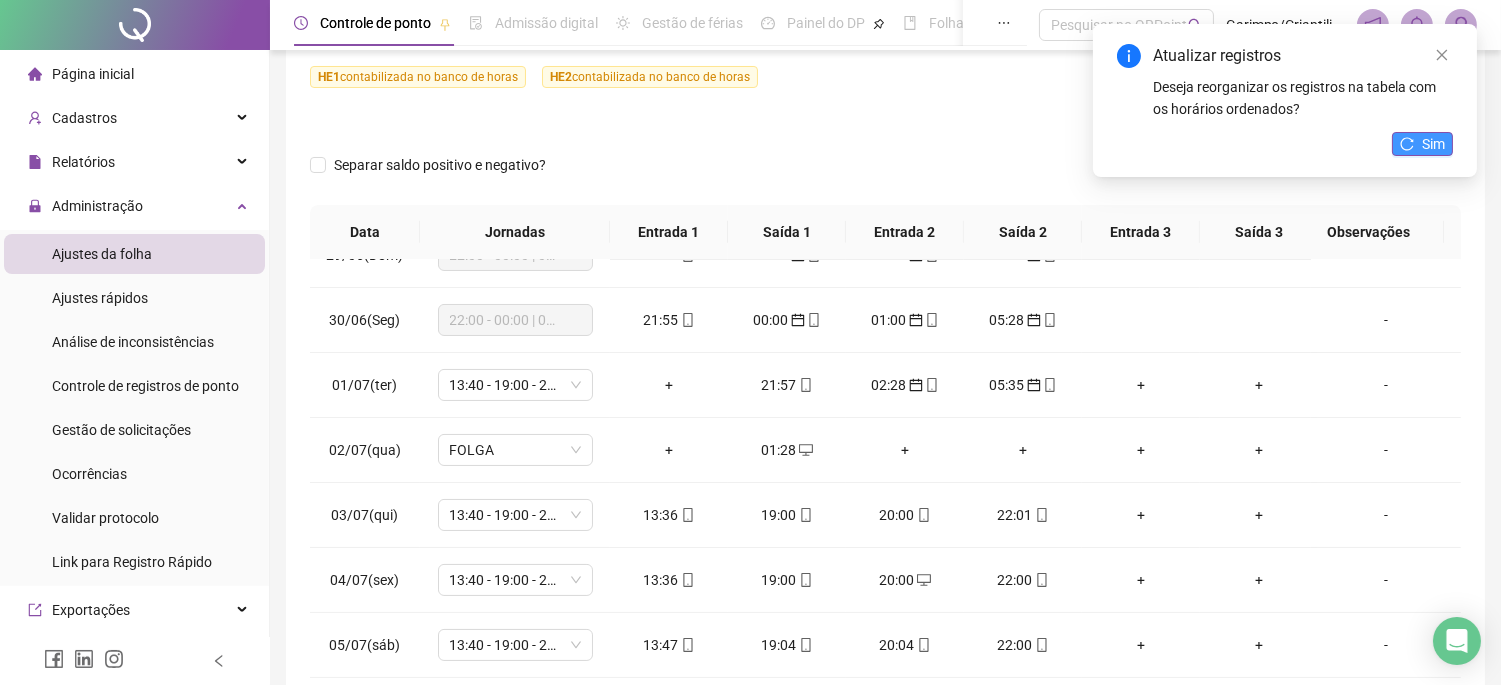 click on "Sim" at bounding box center (1422, 144) 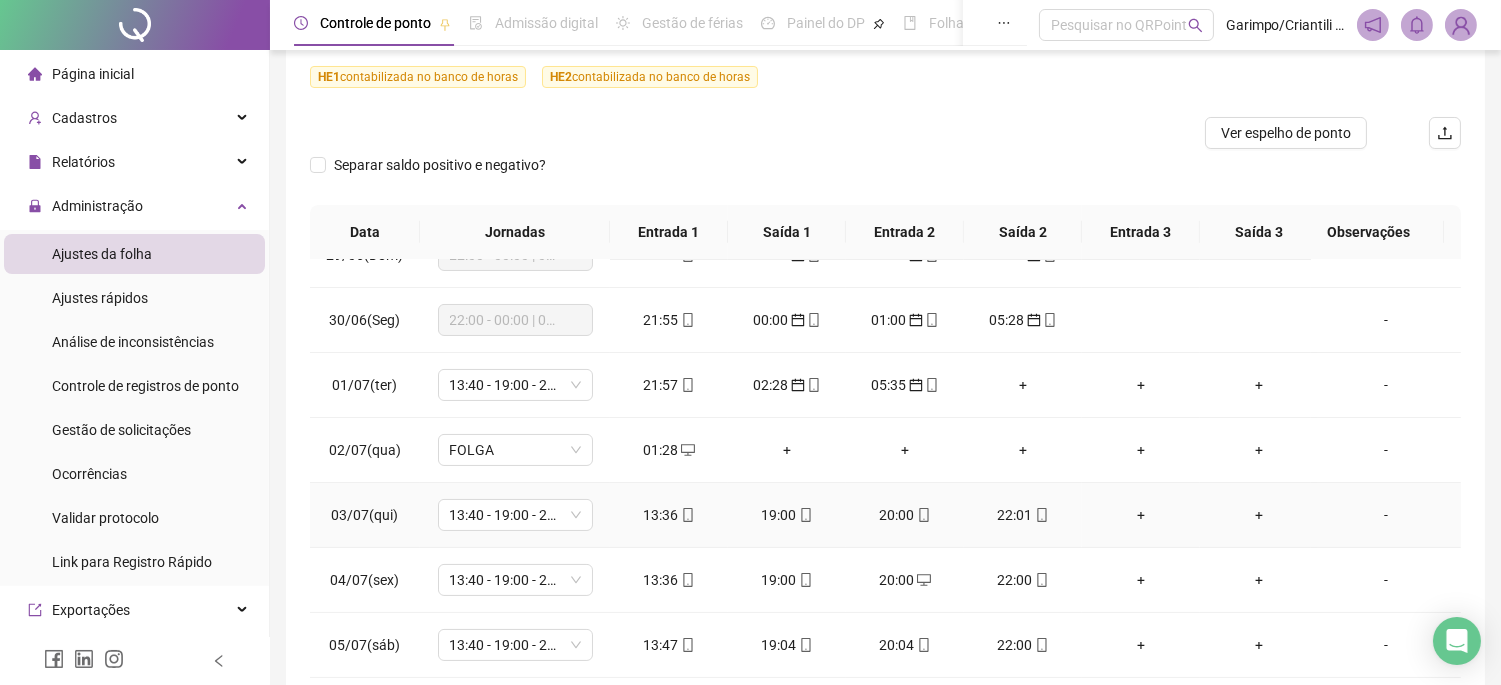 scroll, scrollTop: 668, scrollLeft: 0, axis: vertical 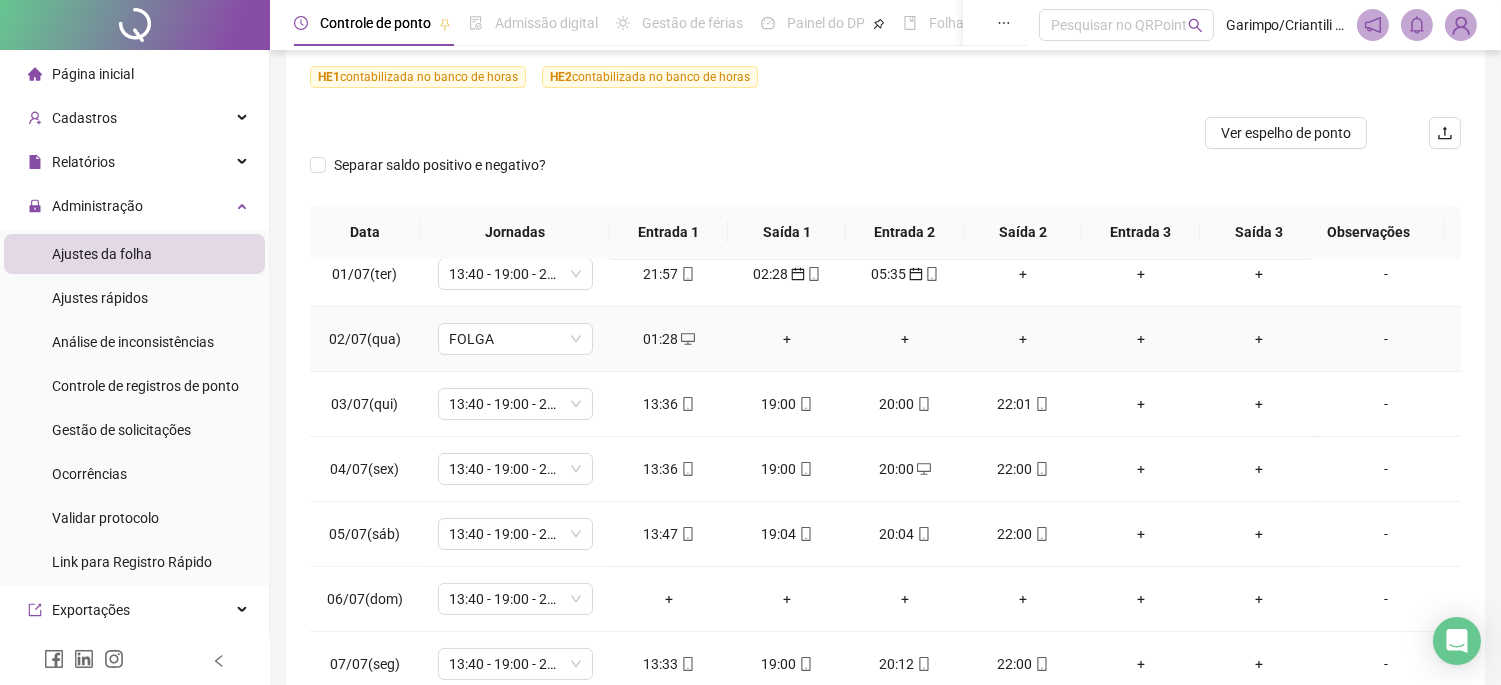 click on "01:28" at bounding box center (669, 339) 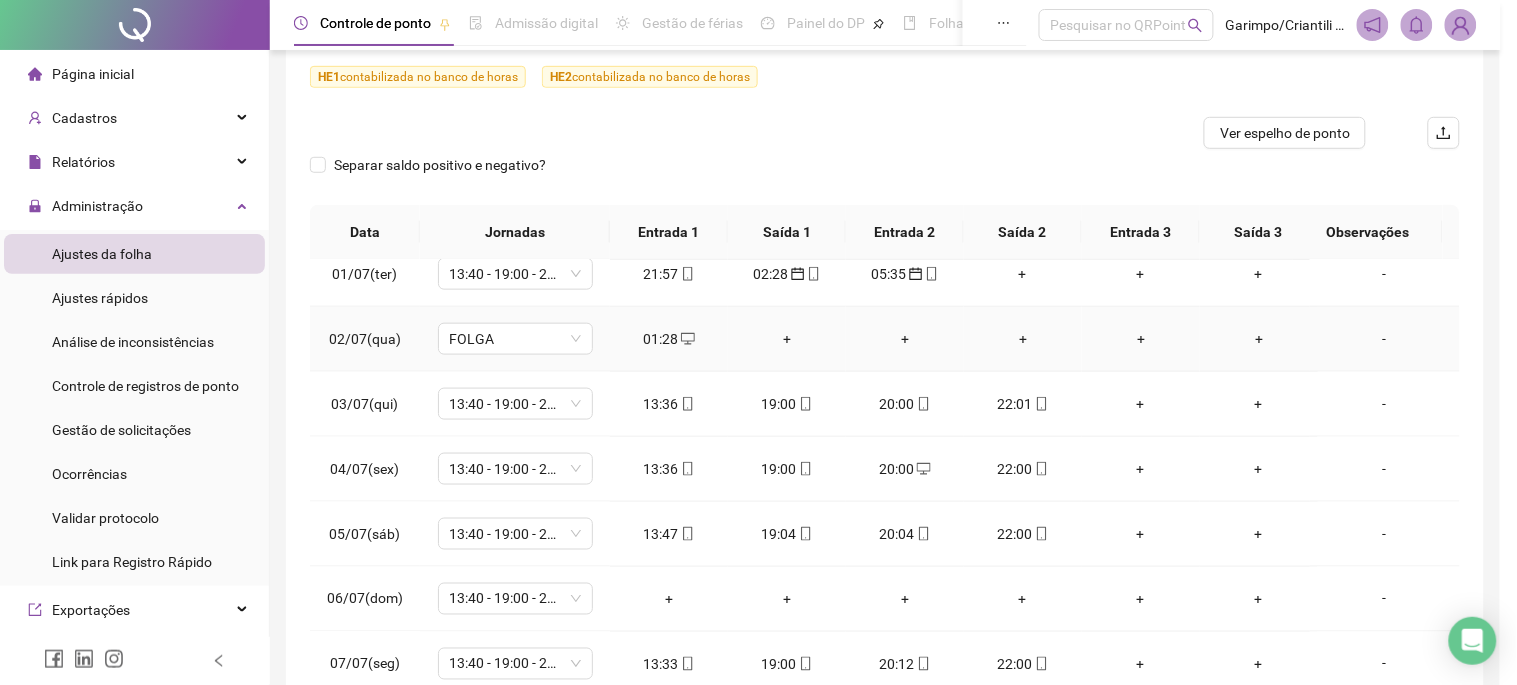 type on "**********" 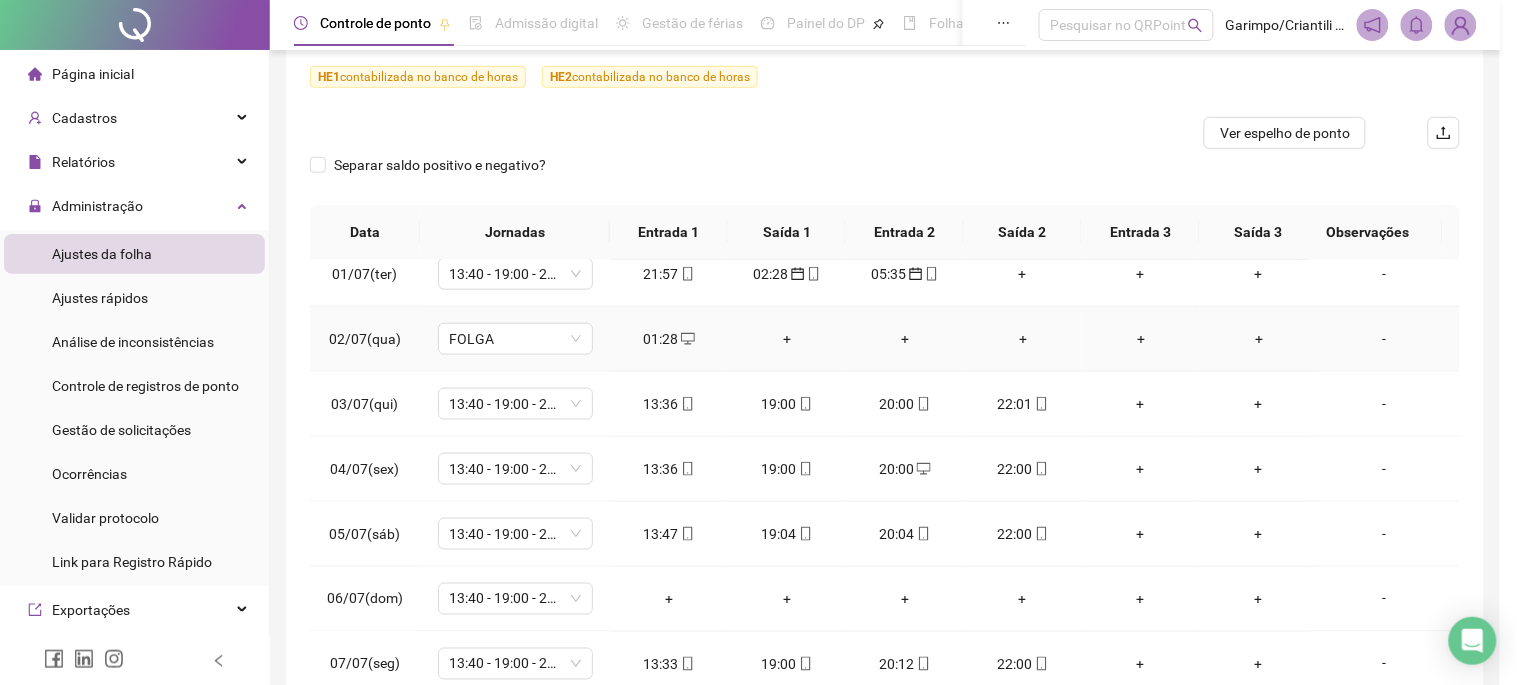 type on "**********" 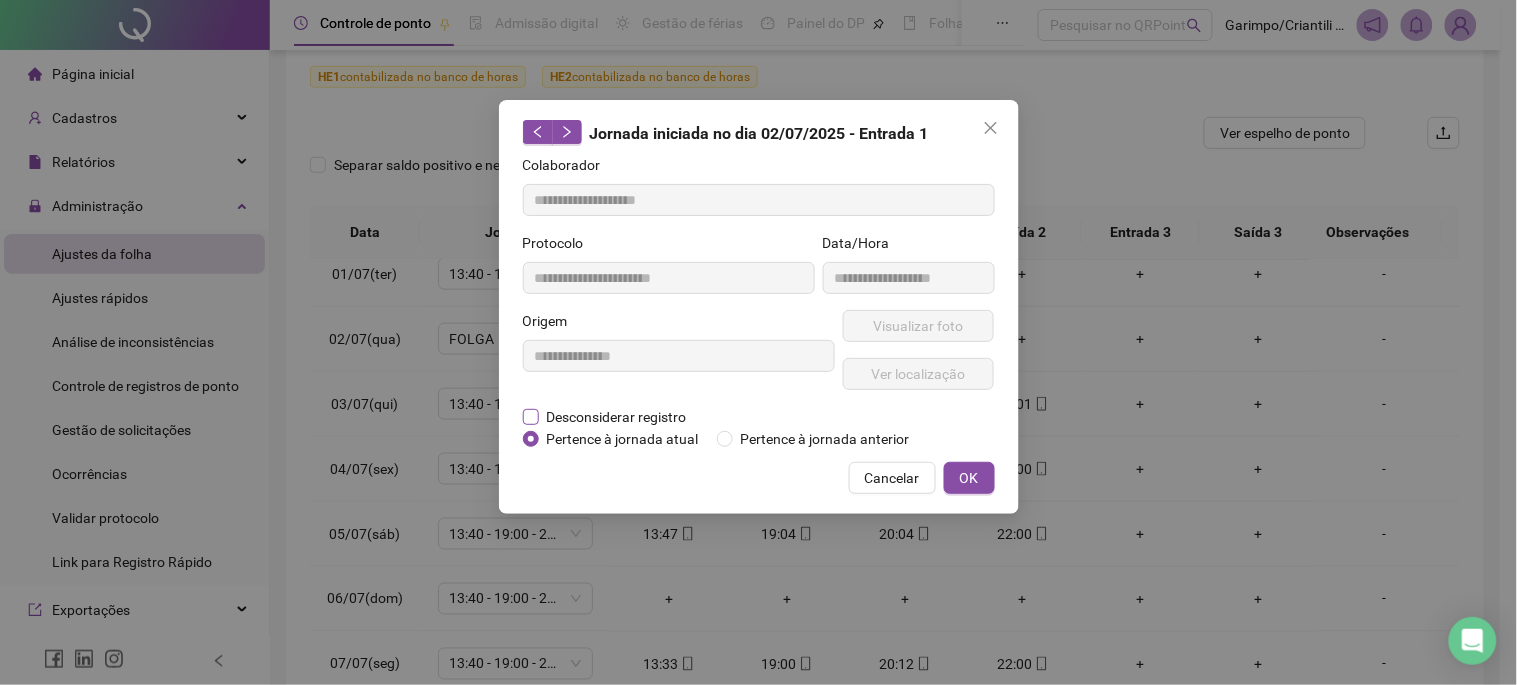 click on "Desconsiderar registro" at bounding box center (617, 417) 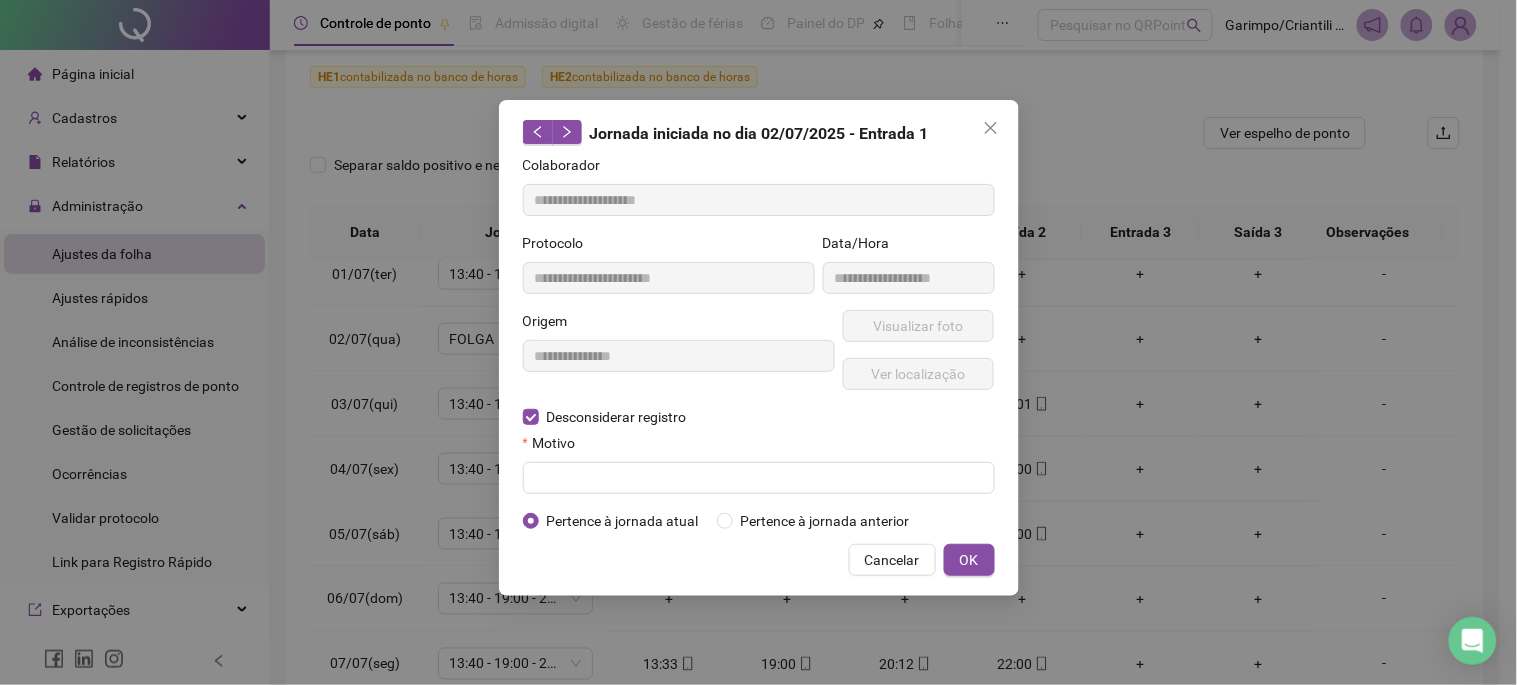 click on "**********" at bounding box center [759, 348] 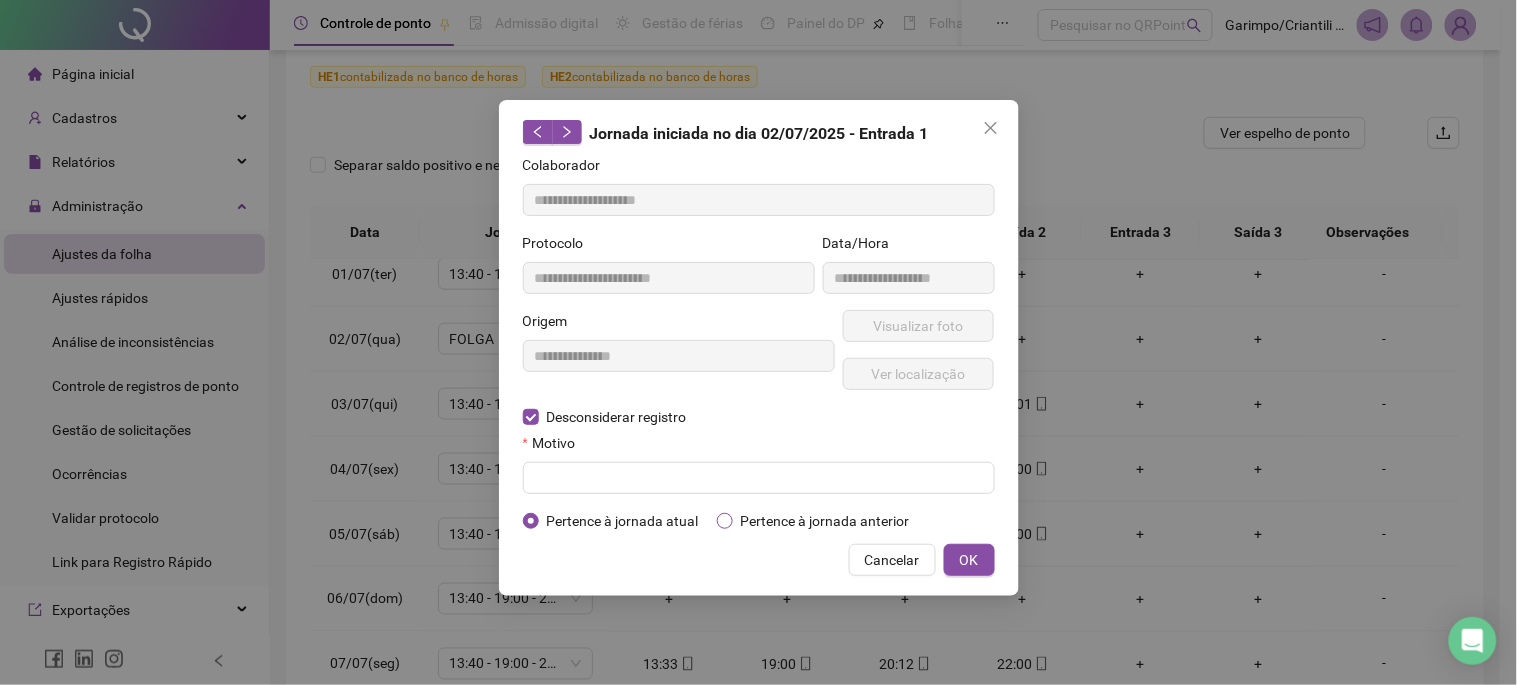 click on "Pertence à jornada anterior" at bounding box center [825, 521] 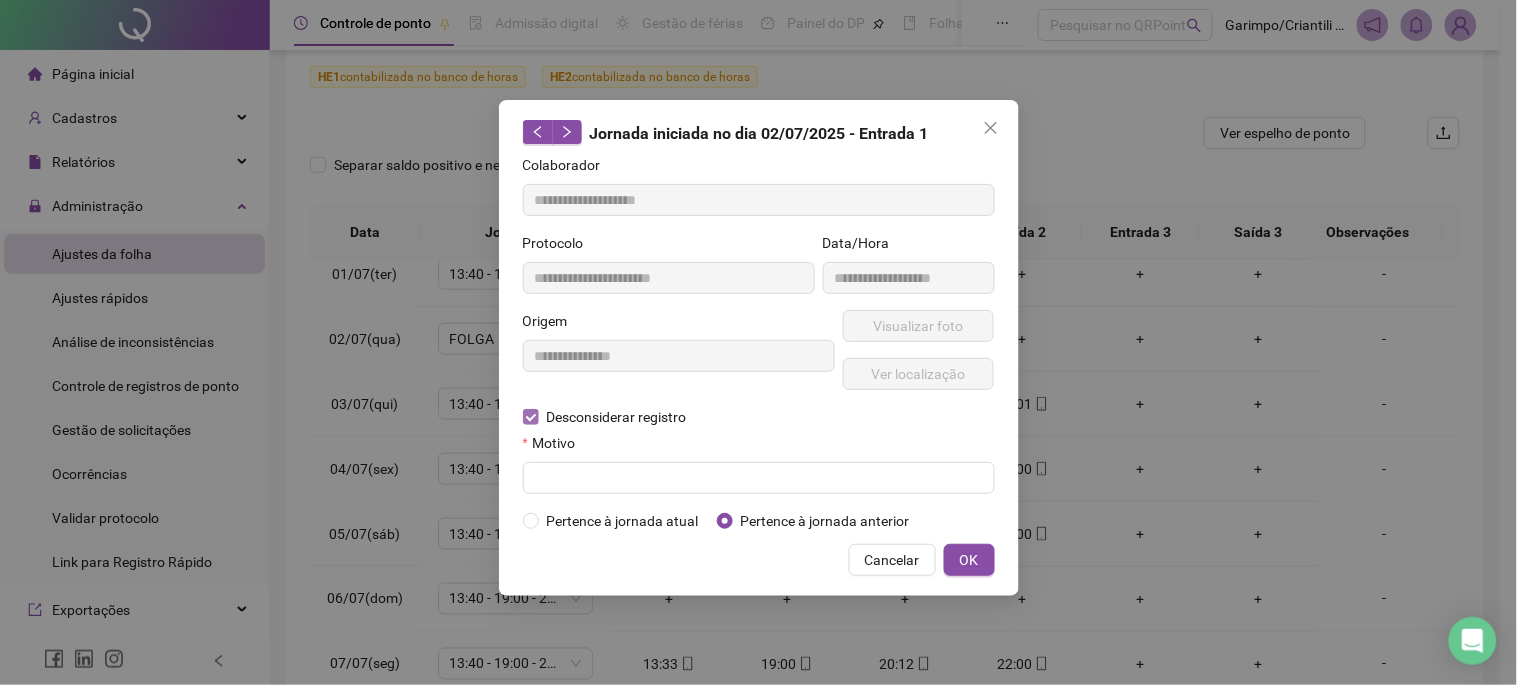 click on "Desconsiderar registro" at bounding box center (617, 417) 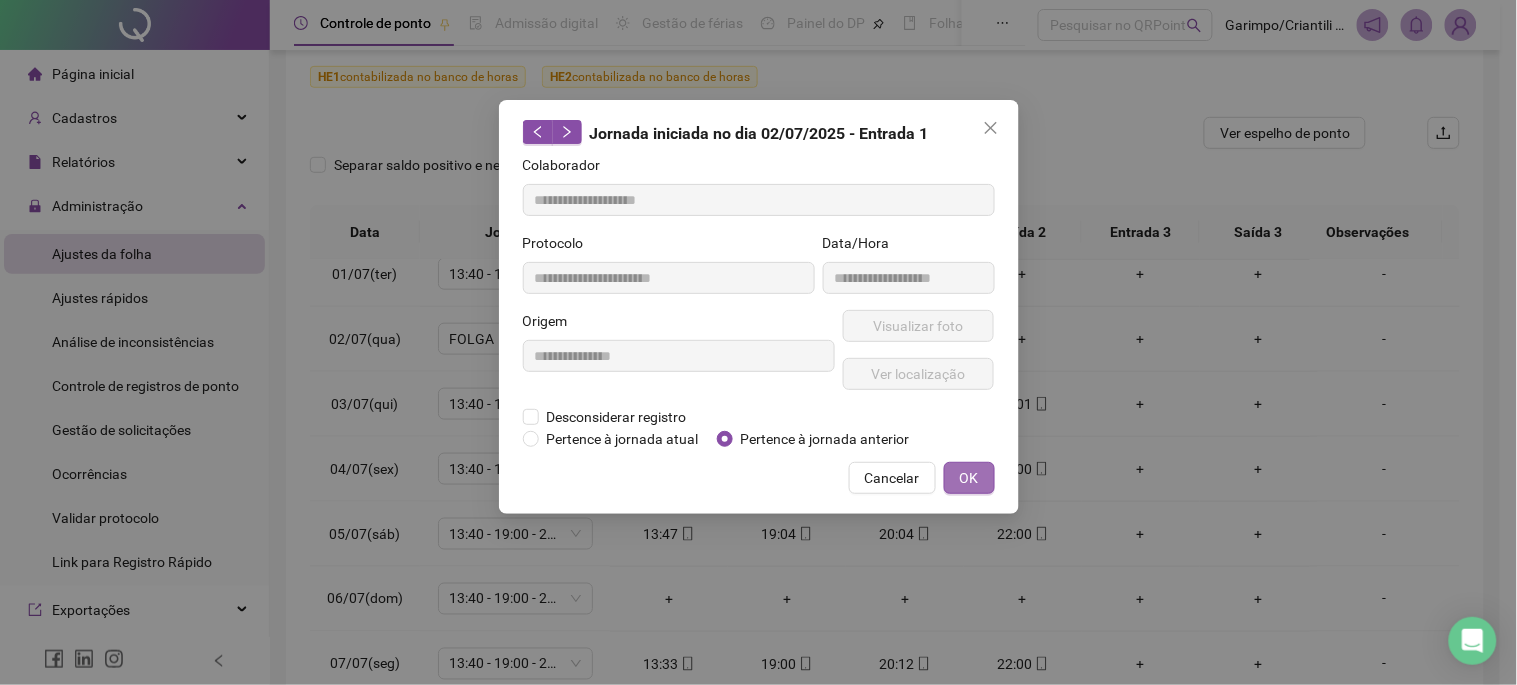 click on "OK" at bounding box center [969, 478] 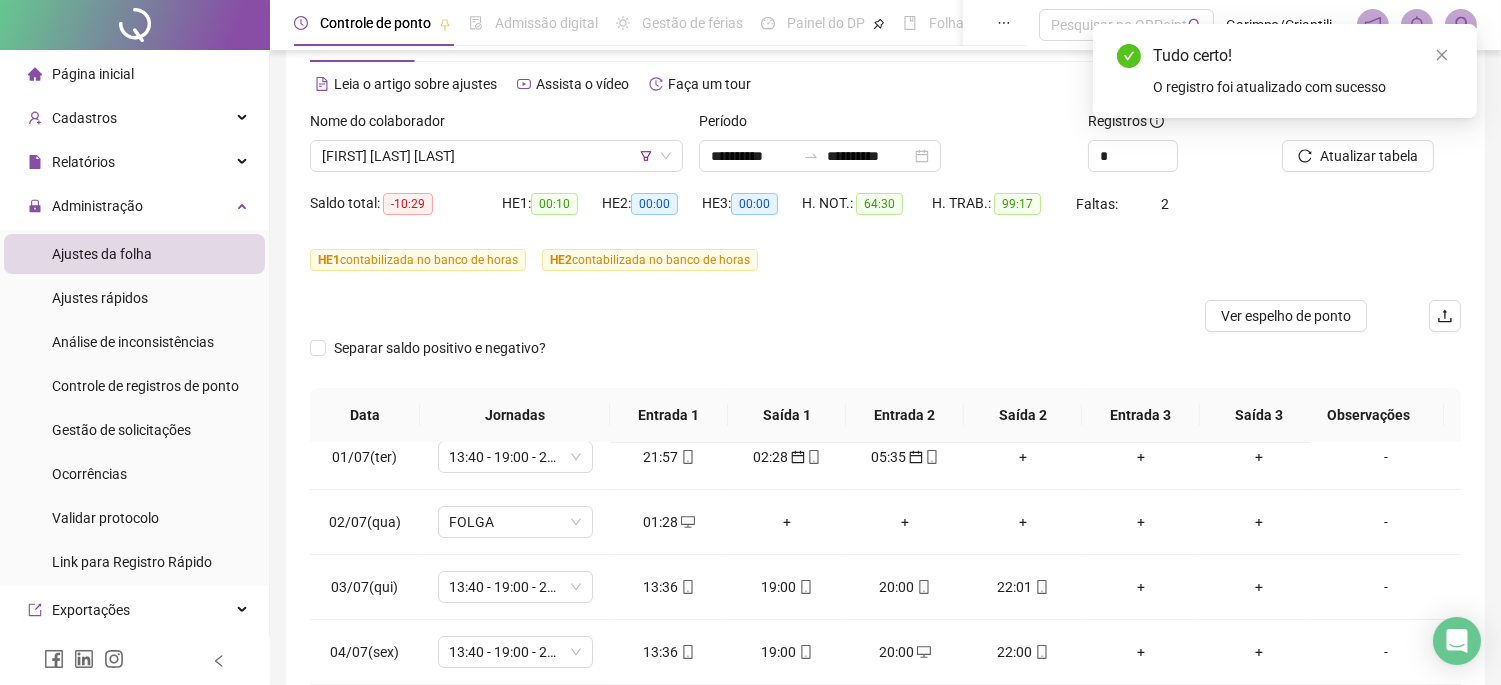 scroll, scrollTop: 35, scrollLeft: 0, axis: vertical 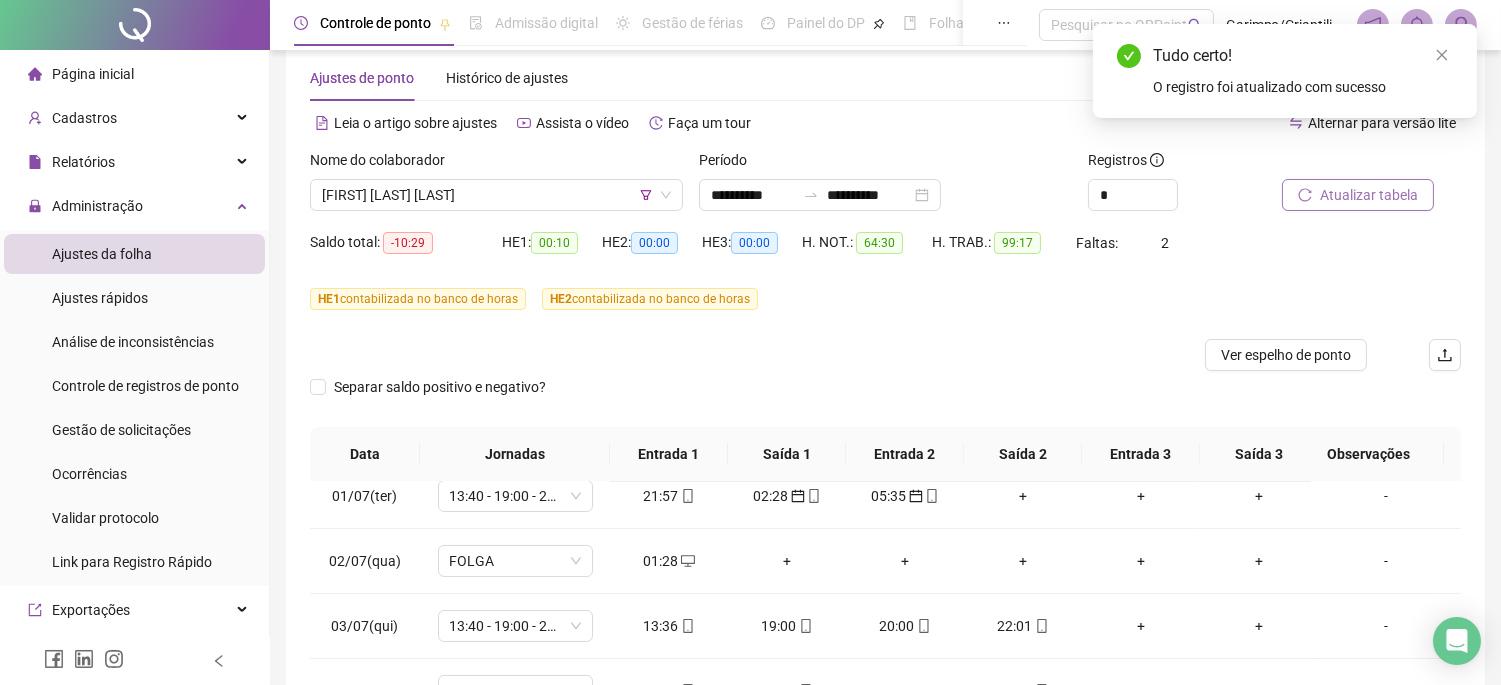 click on "Atualizar tabela" at bounding box center (1369, 195) 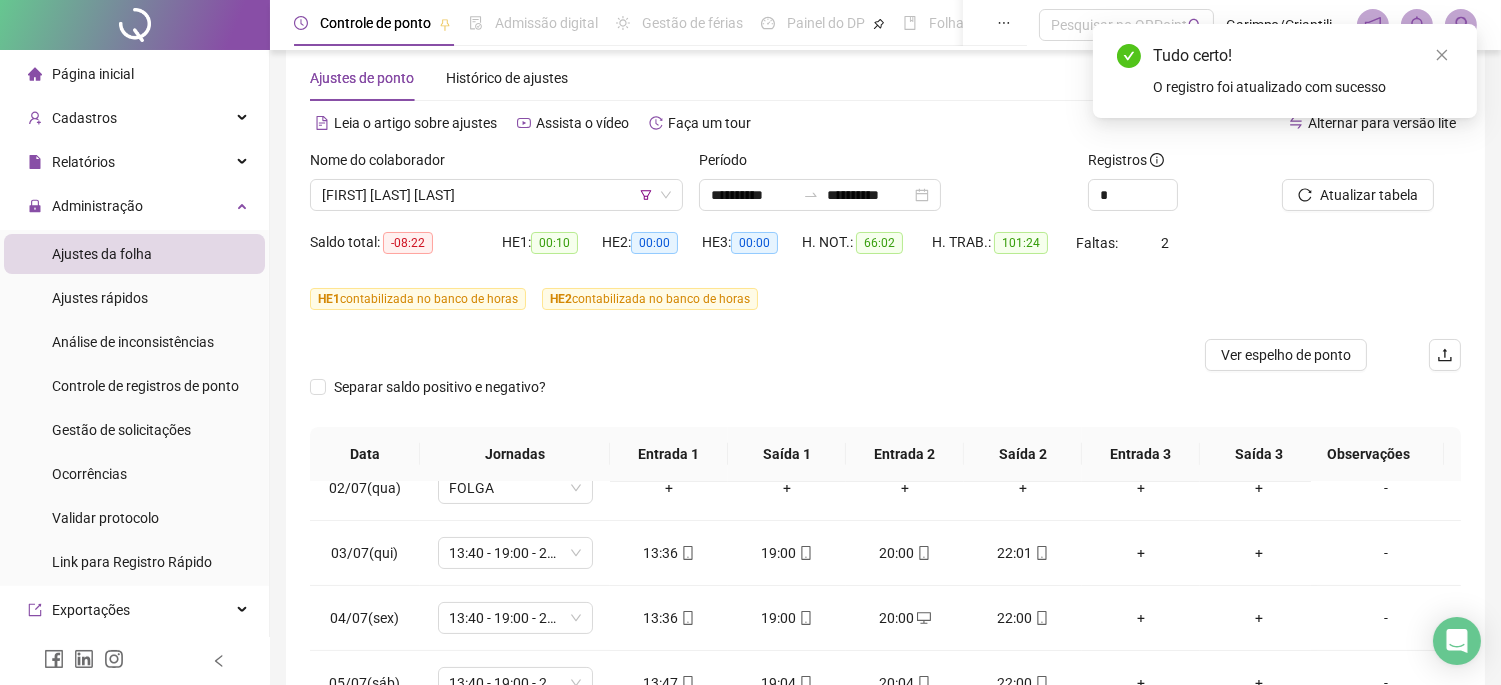 scroll, scrollTop: 780, scrollLeft: 0, axis: vertical 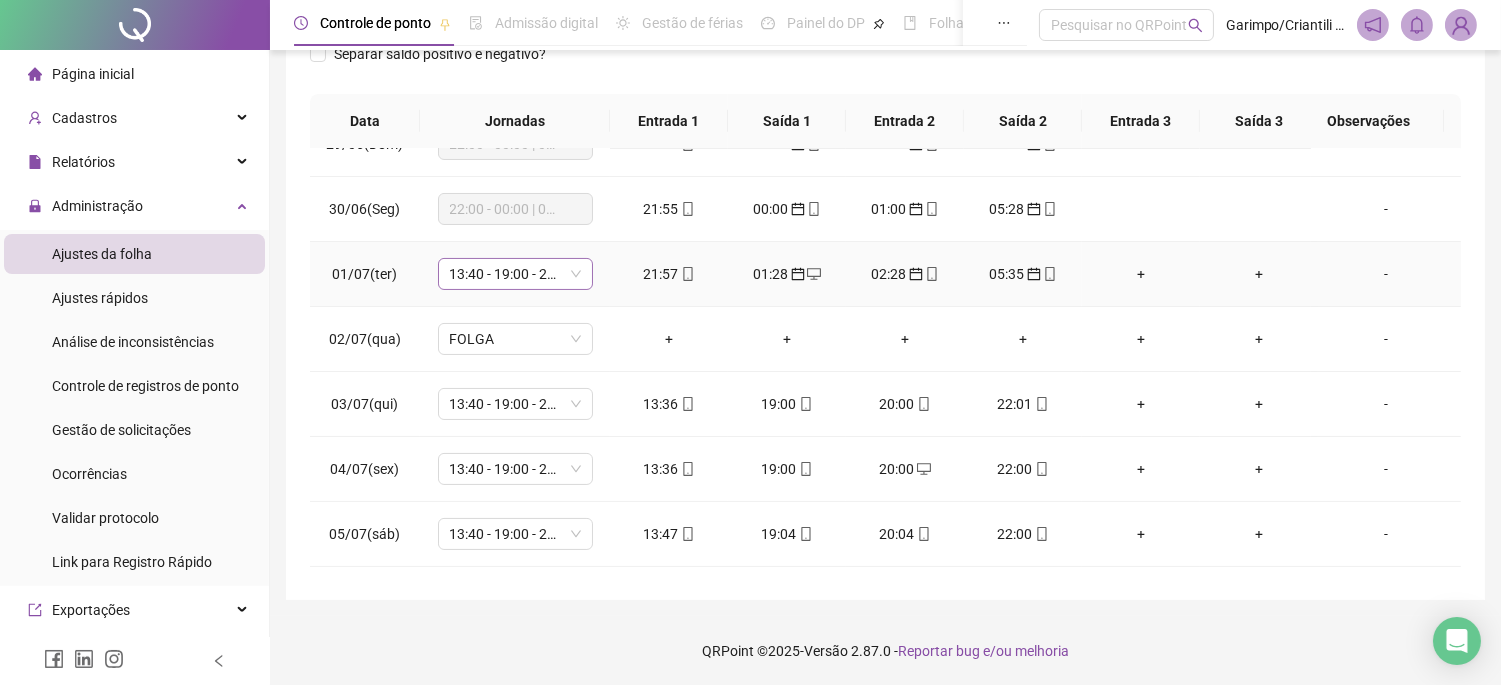 click on "13:40 - 19:00 - 20:00 - 22:00" at bounding box center (515, 274) 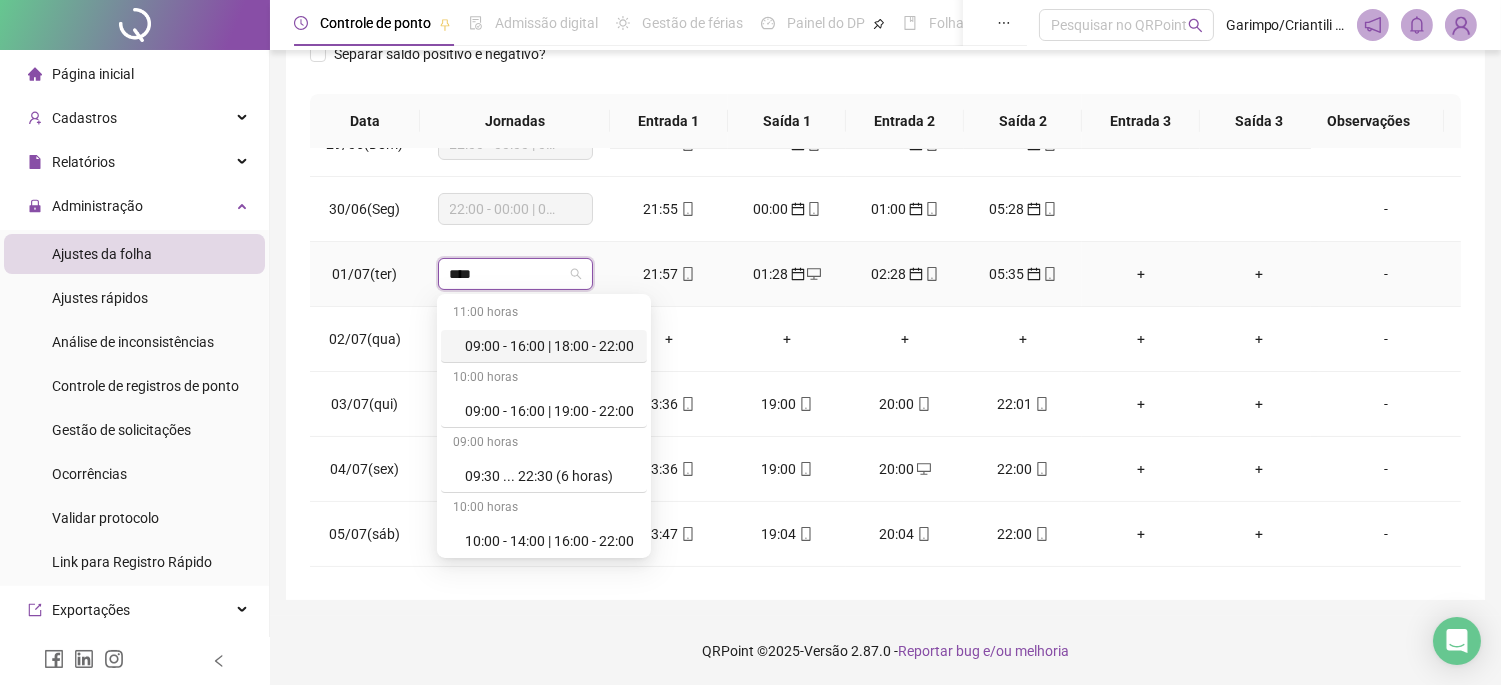 type on "*****" 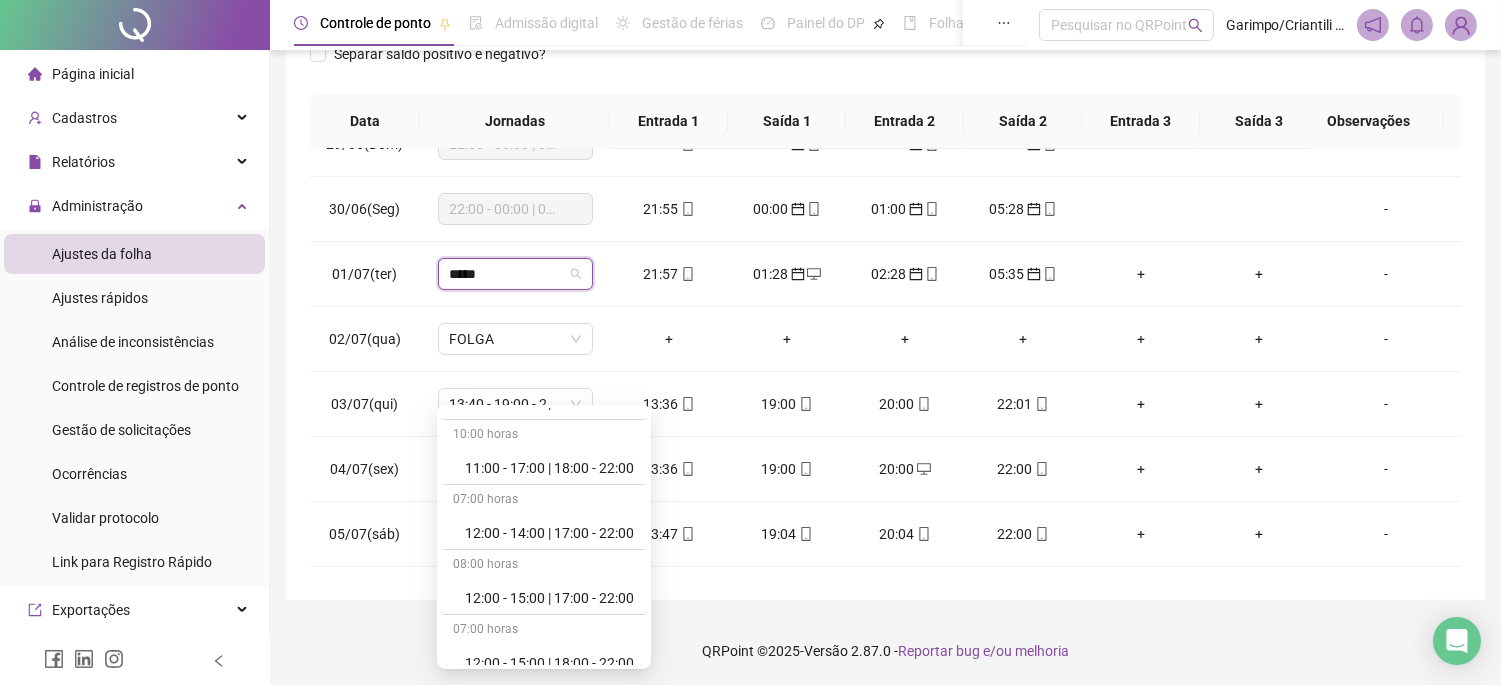 scroll, scrollTop: 1333, scrollLeft: 0, axis: vertical 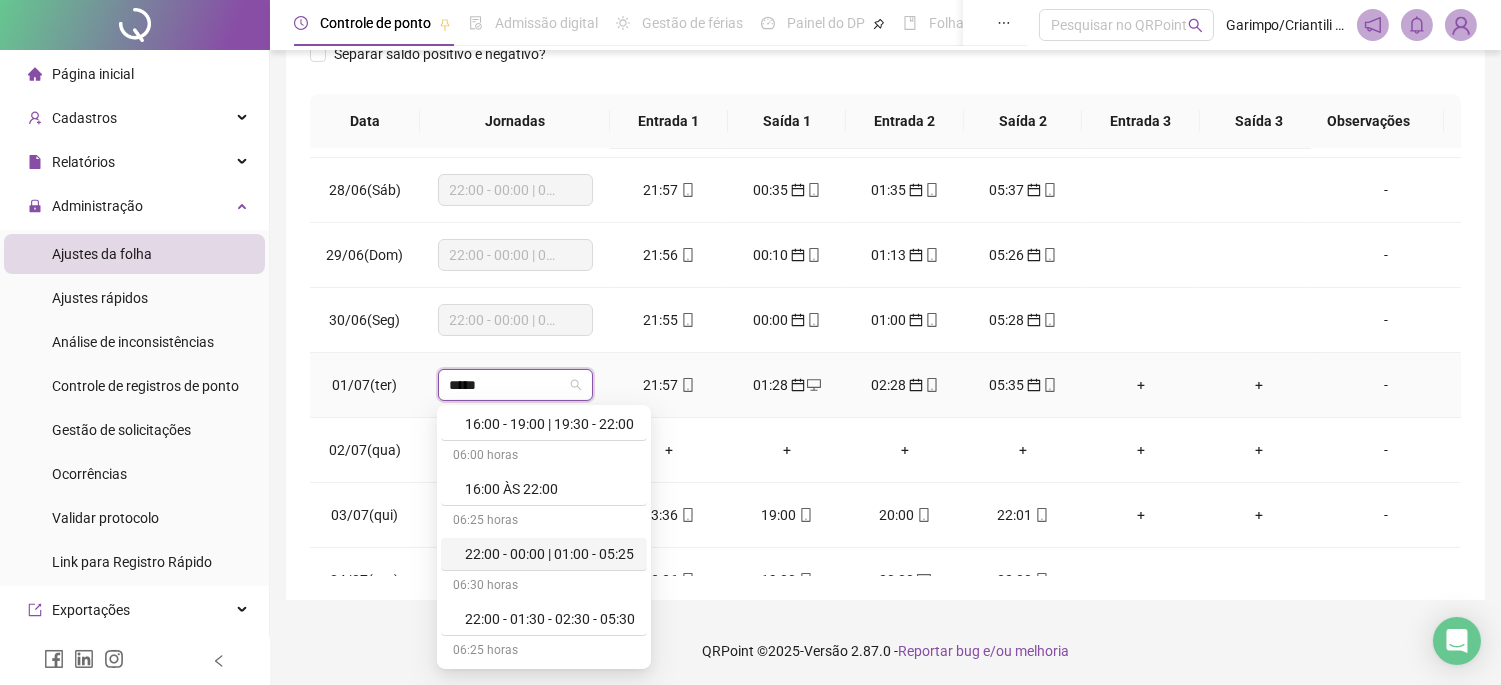 click on "22:00 - 00:00 | 01:00 - 05:25" at bounding box center [550, 554] 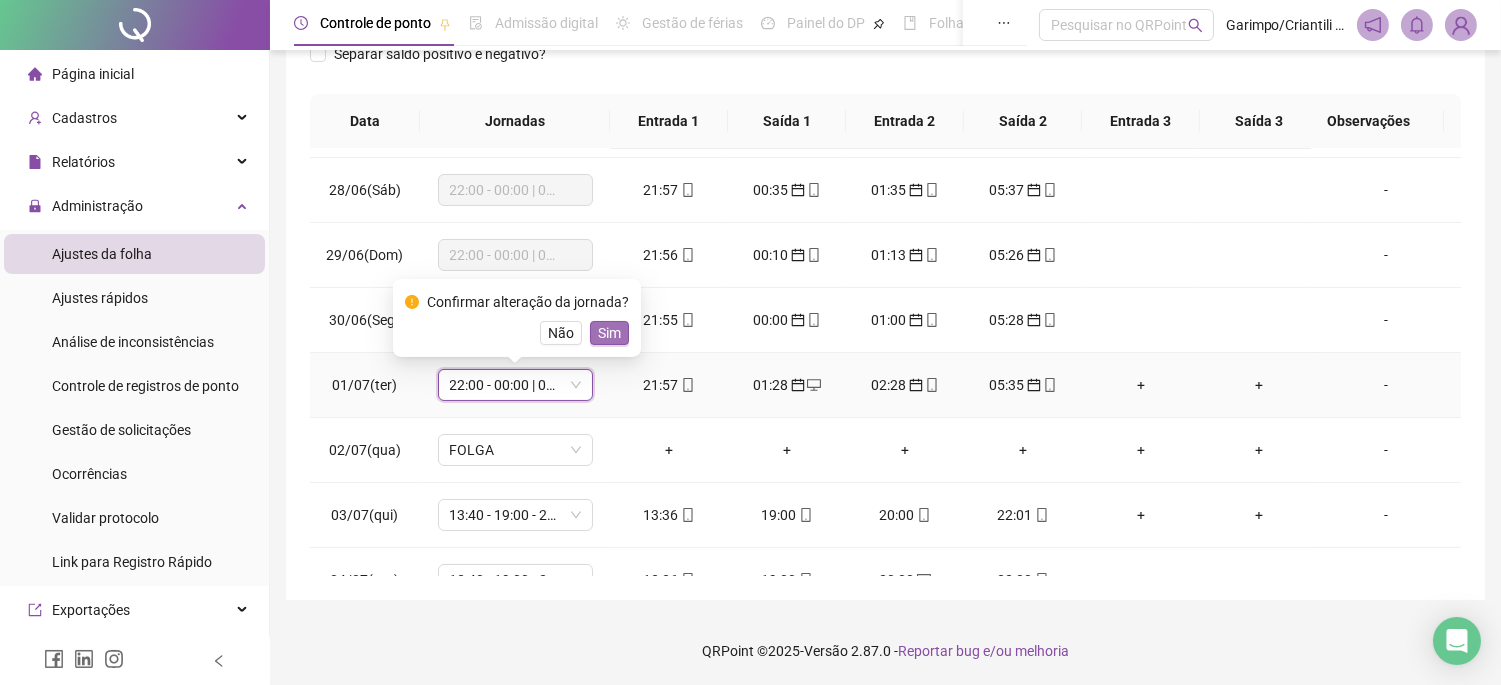 click on "Sim" at bounding box center [609, 333] 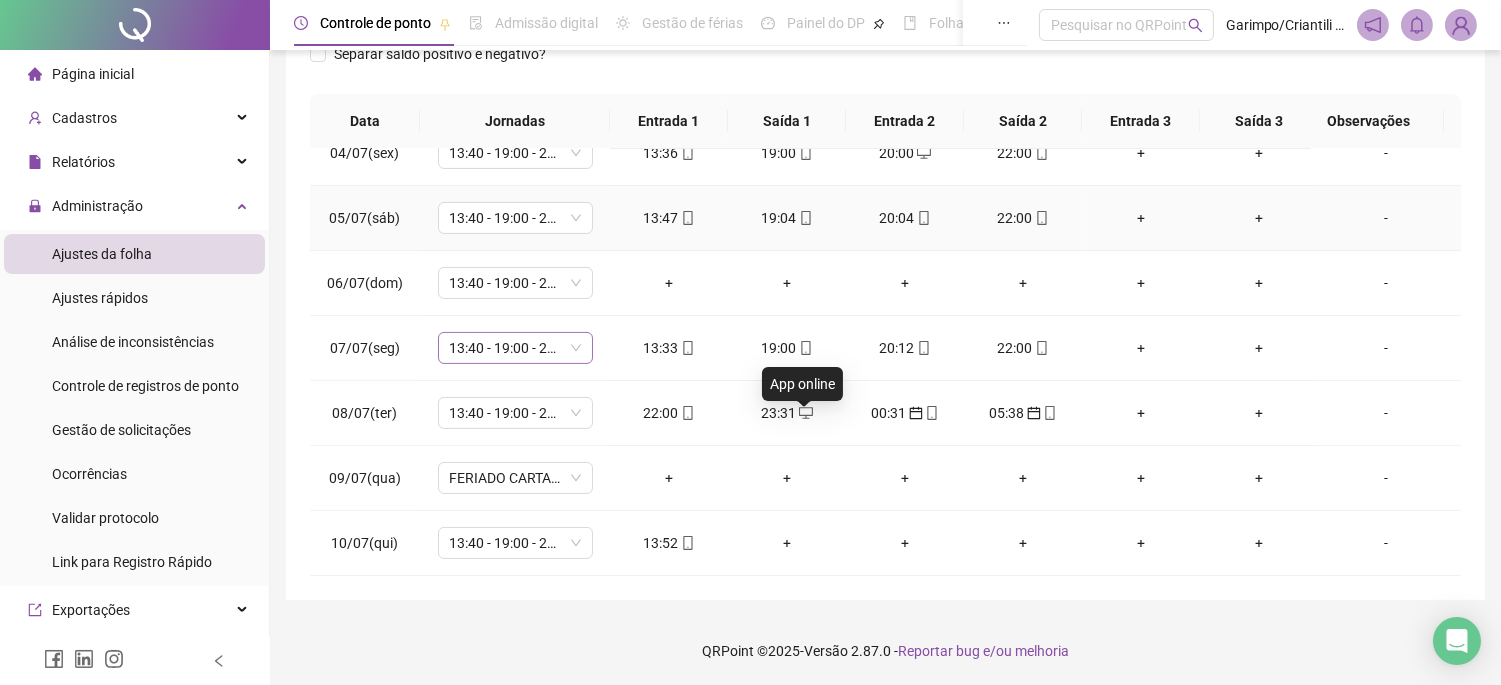 scroll, scrollTop: 891, scrollLeft: 0, axis: vertical 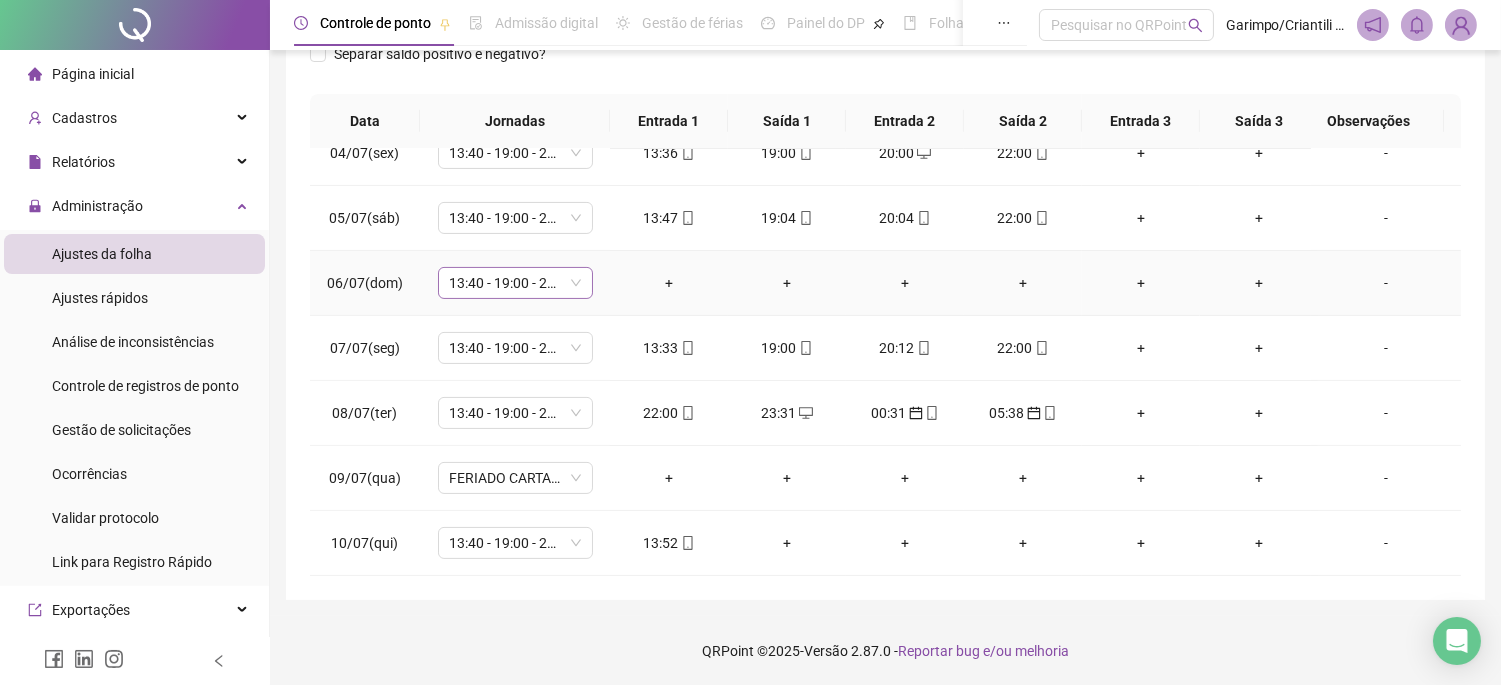 click on "13:40 - 19:00 - 20:00 - 22:00" at bounding box center (515, 283) 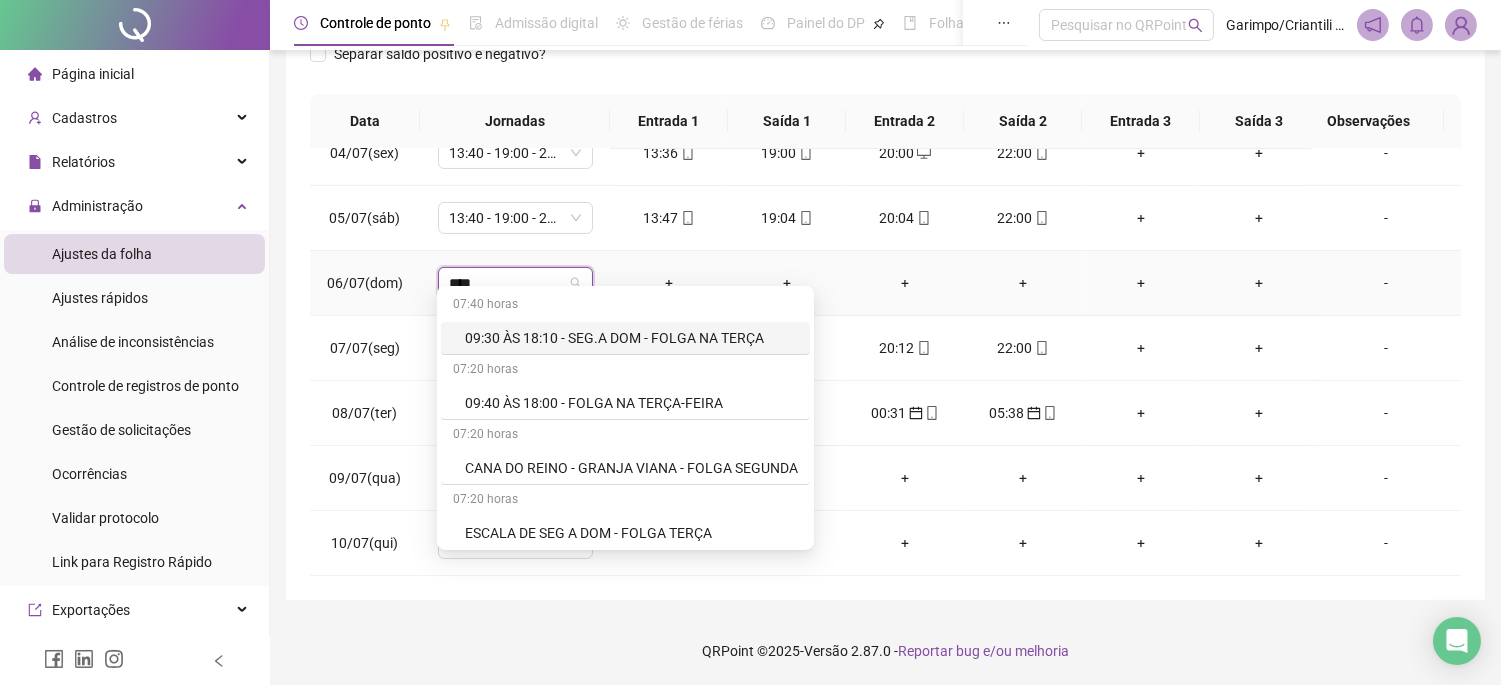 type on "*****" 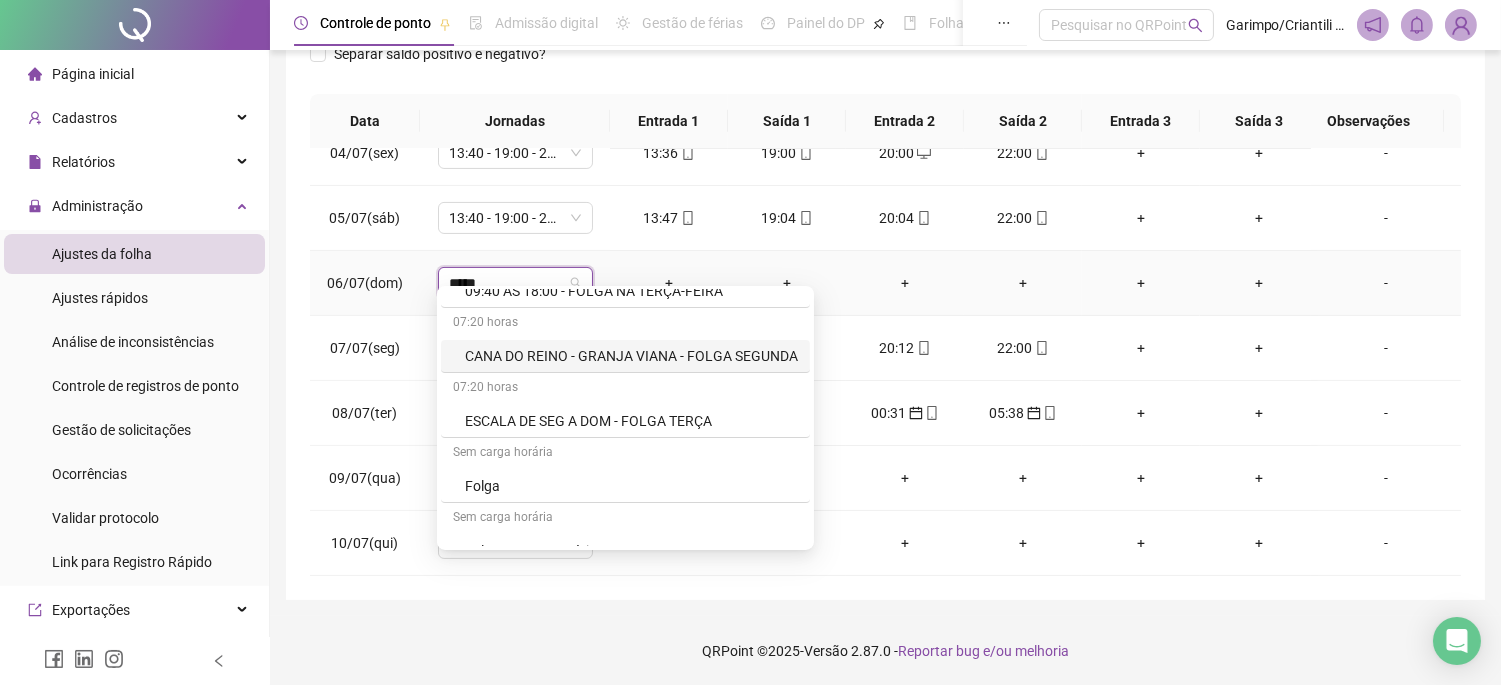 scroll, scrollTop: 222, scrollLeft: 0, axis: vertical 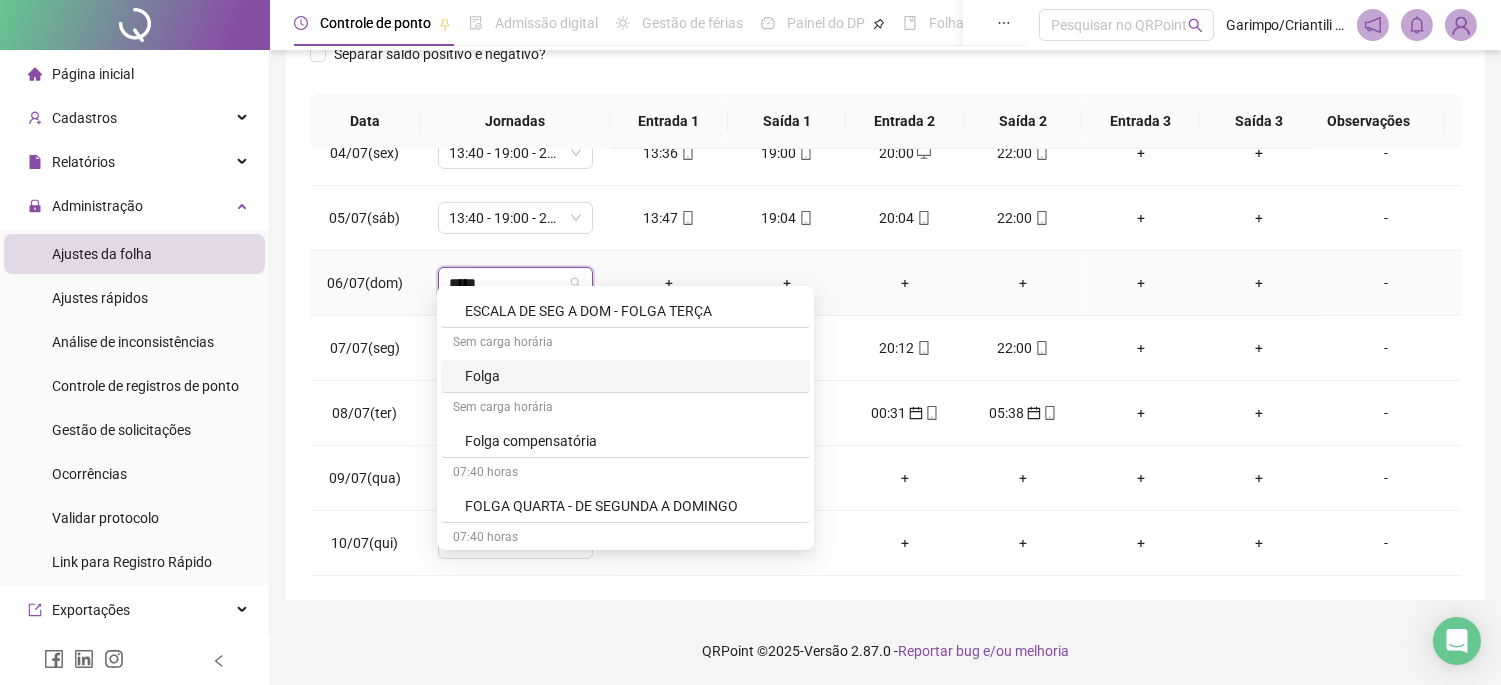 click on "Folga" at bounding box center (631, 376) 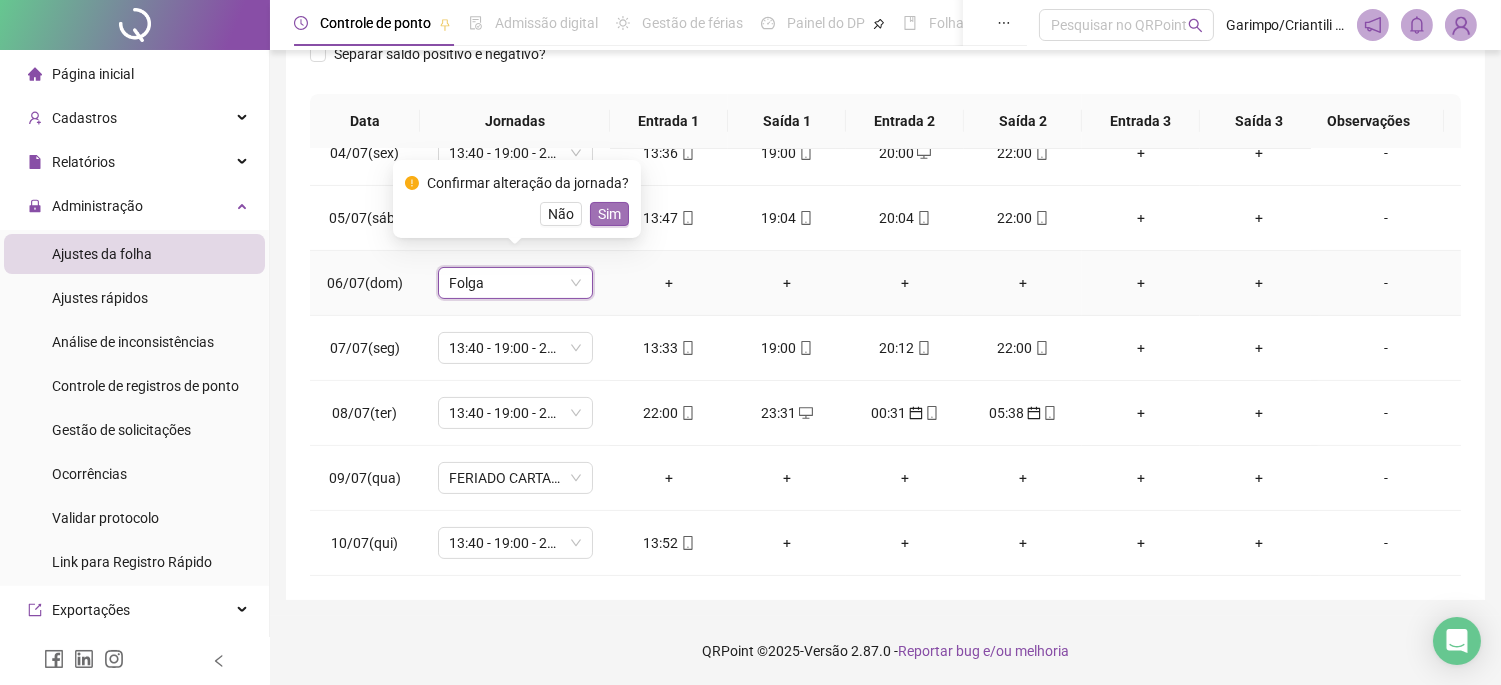 click on "Sim" at bounding box center (609, 214) 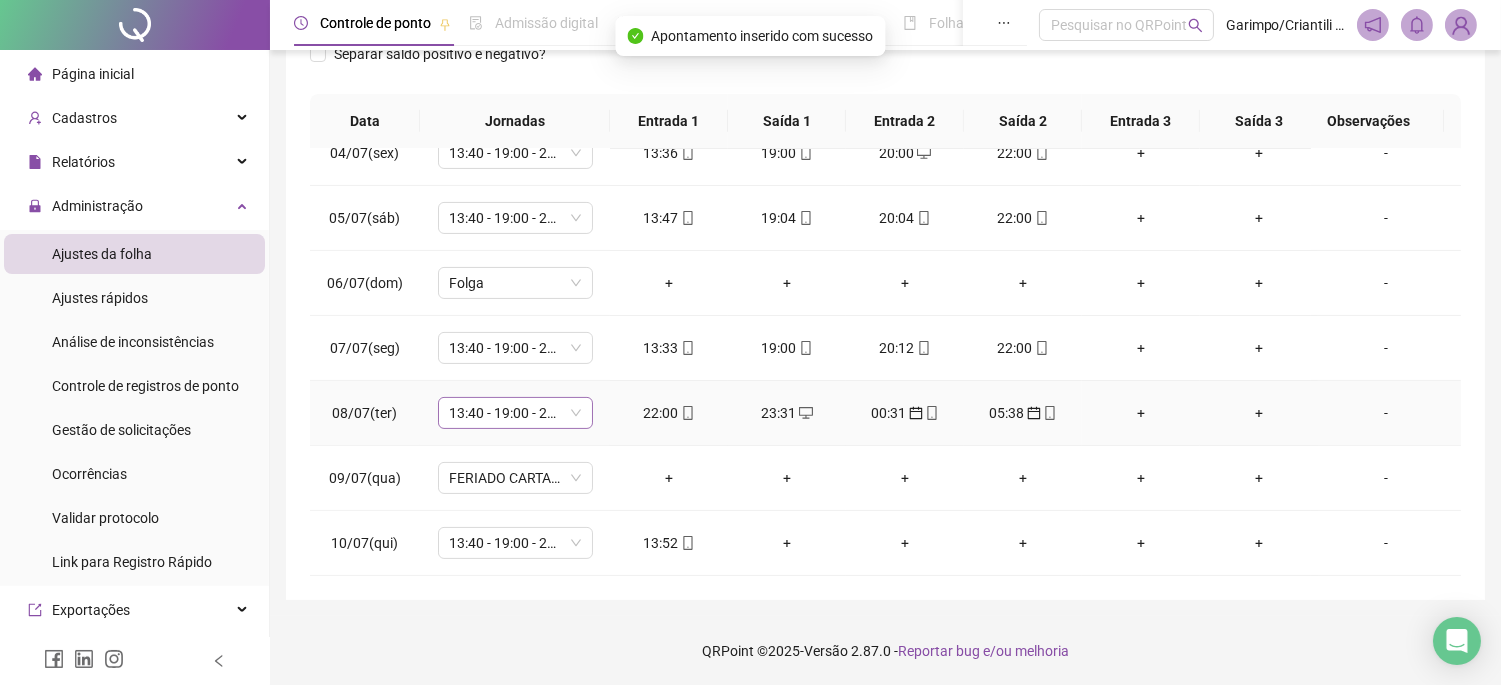 click on "13:40 - 19:00 - 20:00 - 22:00" at bounding box center (515, 413) 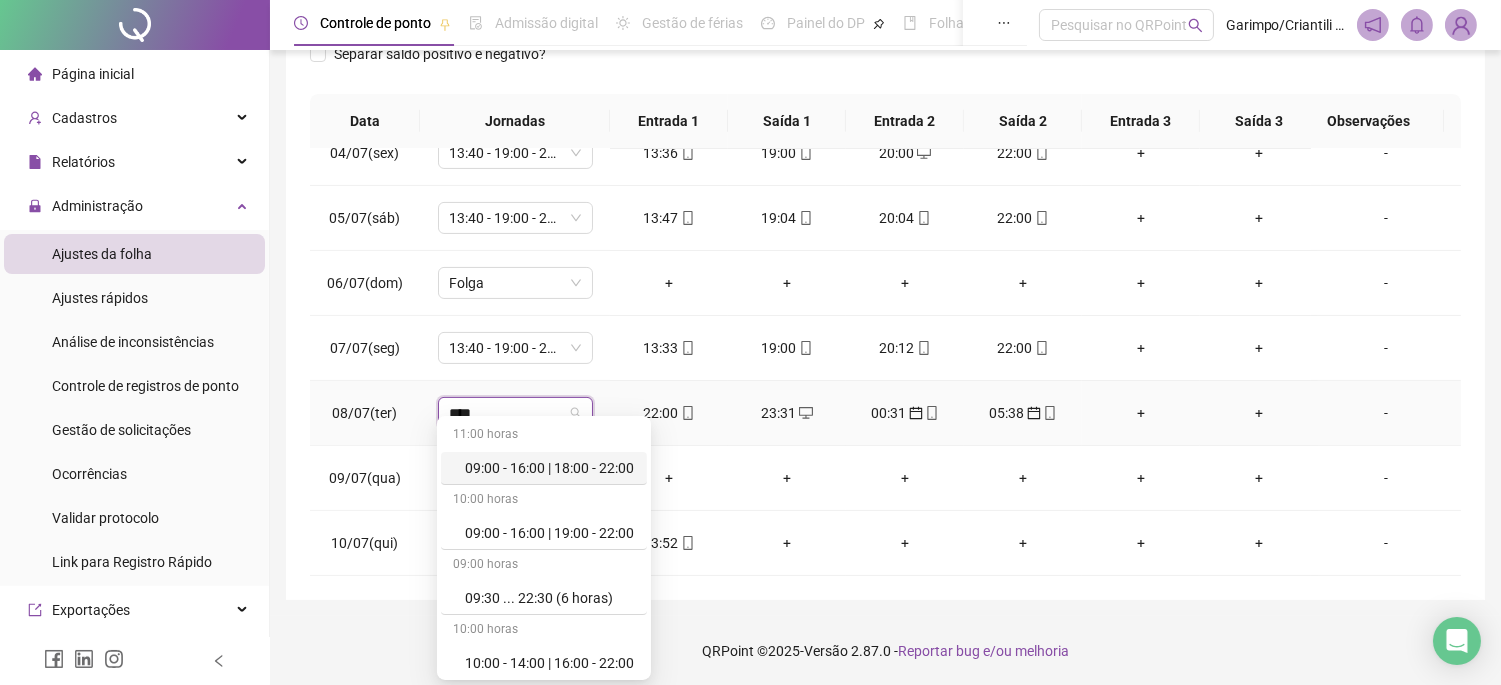 type on "*****" 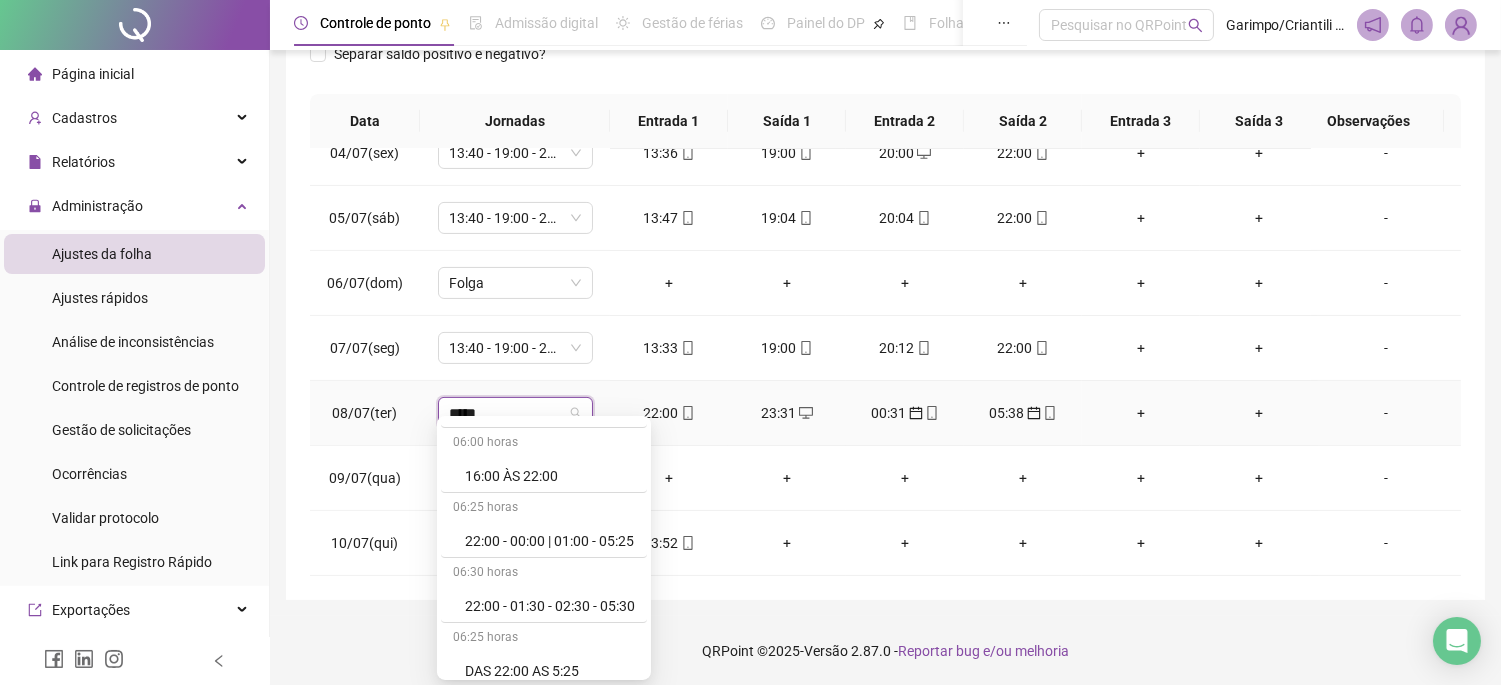 scroll, scrollTop: 1371, scrollLeft: 0, axis: vertical 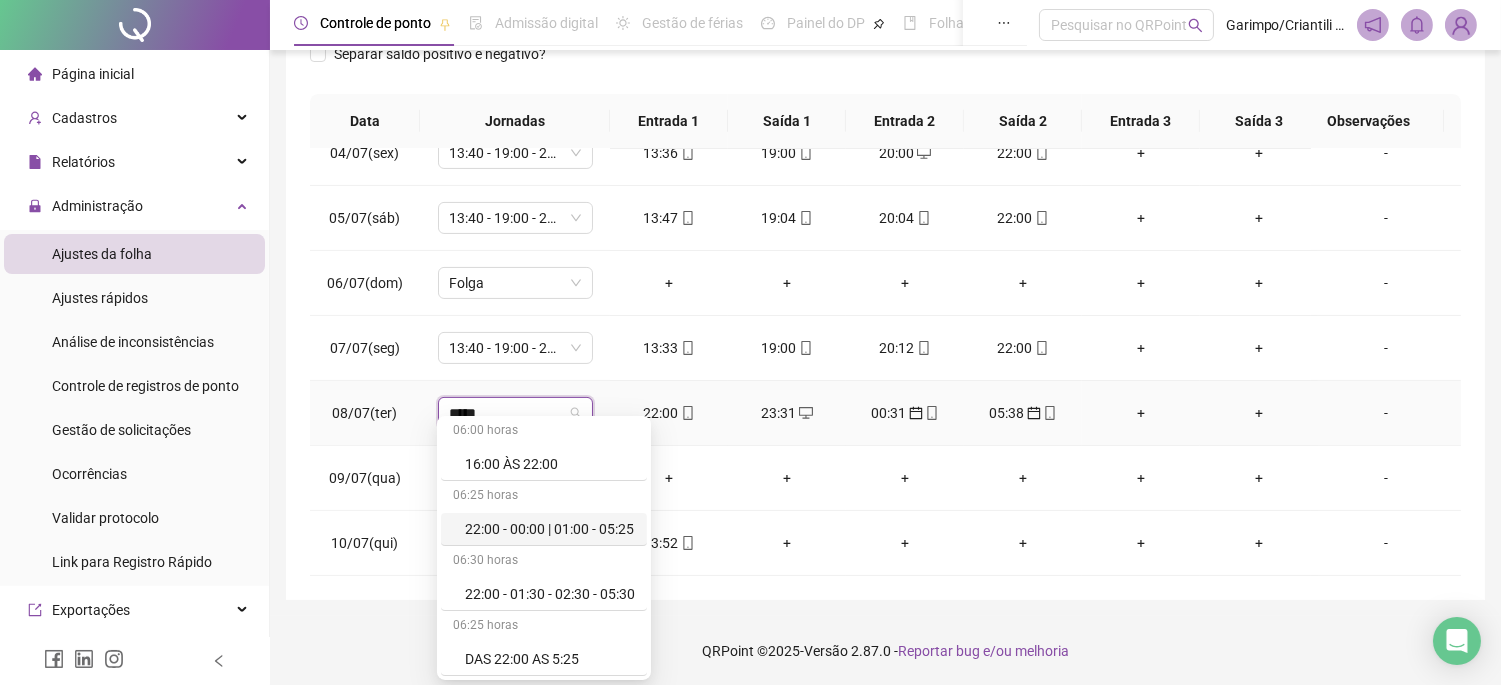 click on "22:00 - 00:00 | 01:00 - 05:25" at bounding box center (550, 529) 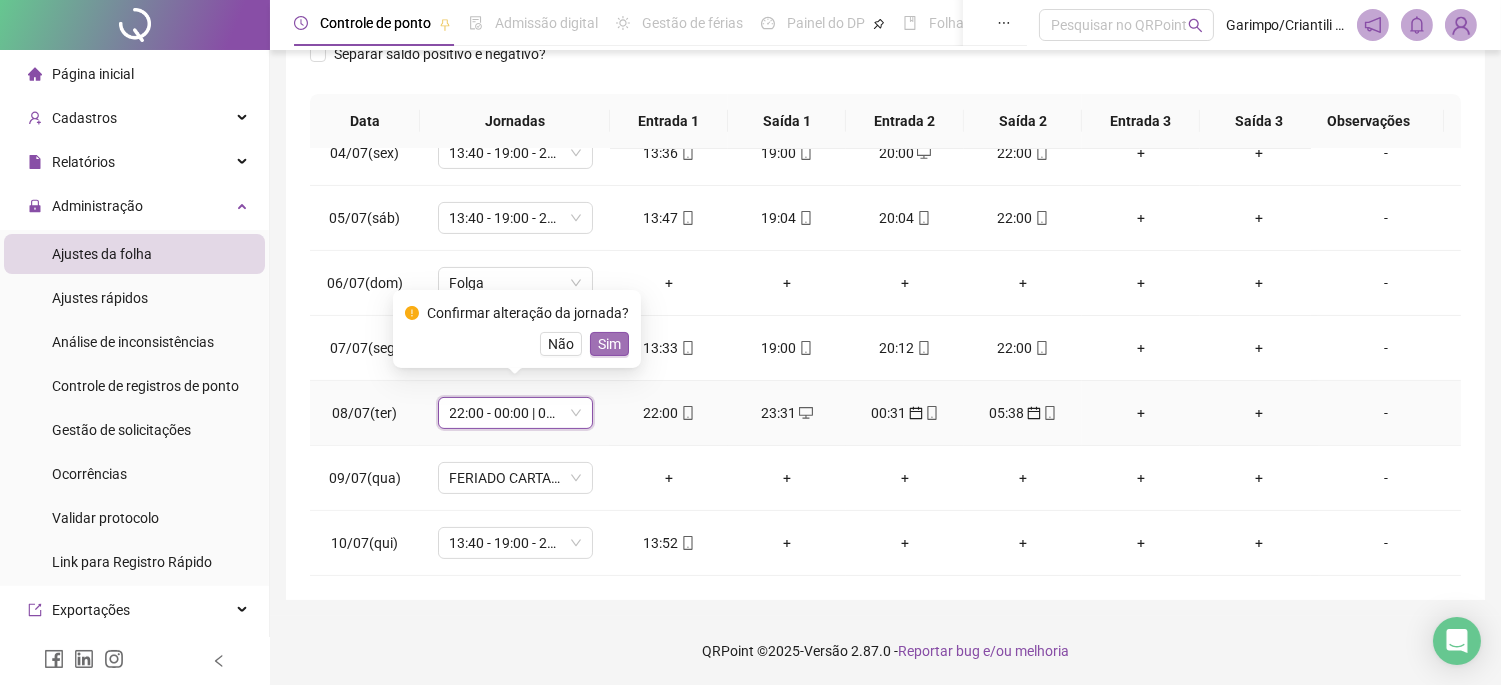 click on "Sim" at bounding box center (609, 344) 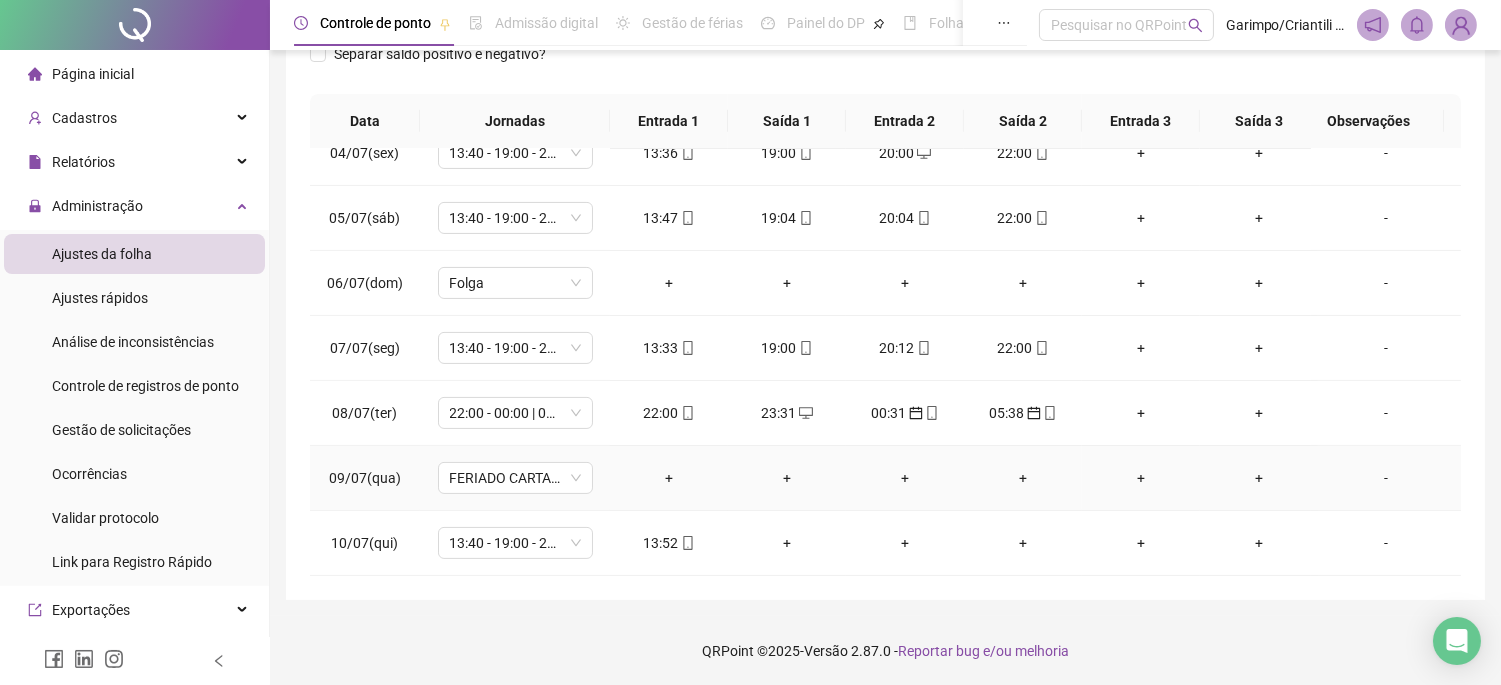 click at bounding box center [687, 543] 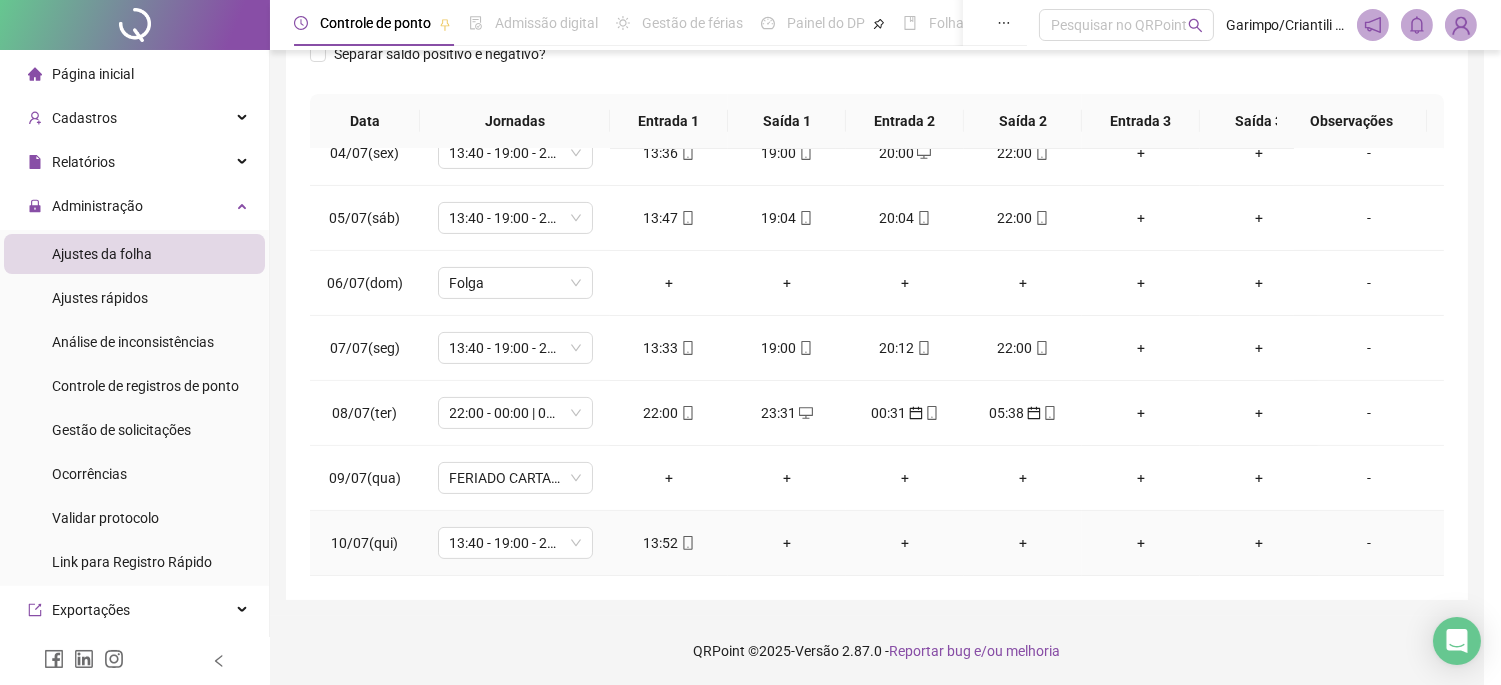 type on "**********" 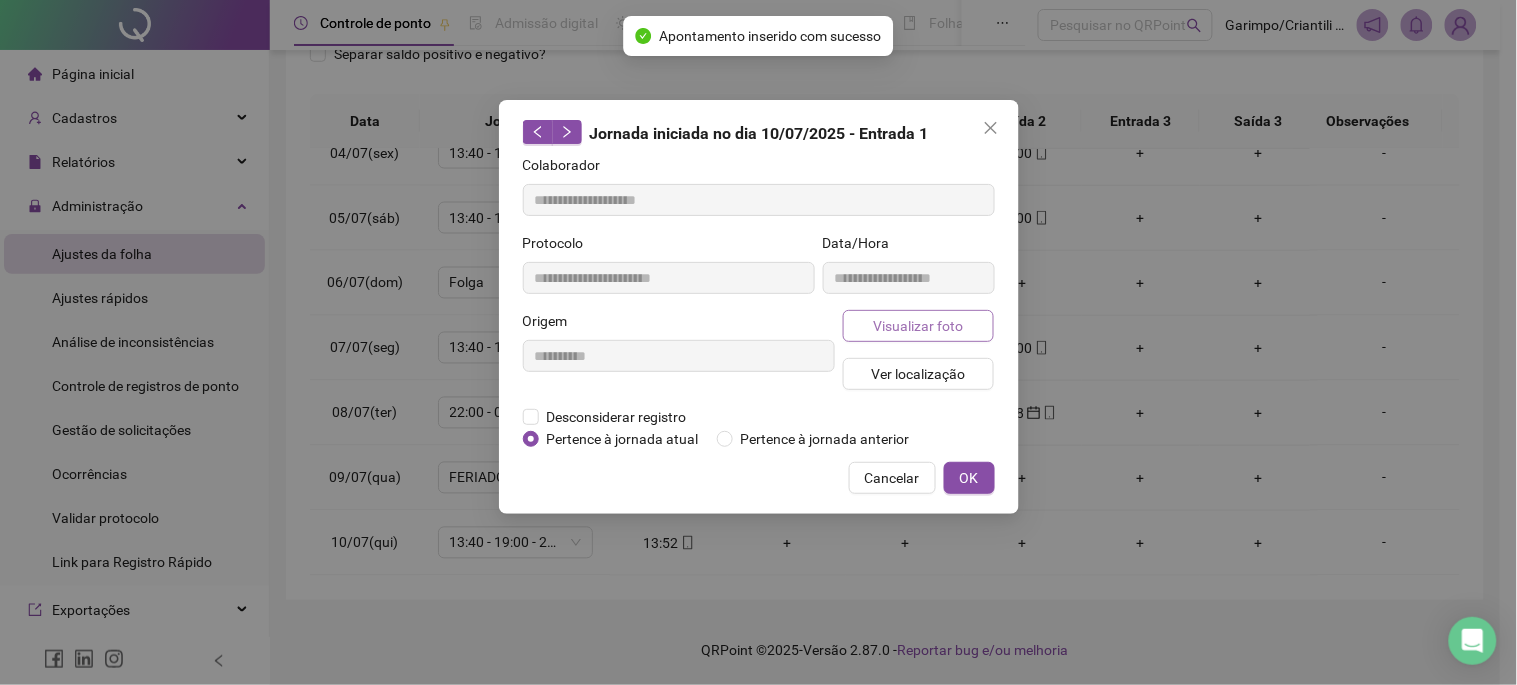 click on "Visualizar foto" at bounding box center (919, 326) 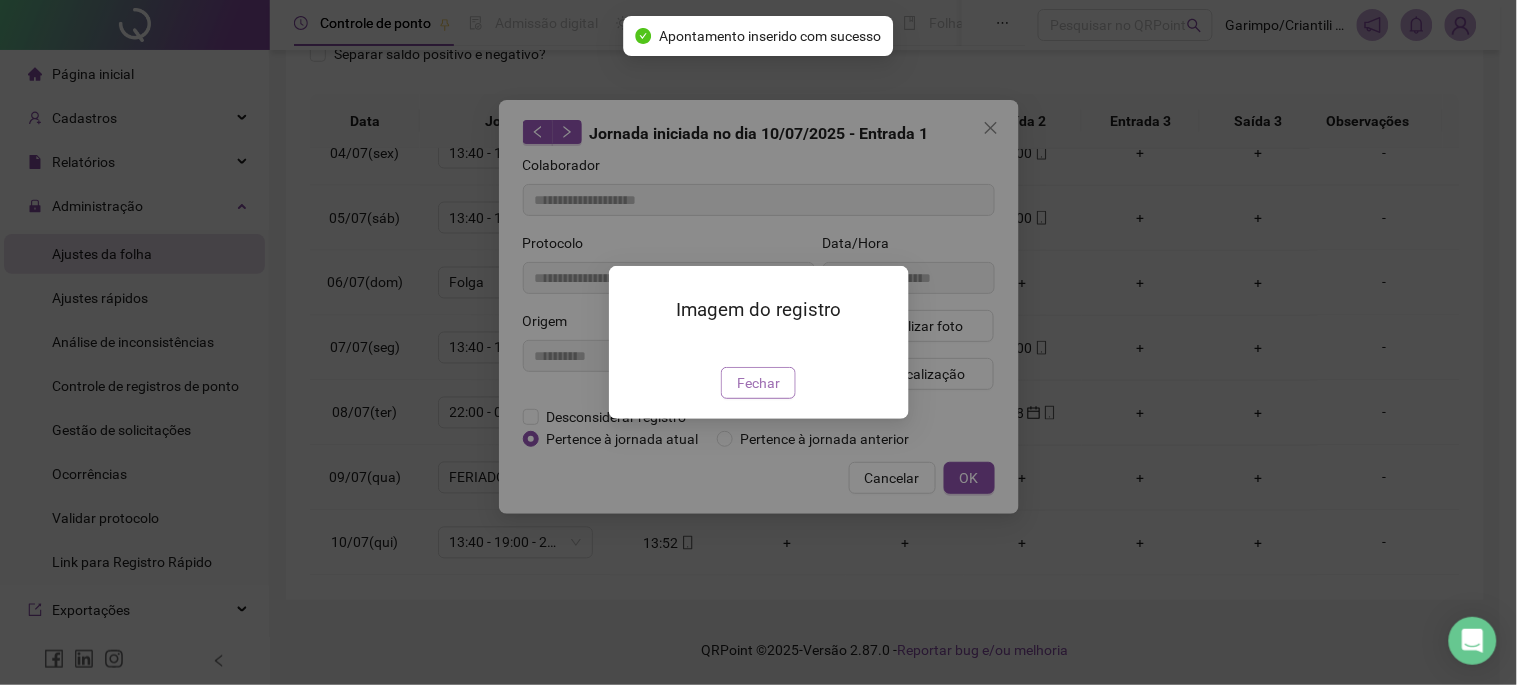 click on "Fechar" at bounding box center [758, 383] 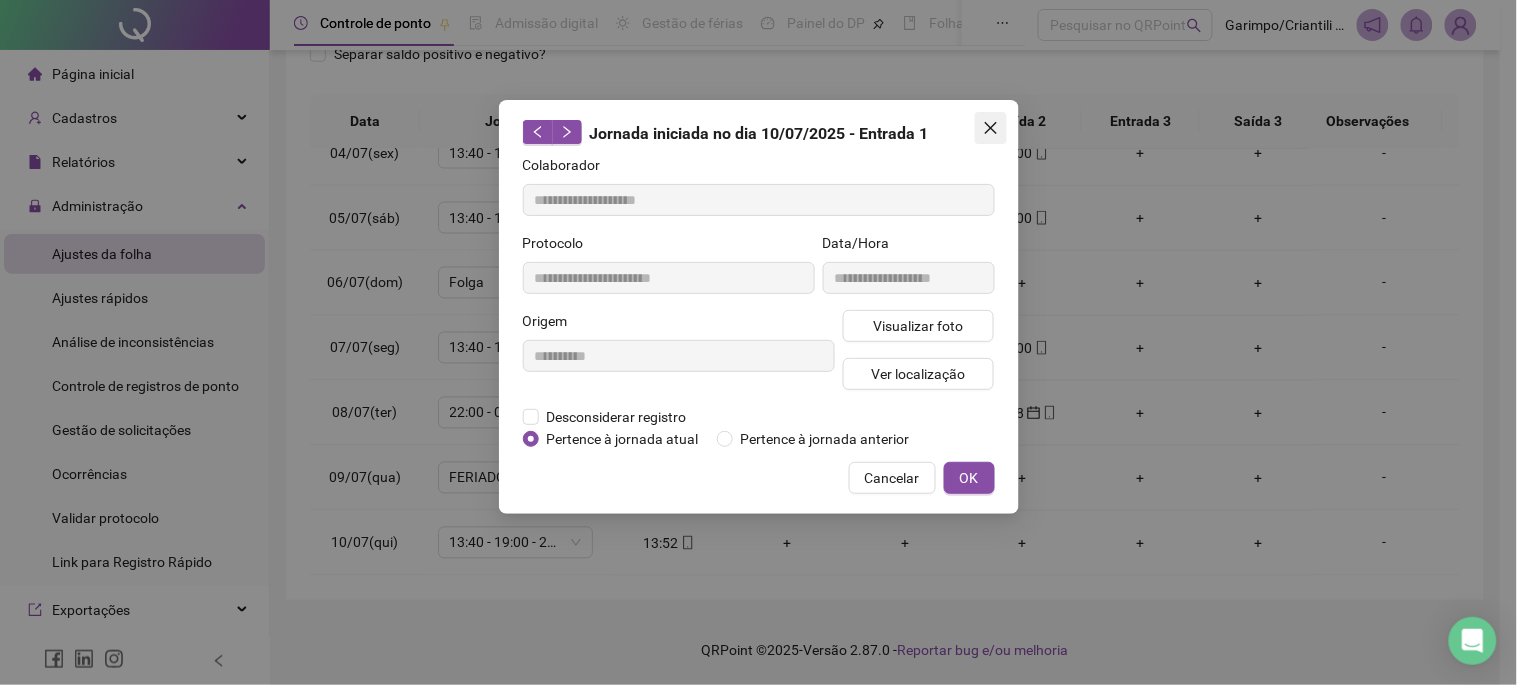 click 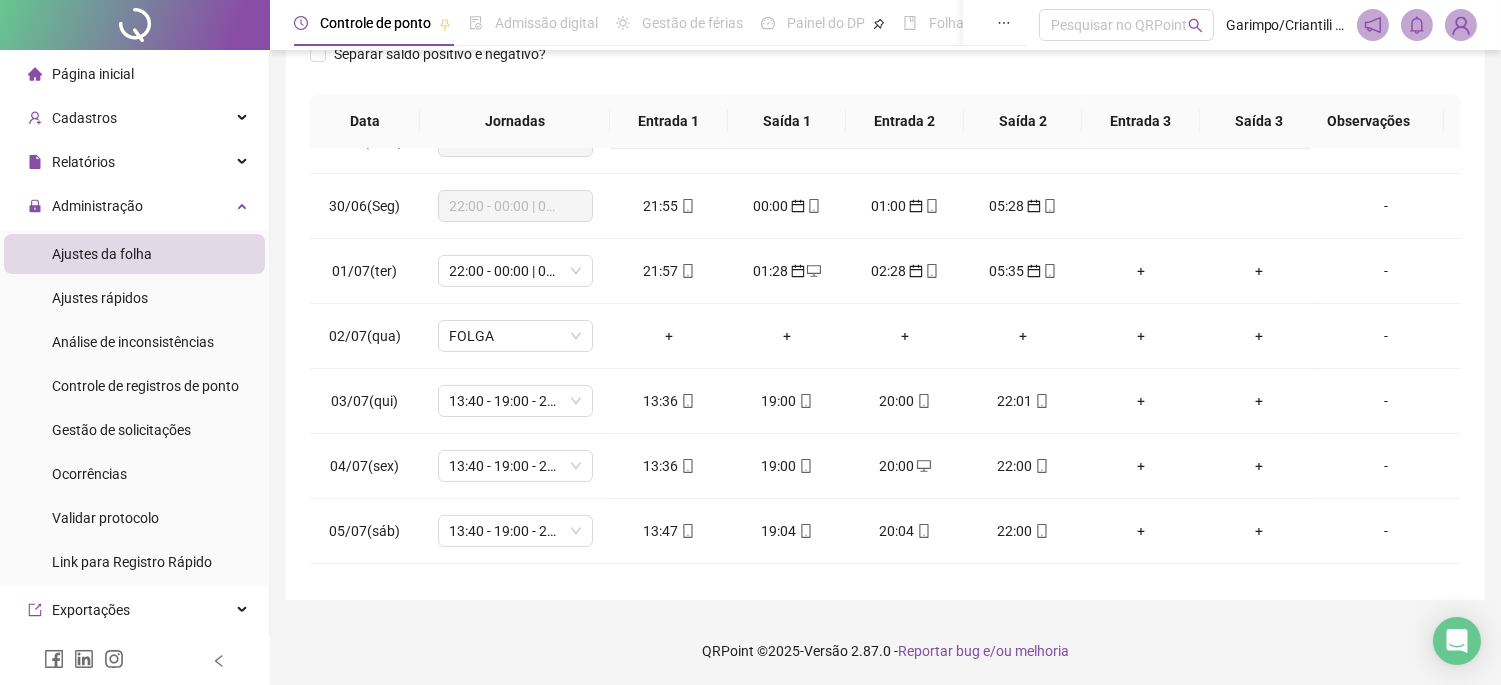 scroll, scrollTop: 891, scrollLeft: 0, axis: vertical 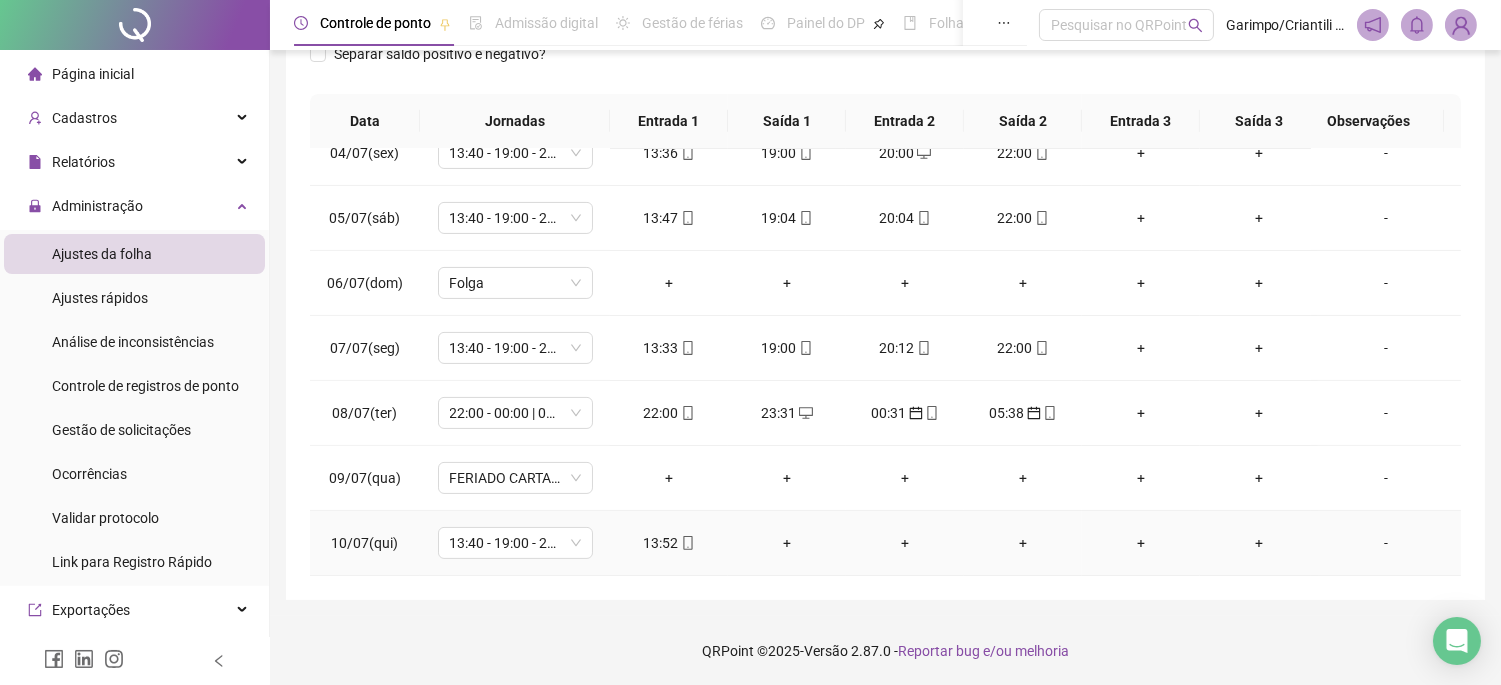 click on "+" at bounding box center (787, 543) 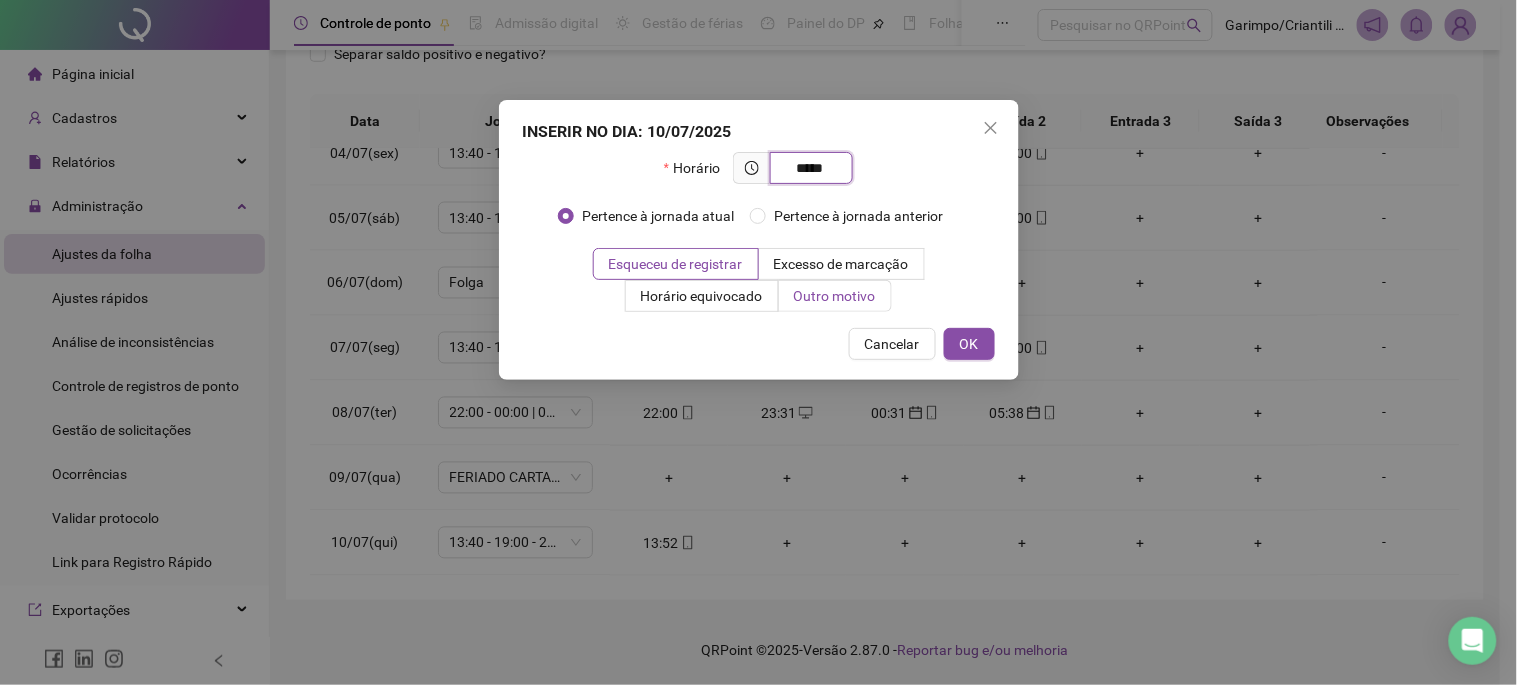 type on "*****" 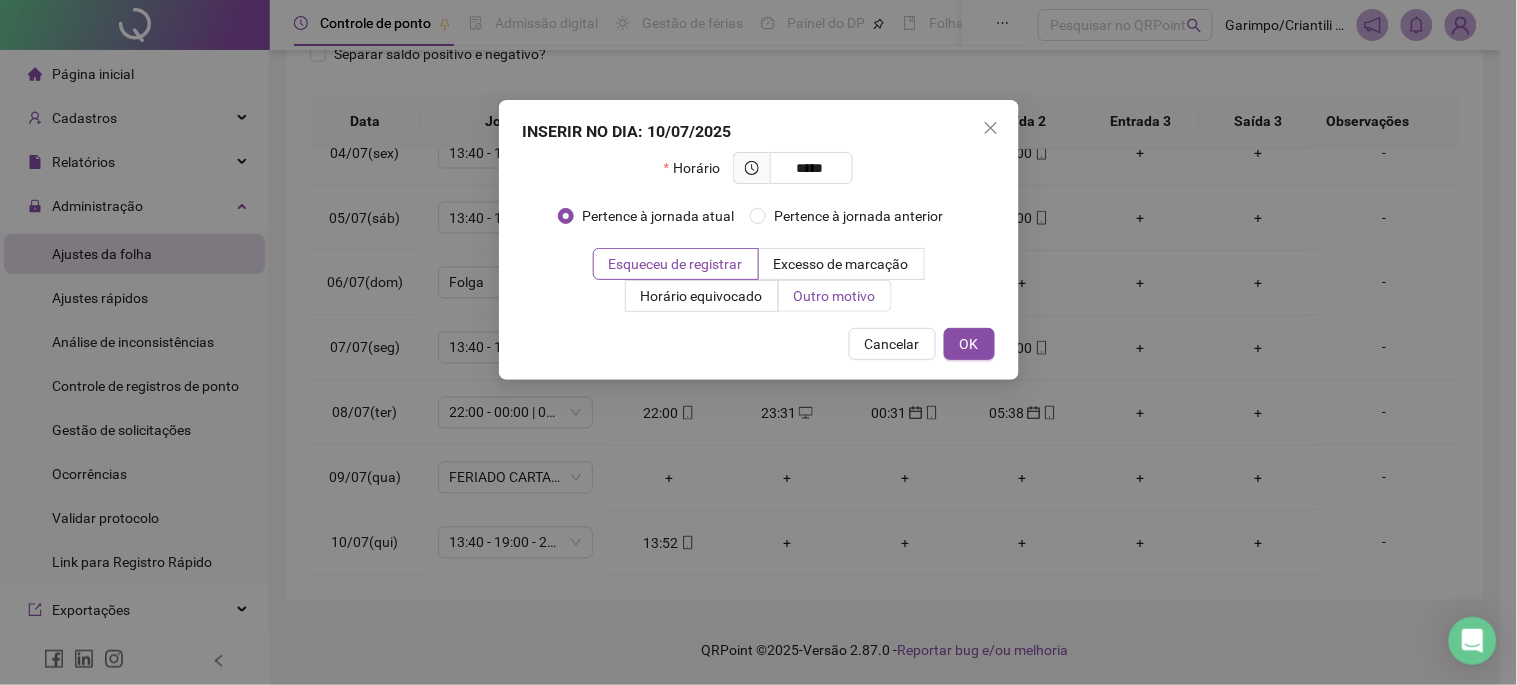 click on "Outro motivo" at bounding box center (835, 296) 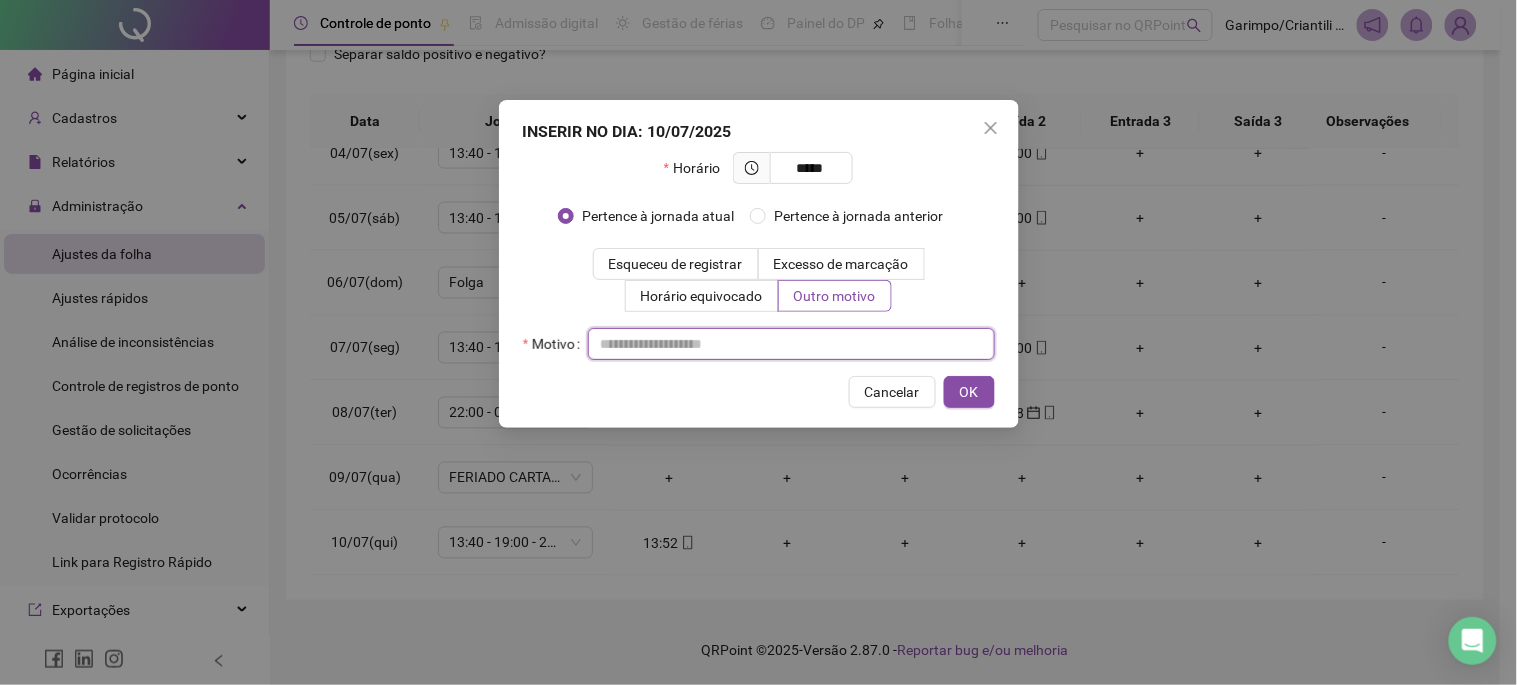 click at bounding box center [791, 344] 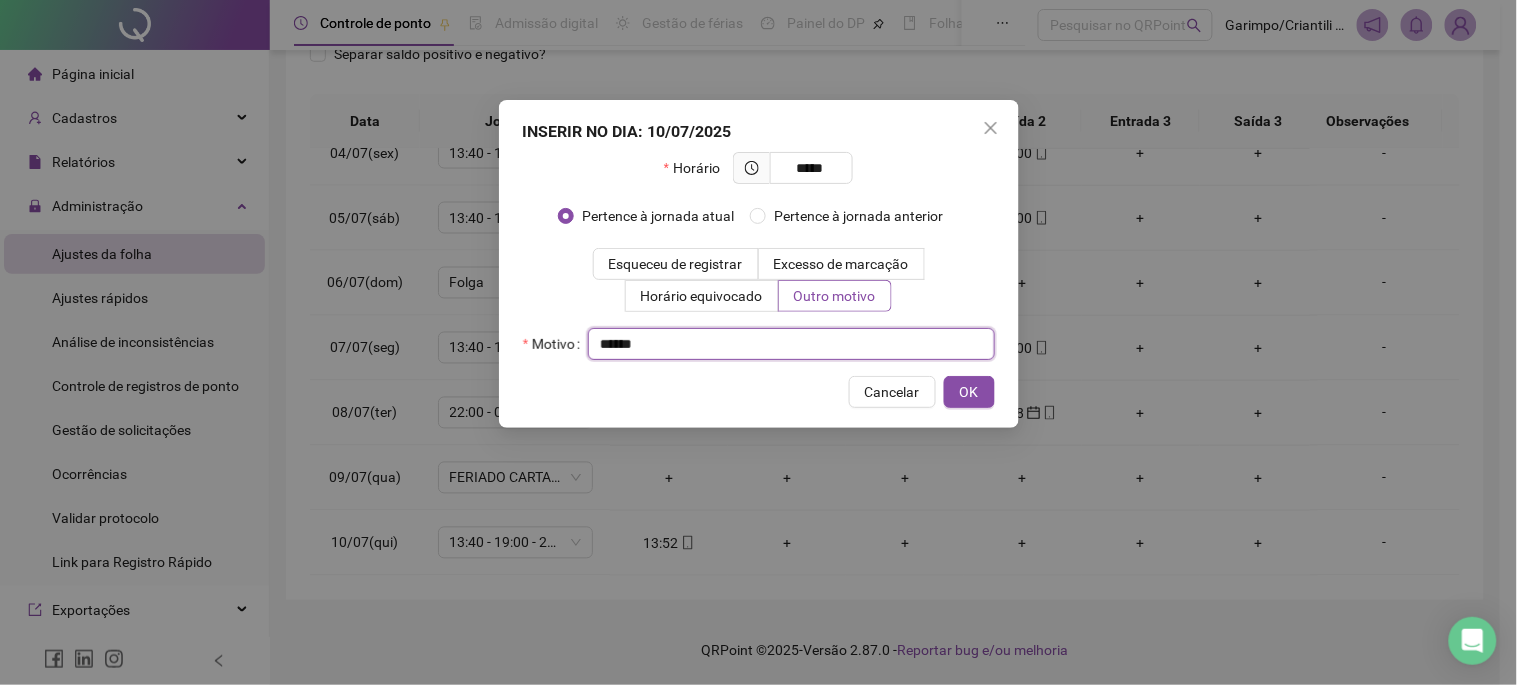 type 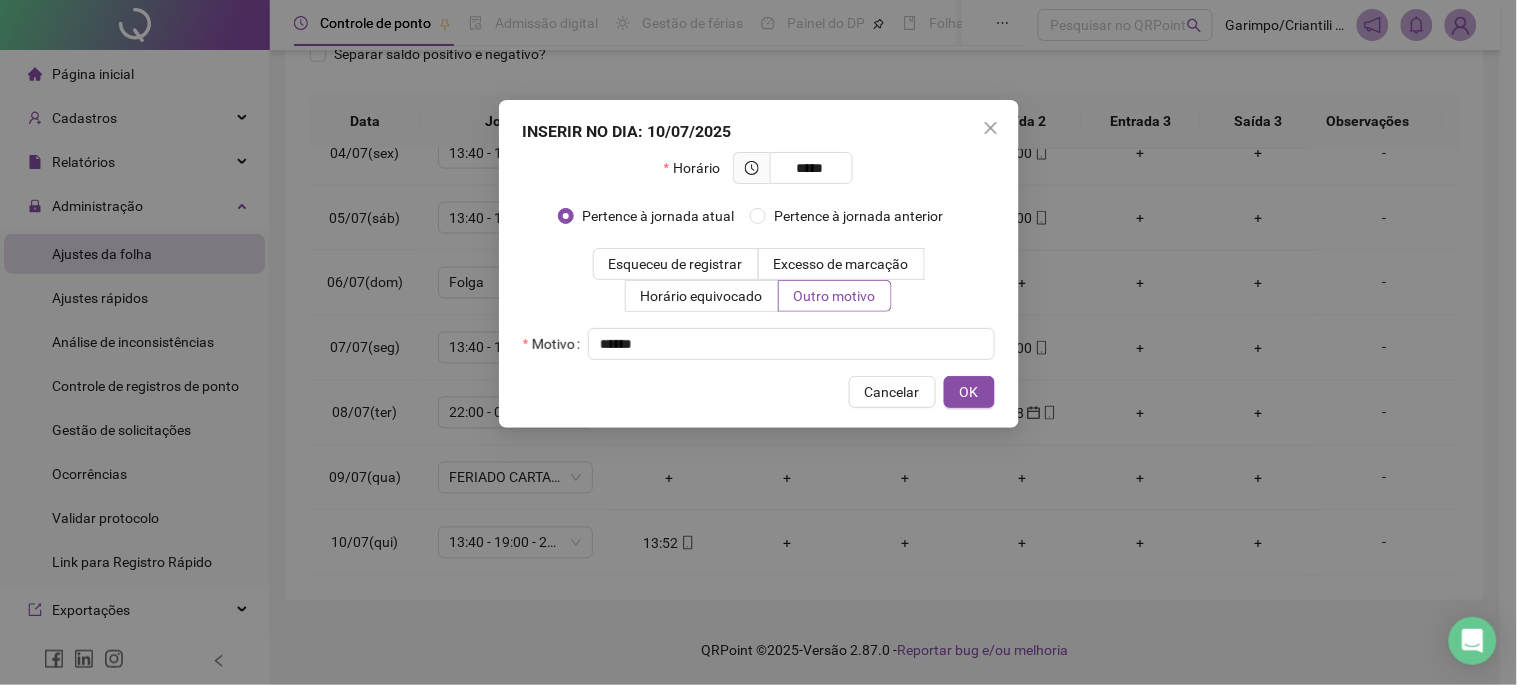 click on "Cancelar OK" at bounding box center (759, 392) 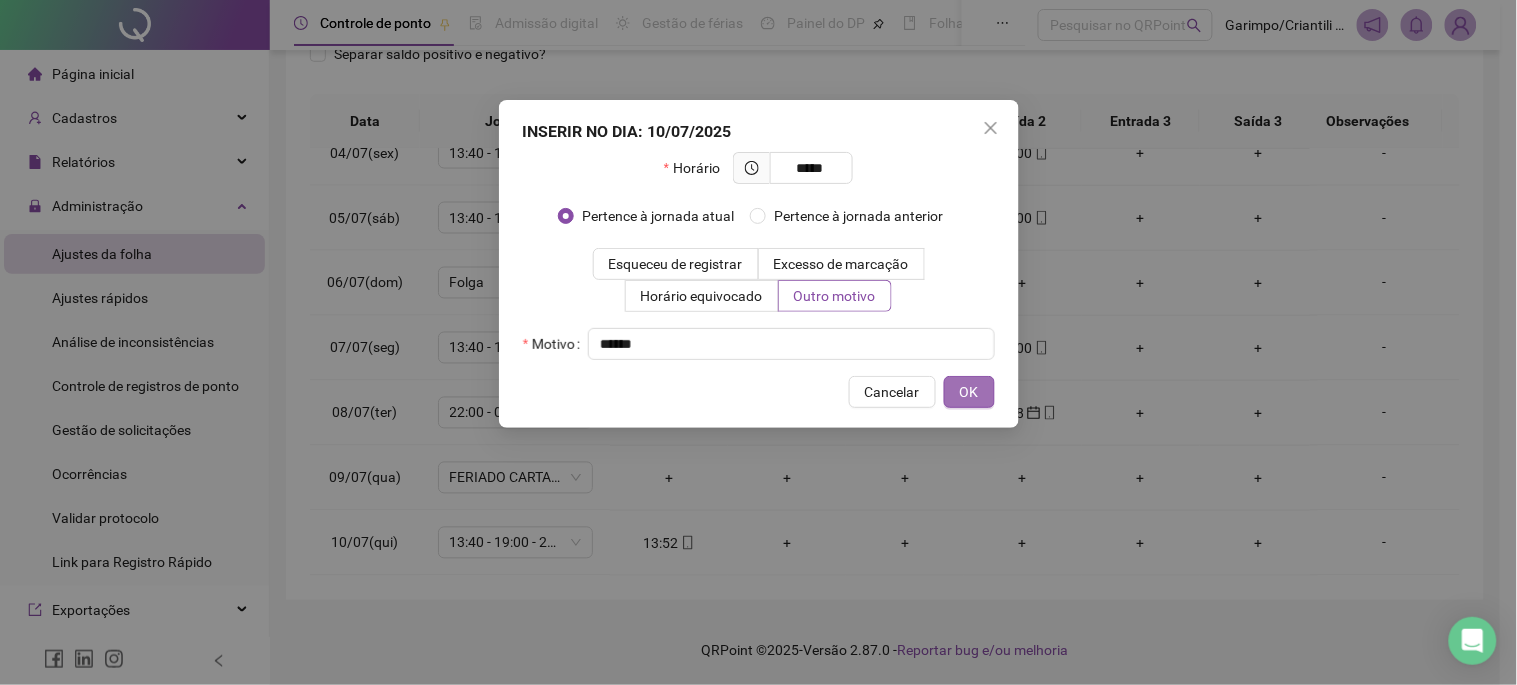 click on "OK" at bounding box center [969, 392] 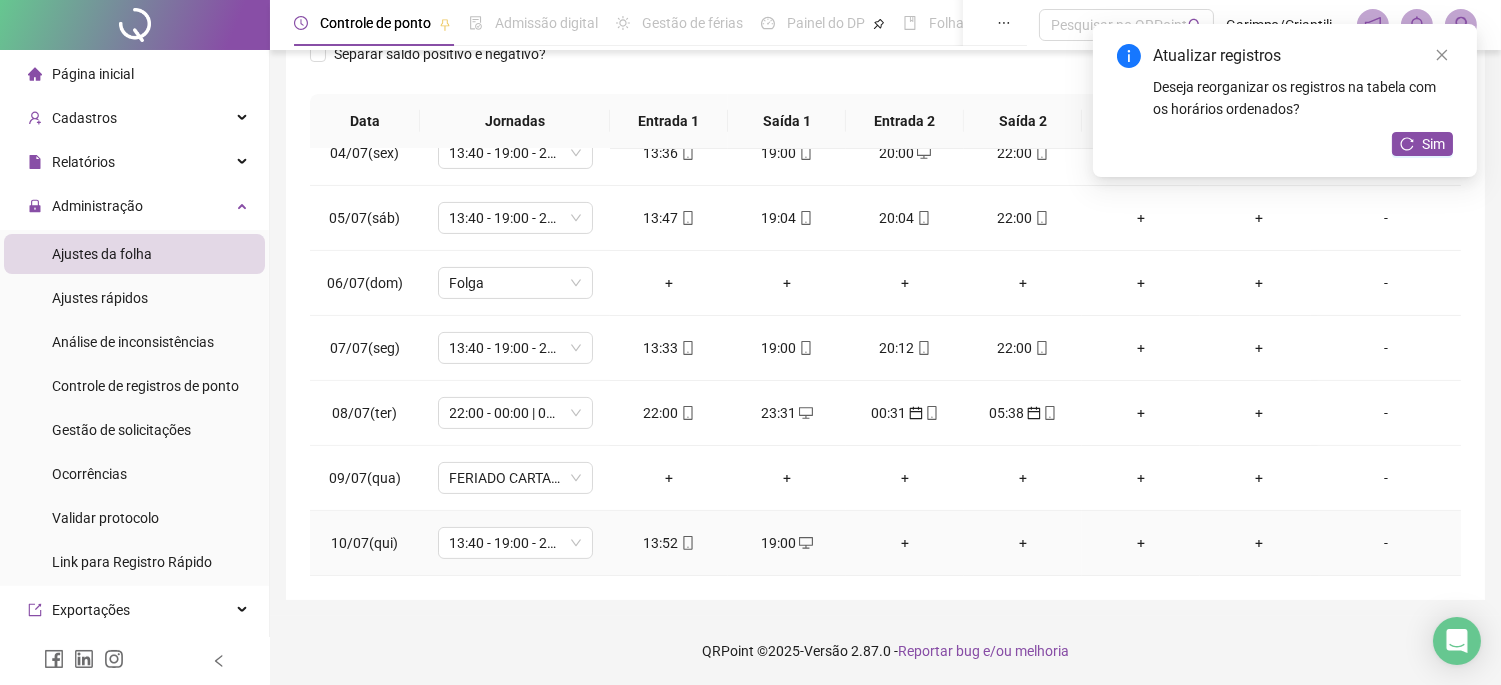 click on "+" at bounding box center [905, 543] 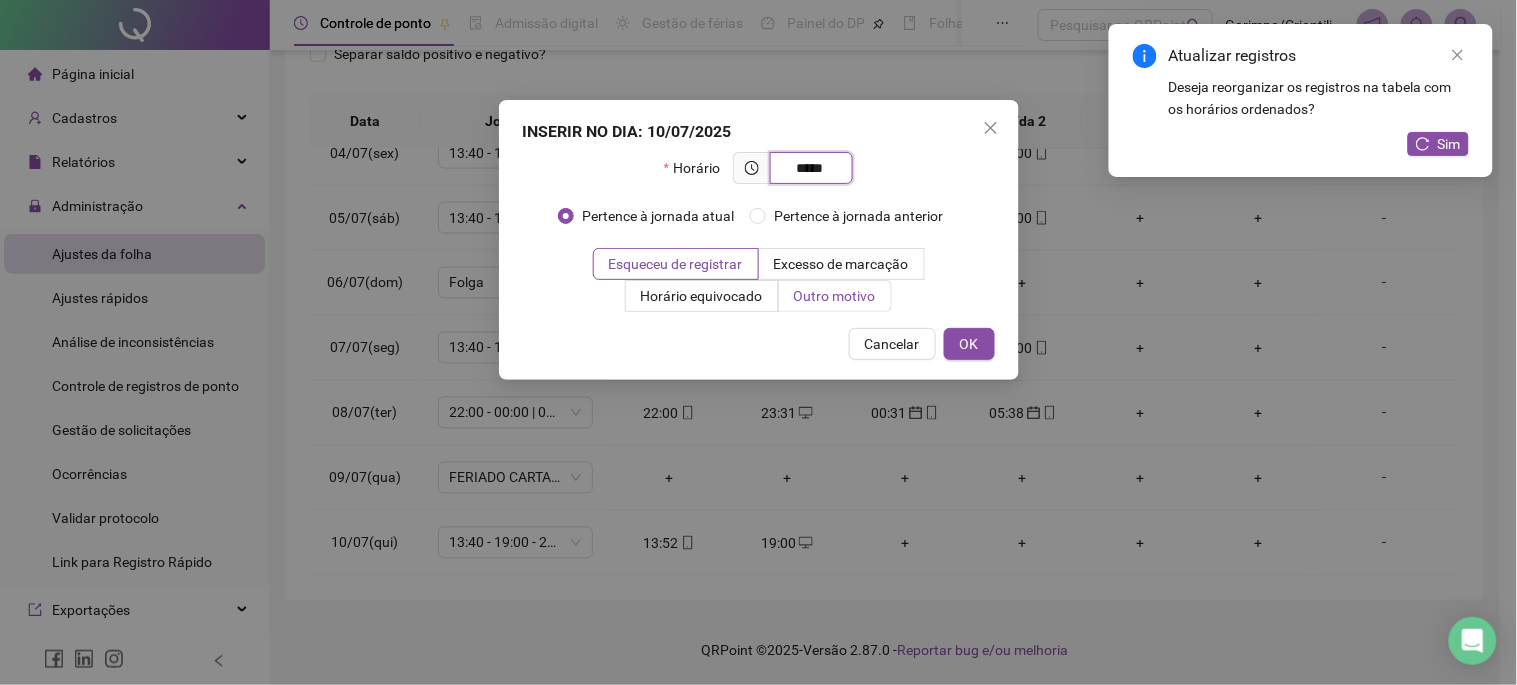 type on "*****" 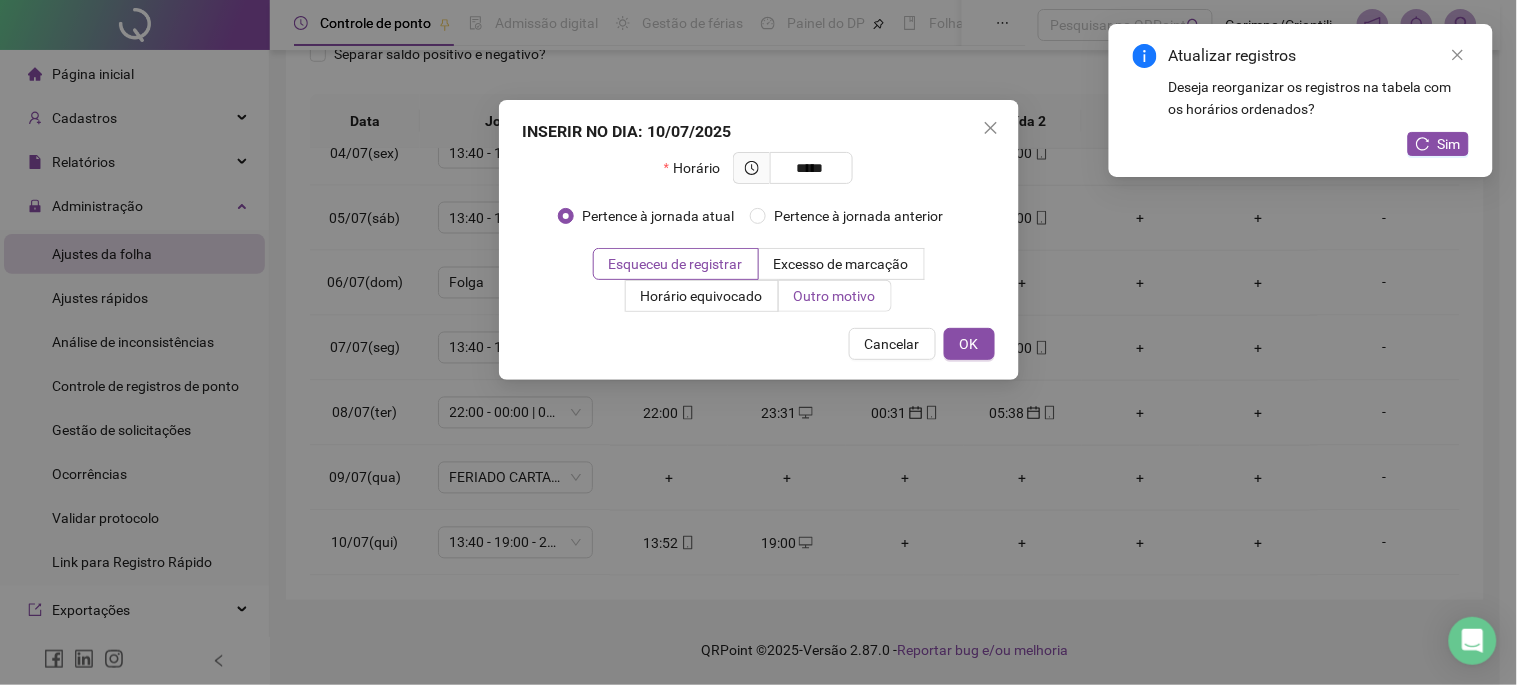 click on "Outro motivo" at bounding box center (835, 296) 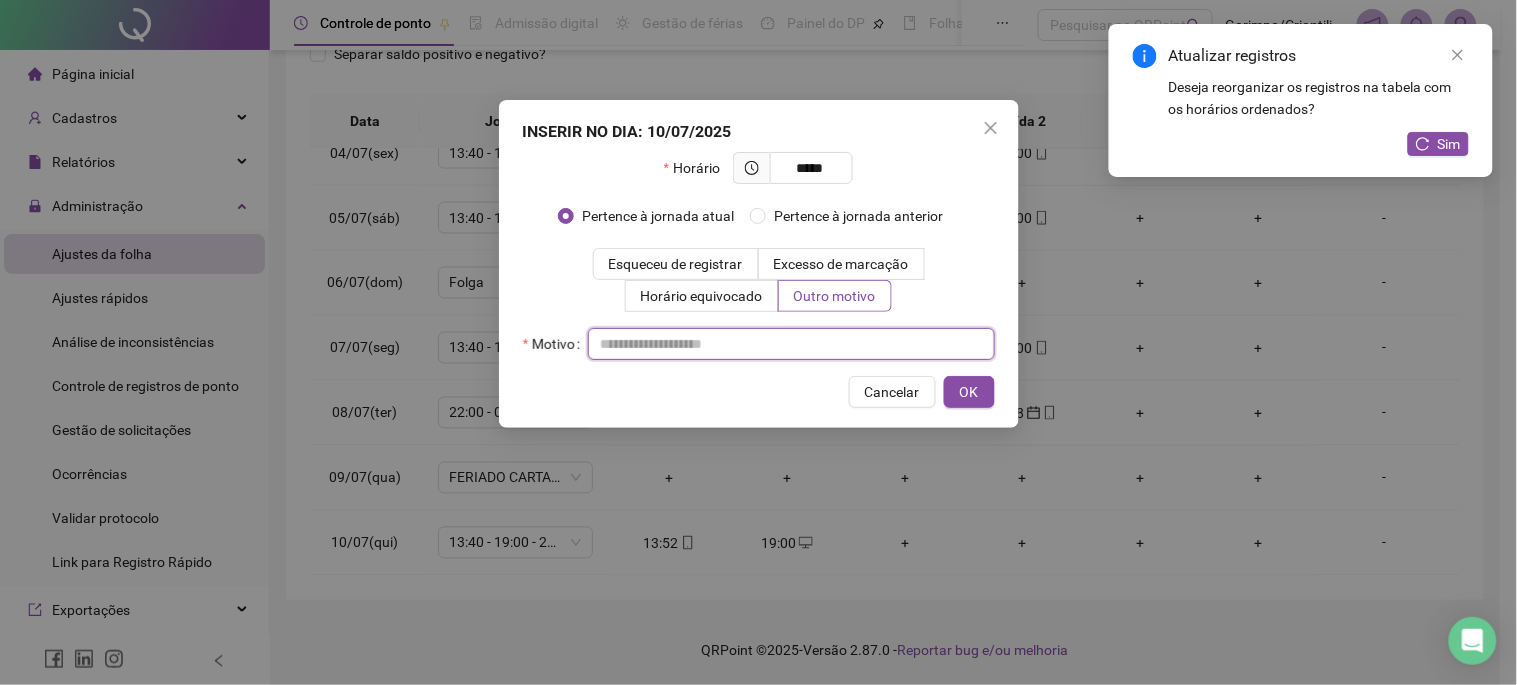 click at bounding box center [791, 344] 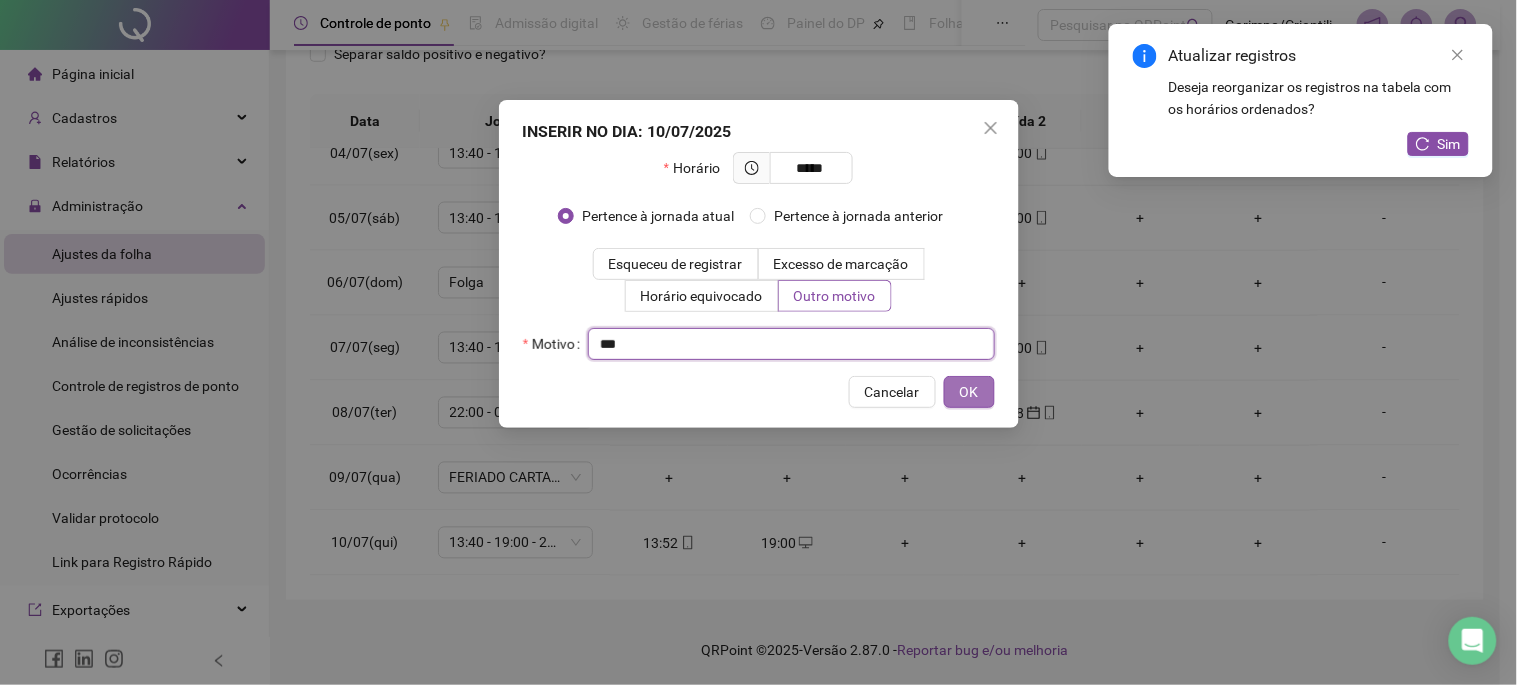 type 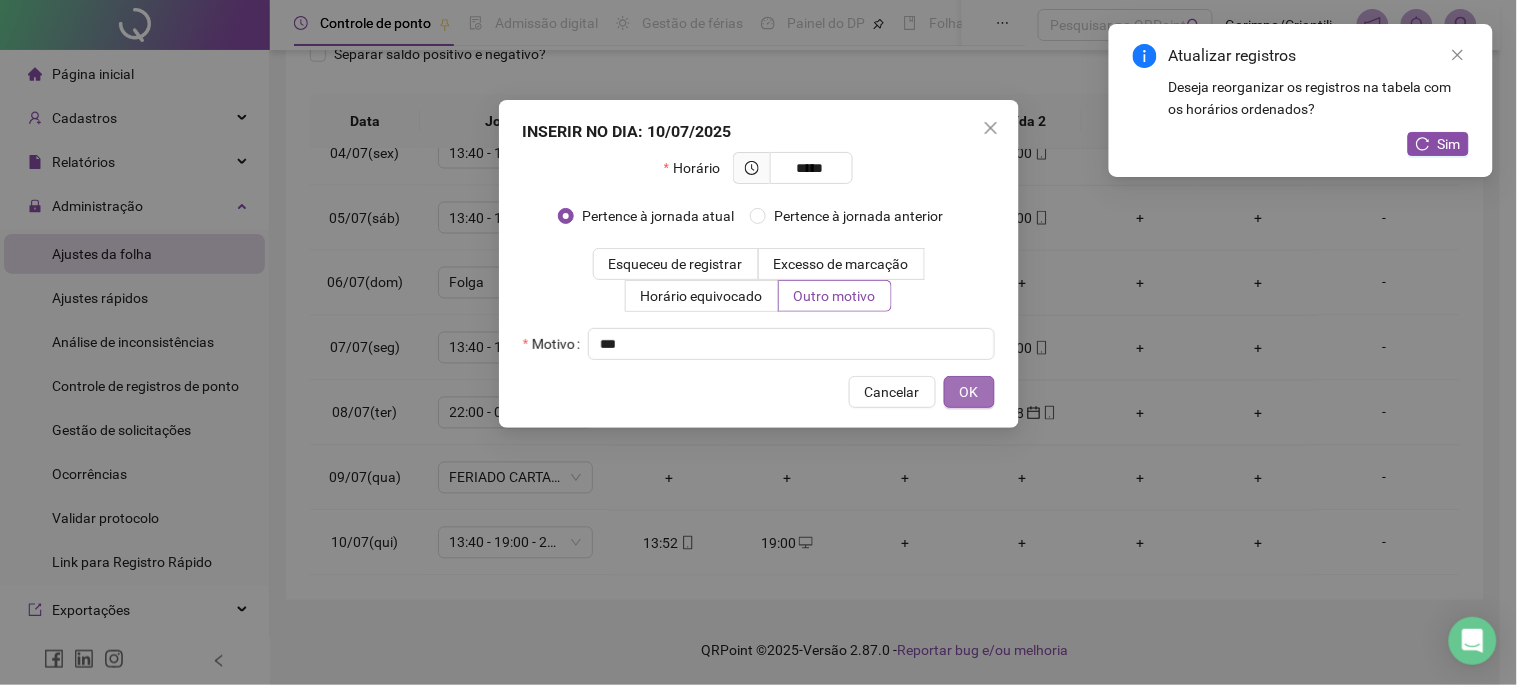 click on "OK" at bounding box center (969, 392) 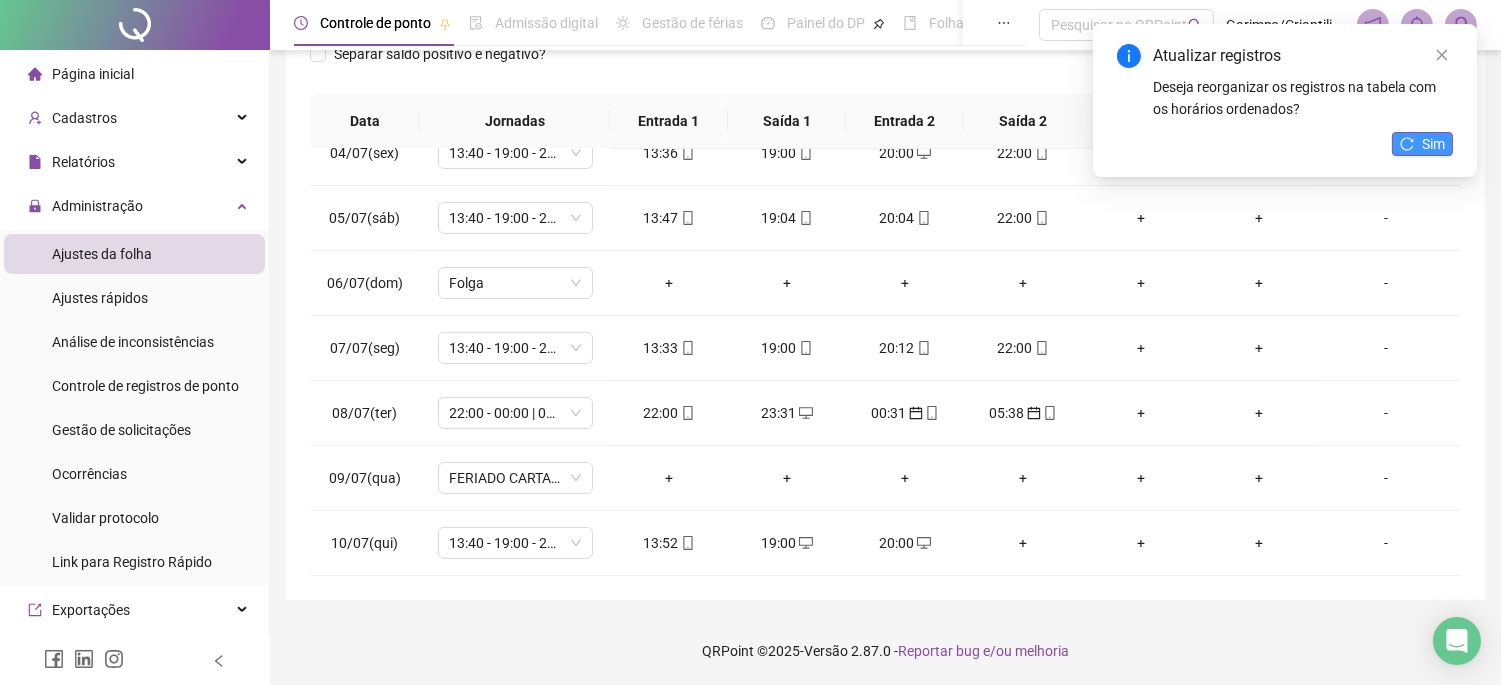 click on "Sim" at bounding box center [1433, 144] 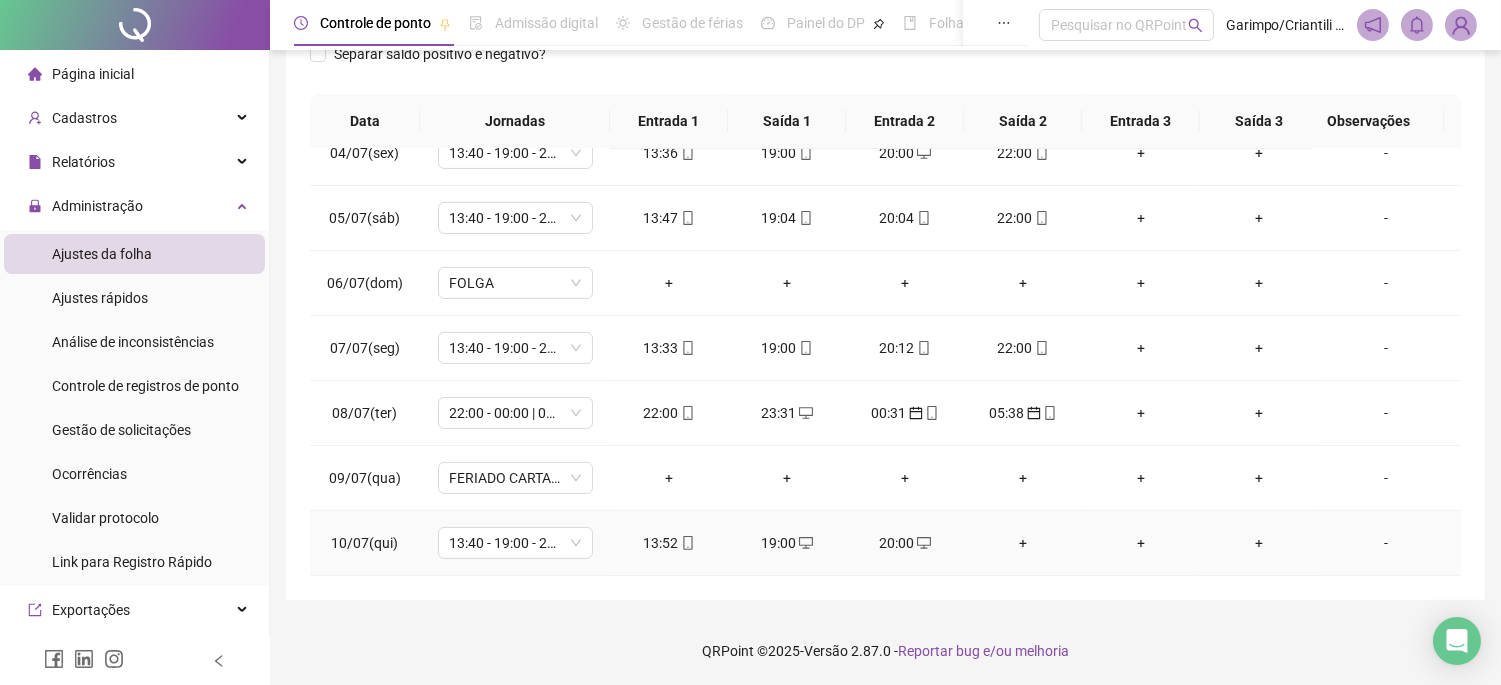 click on "+" at bounding box center [1023, 543] 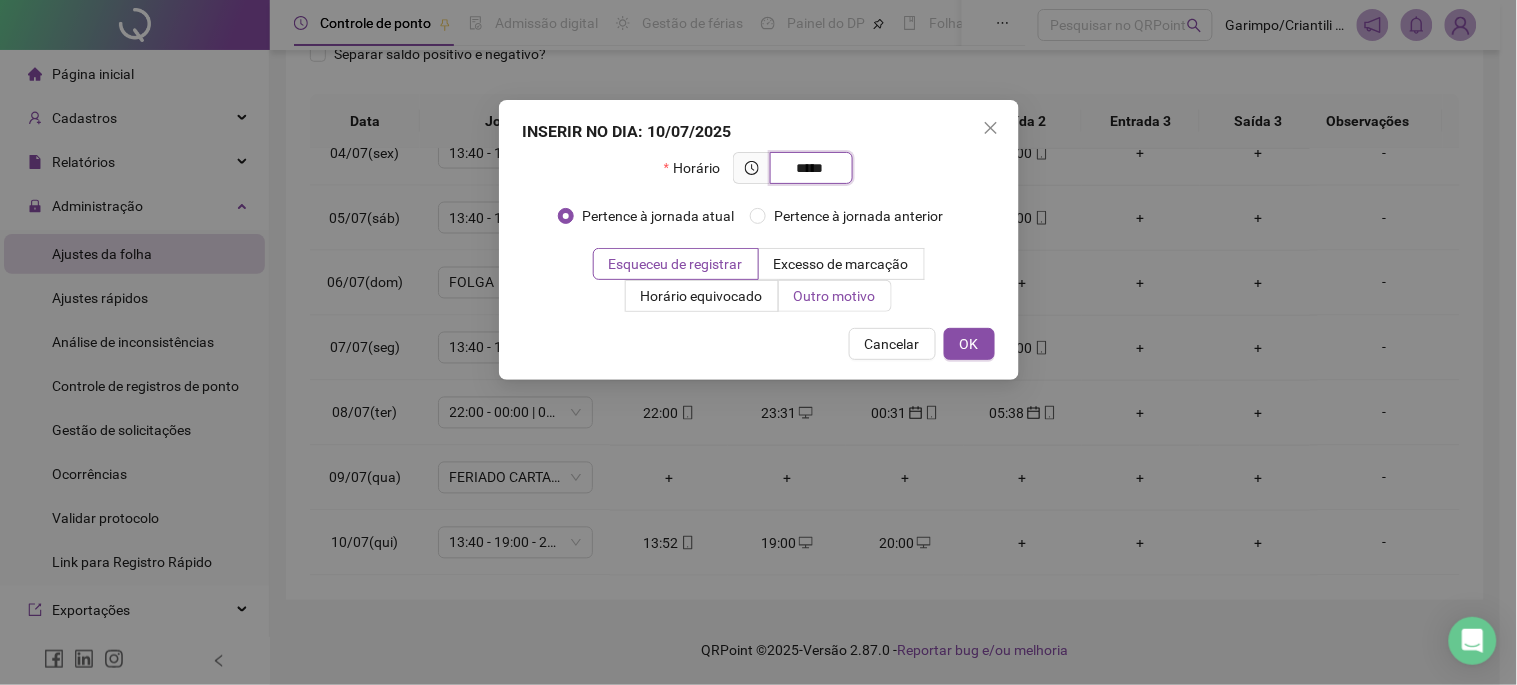 type on "*****" 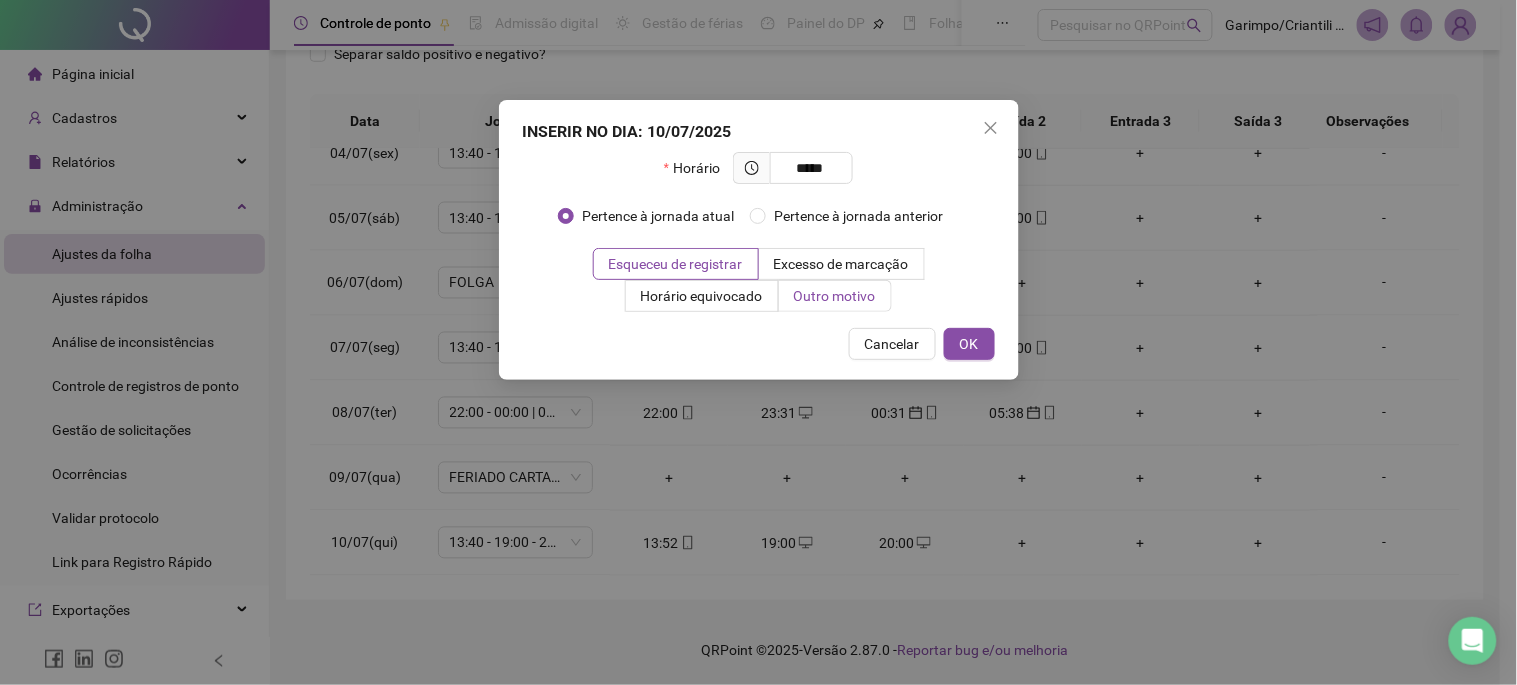 click on "Outro motivo" at bounding box center (835, 296) 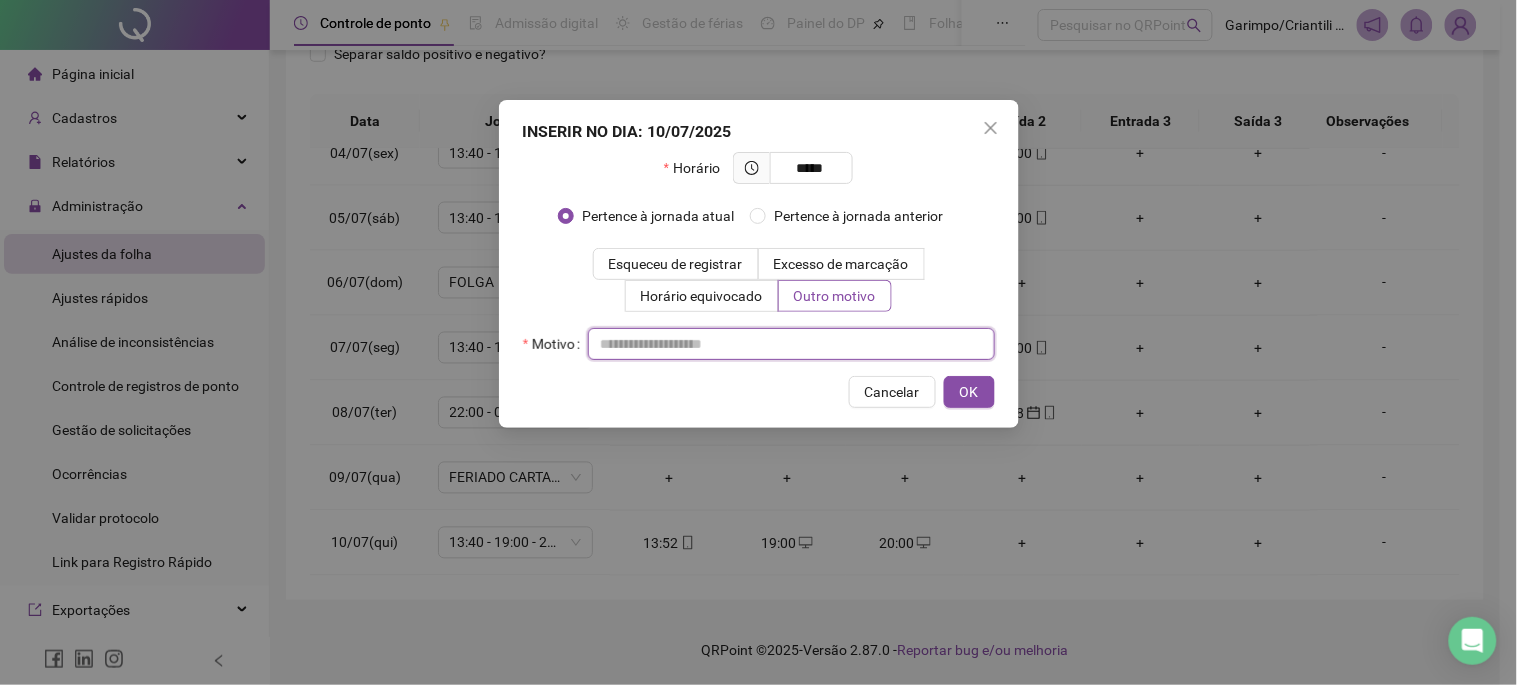 click at bounding box center (791, 344) 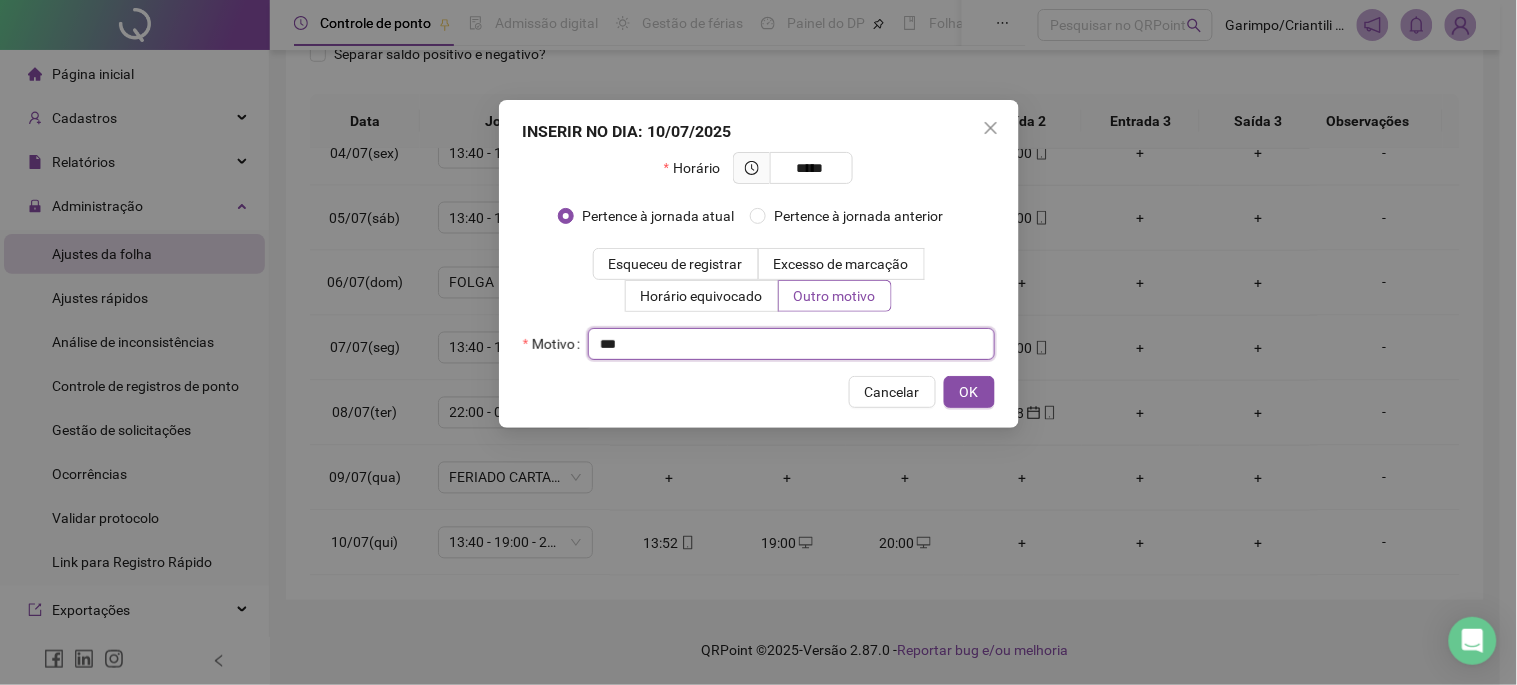 type 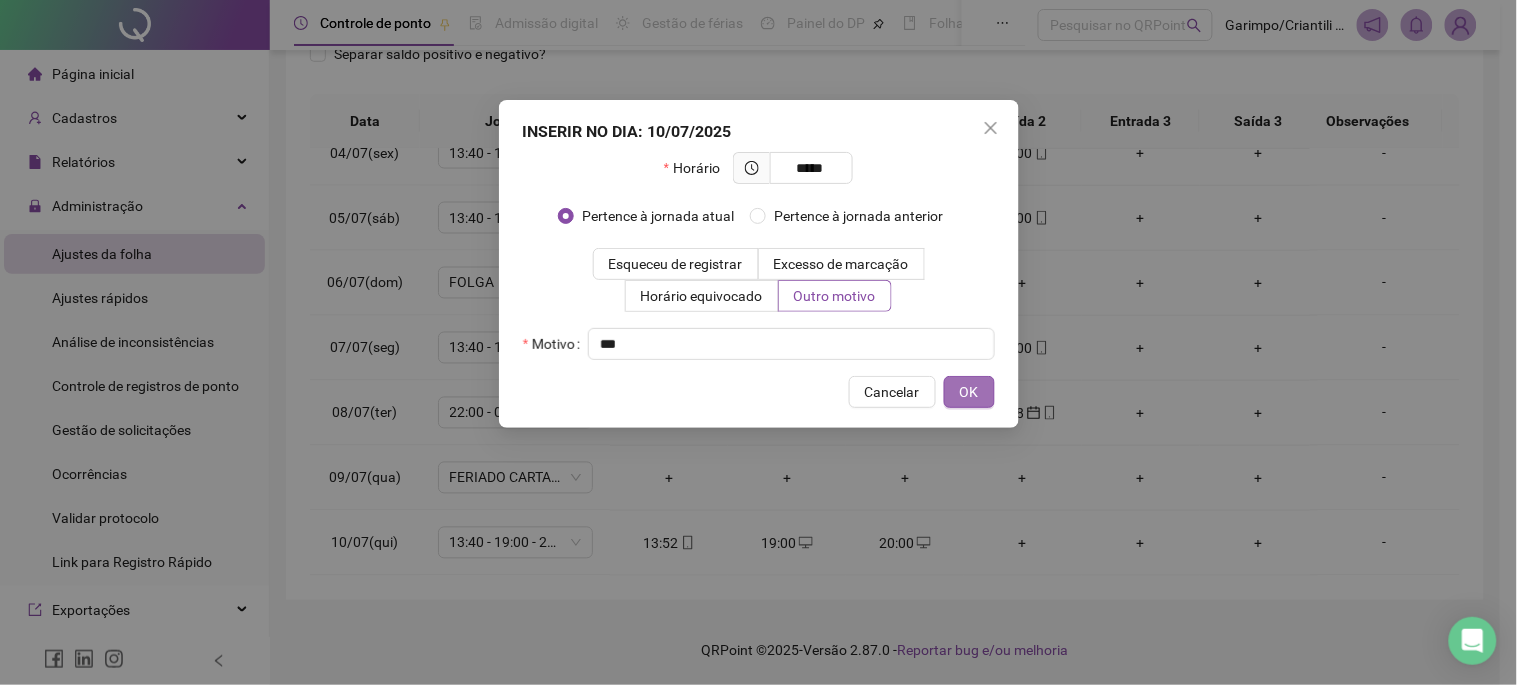 drag, startPoint x: 994, startPoint y: 403, endPoint x: 977, endPoint y: 398, distance: 17.720045 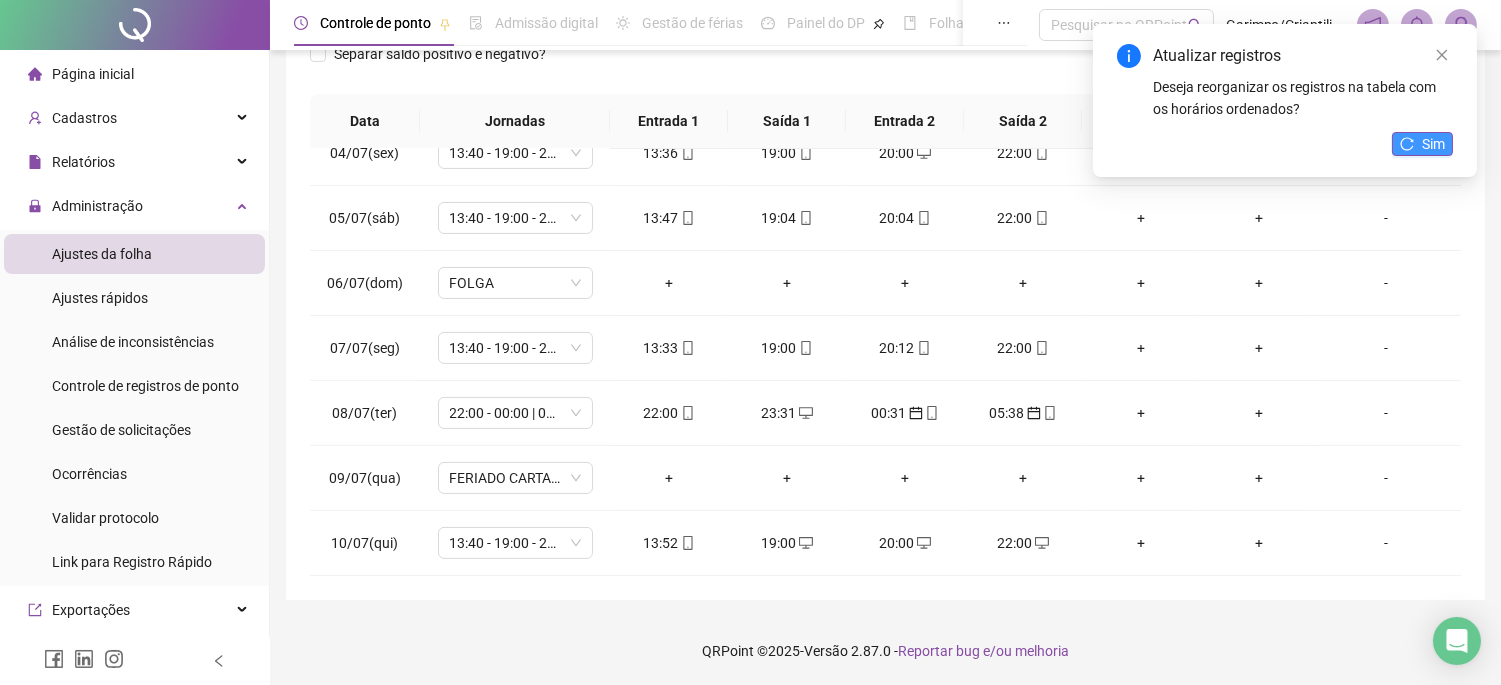 click on "Sim" at bounding box center [1433, 144] 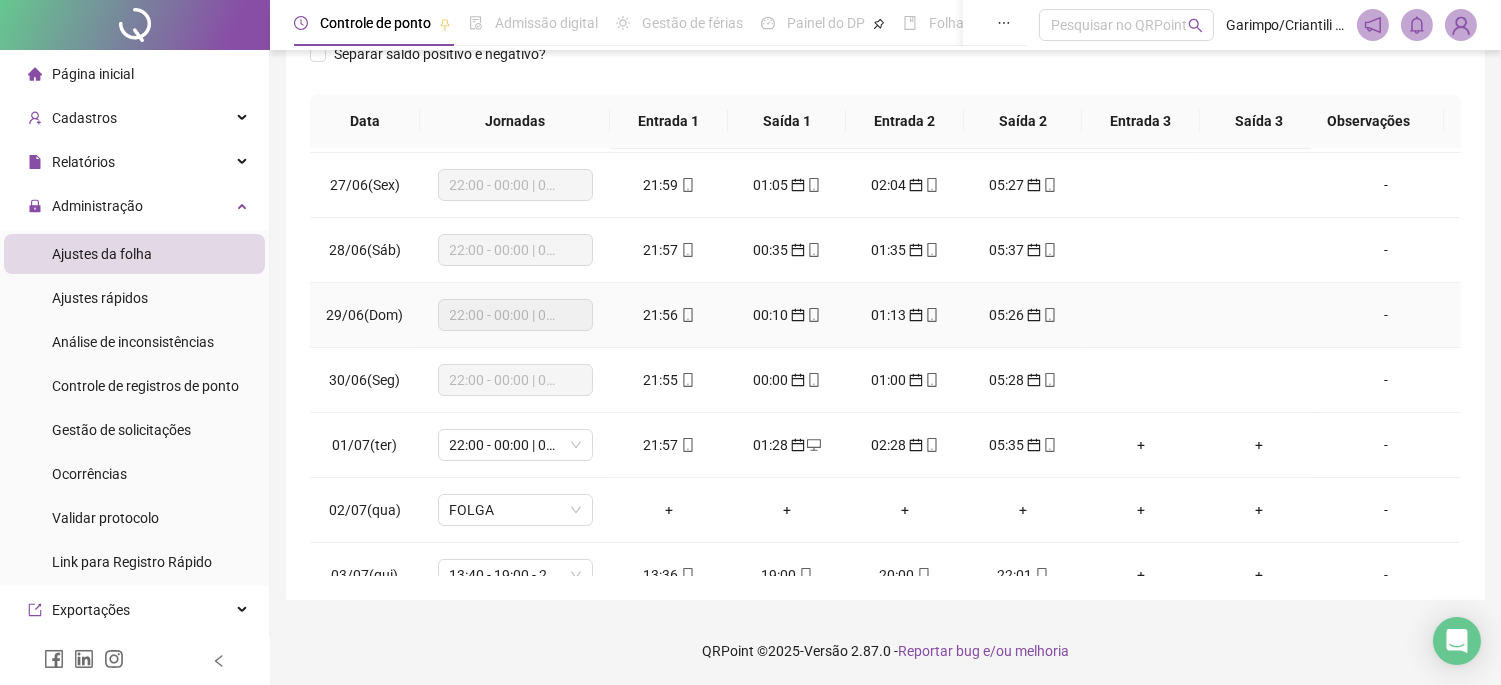 scroll, scrollTop: 335, scrollLeft: 0, axis: vertical 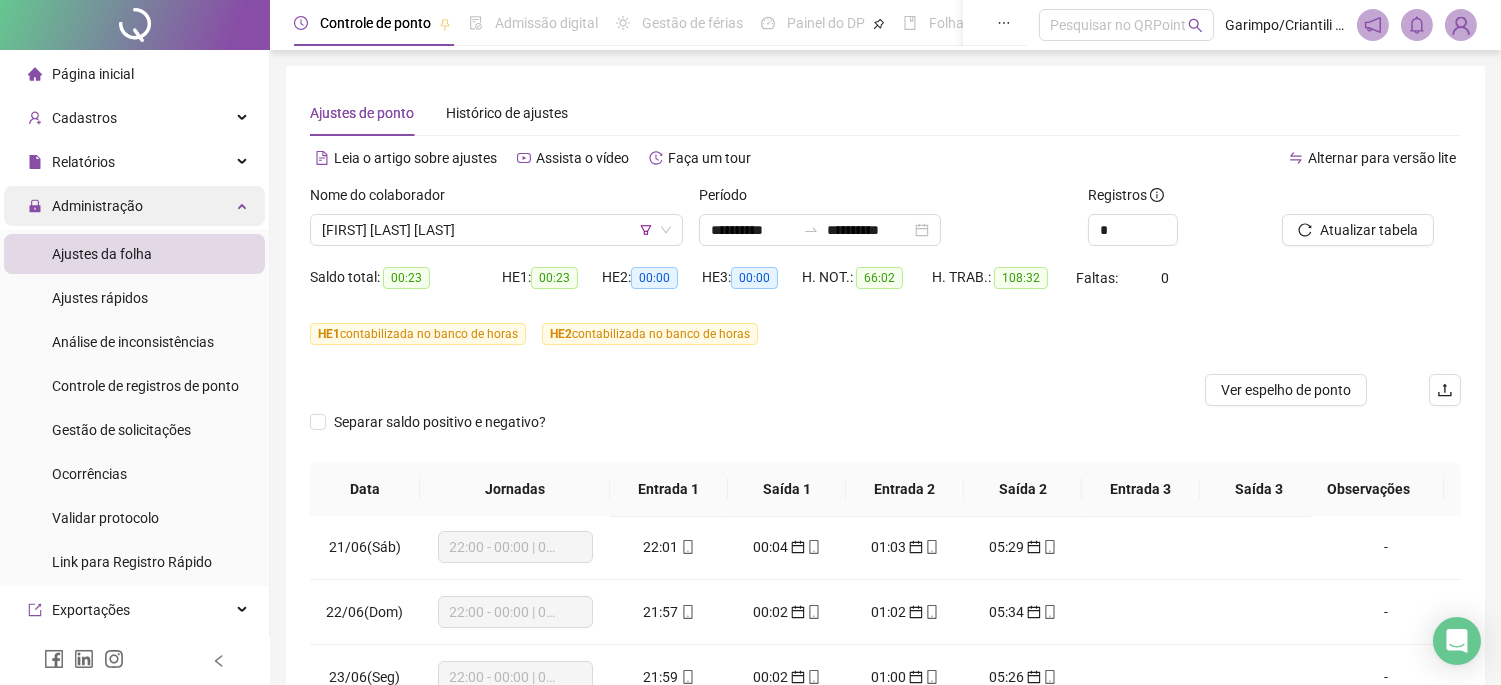 click on "Administração" at bounding box center (85, 206) 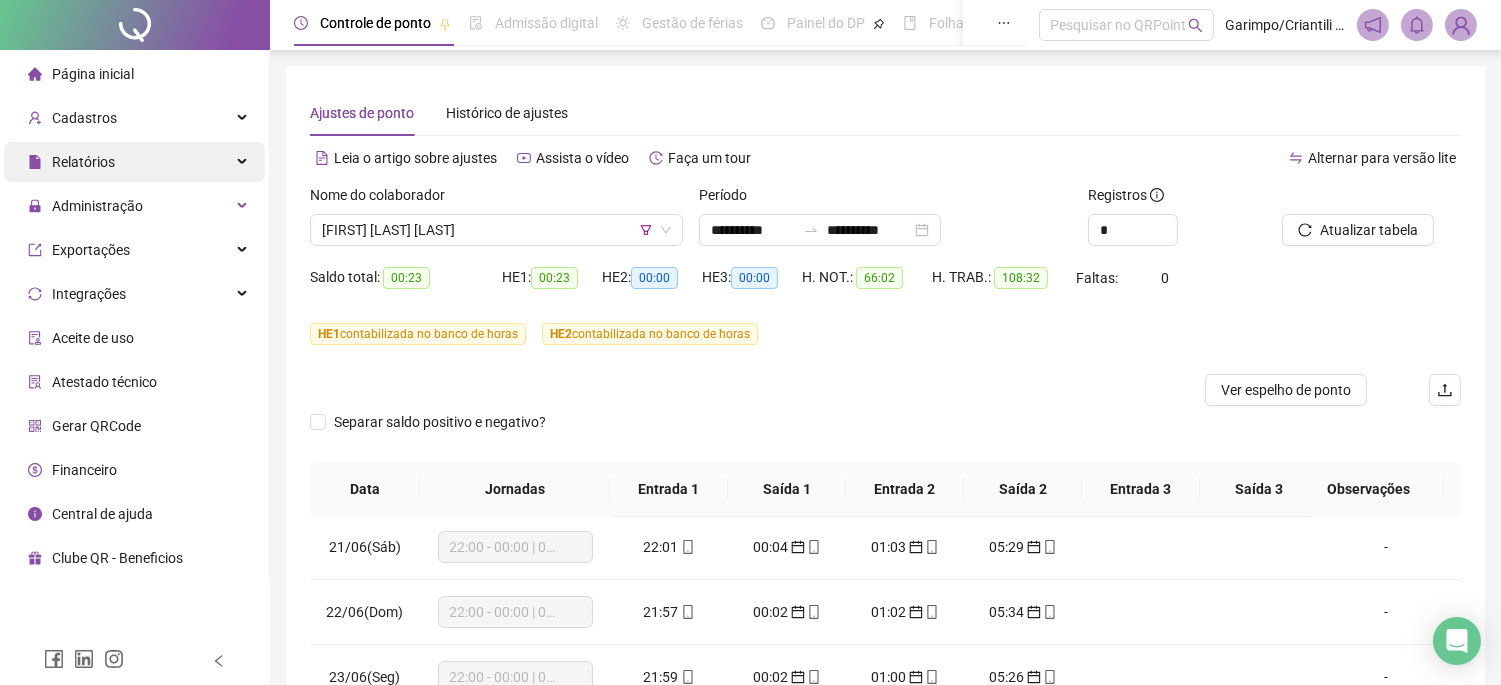 click on "Relatórios" at bounding box center [134, 162] 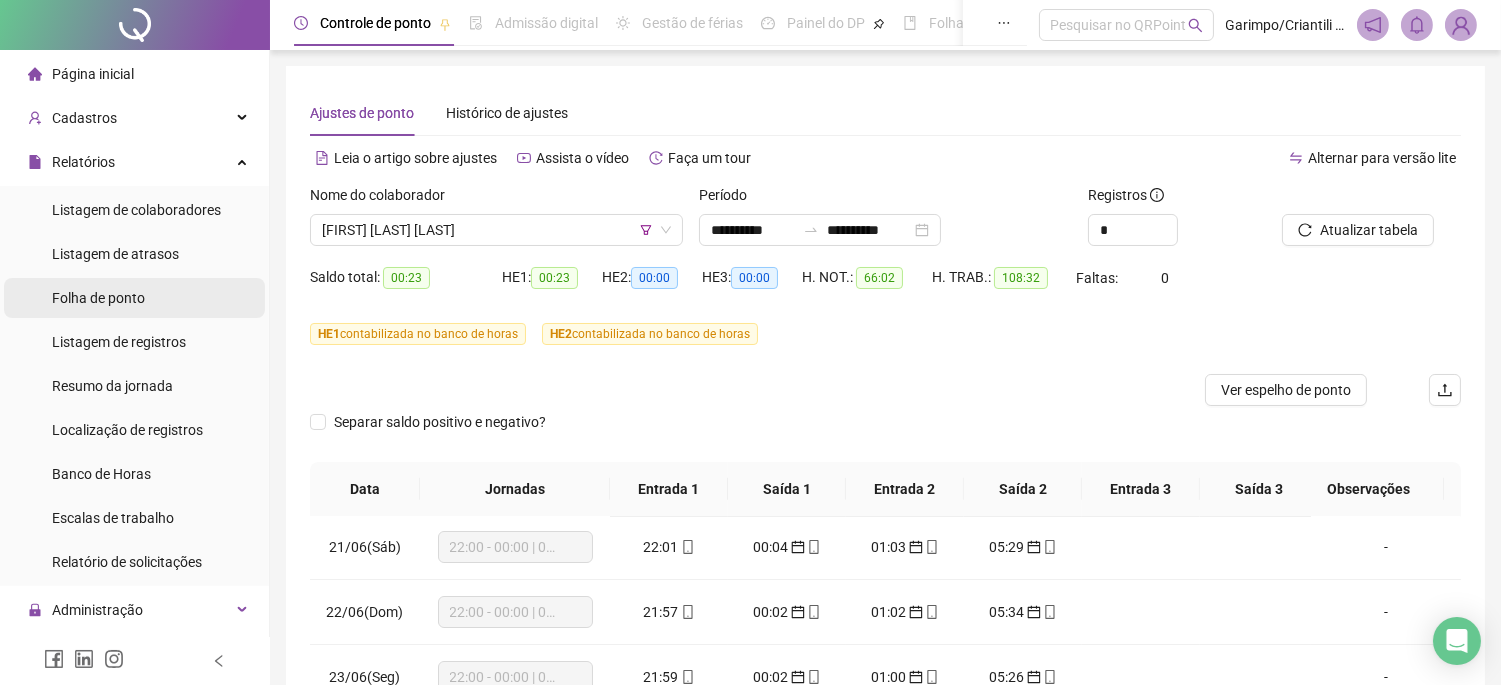 click on "Folha de ponto" at bounding box center (98, 298) 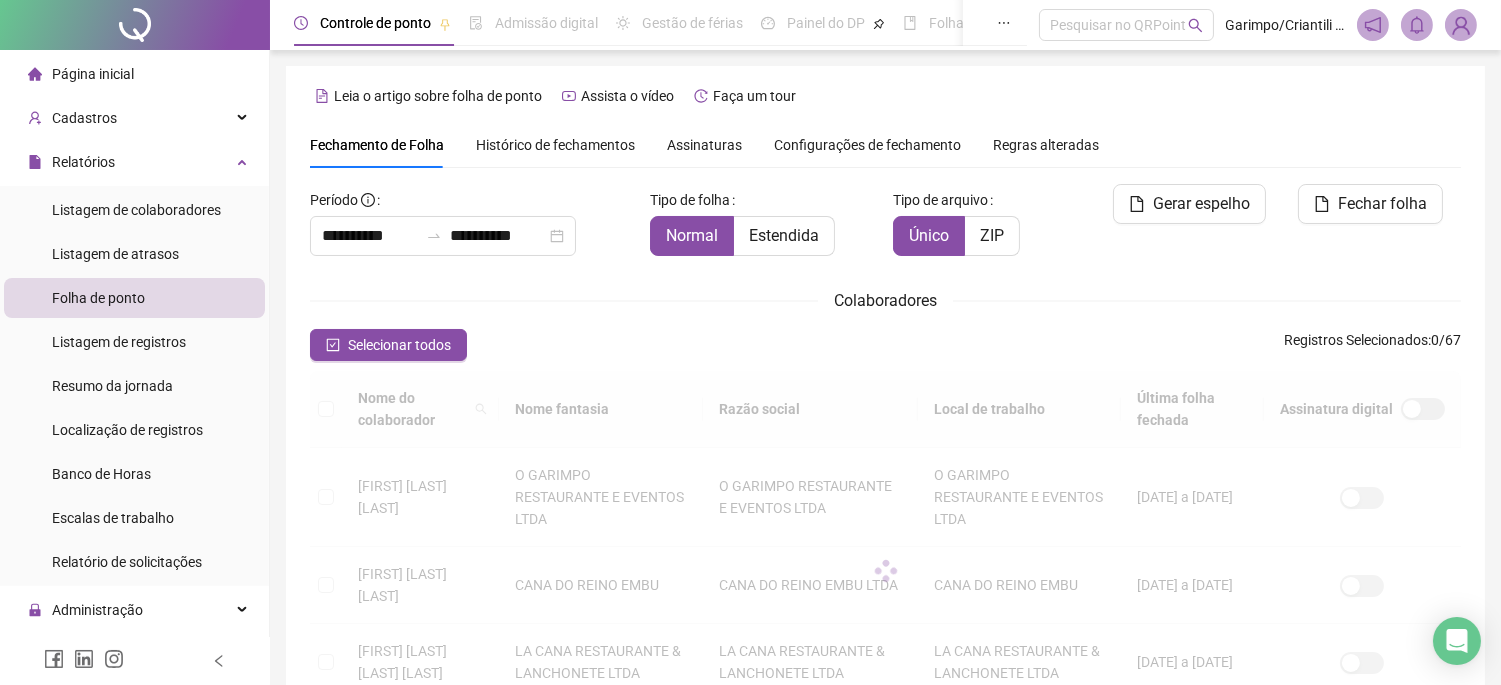 scroll, scrollTop: 66, scrollLeft: 0, axis: vertical 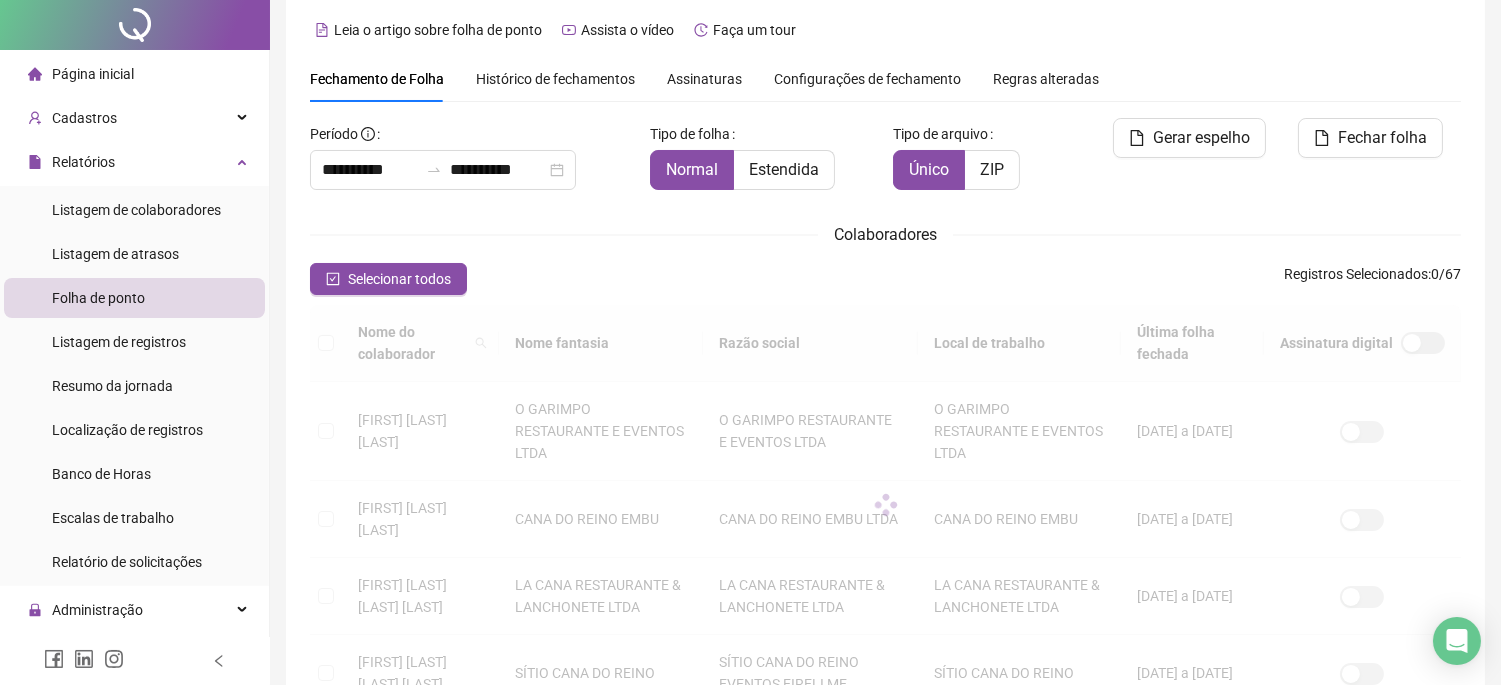 type on "**********" 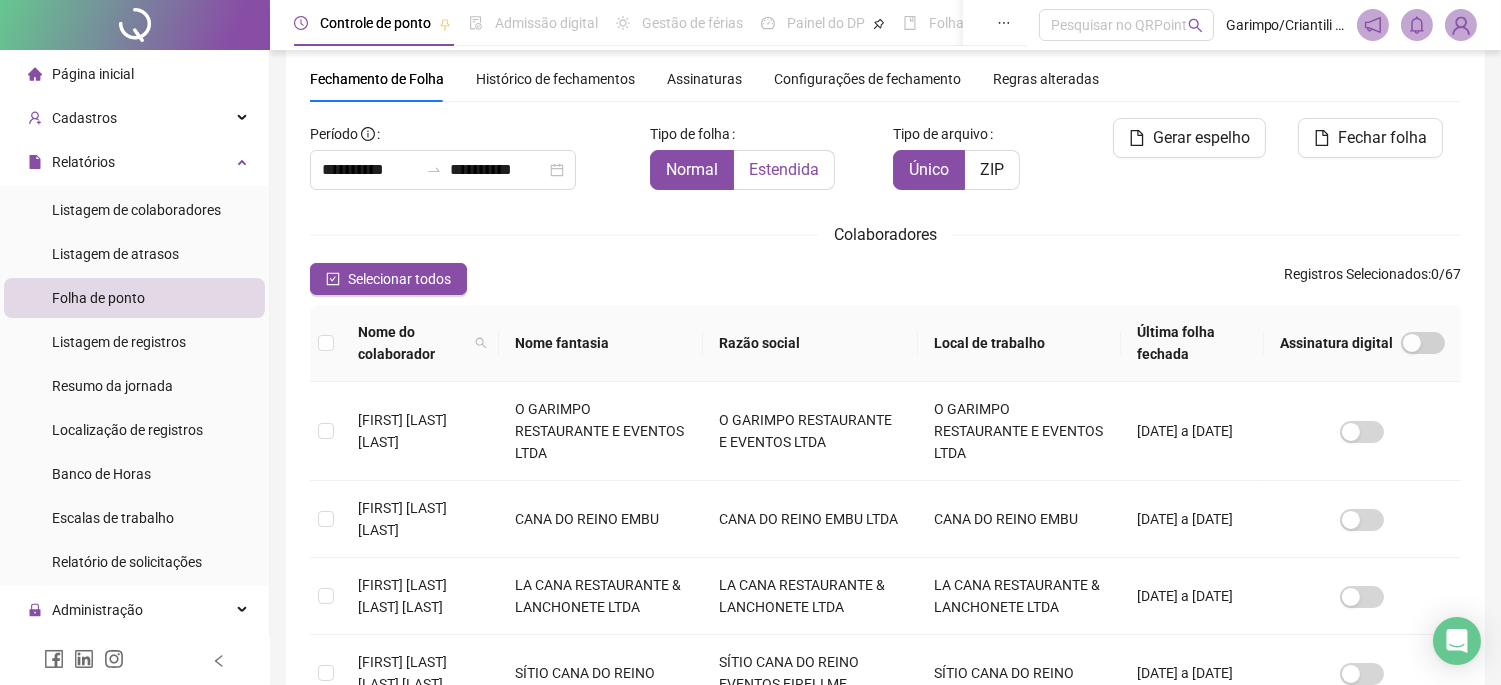 click on "Estendida" at bounding box center [784, 170] 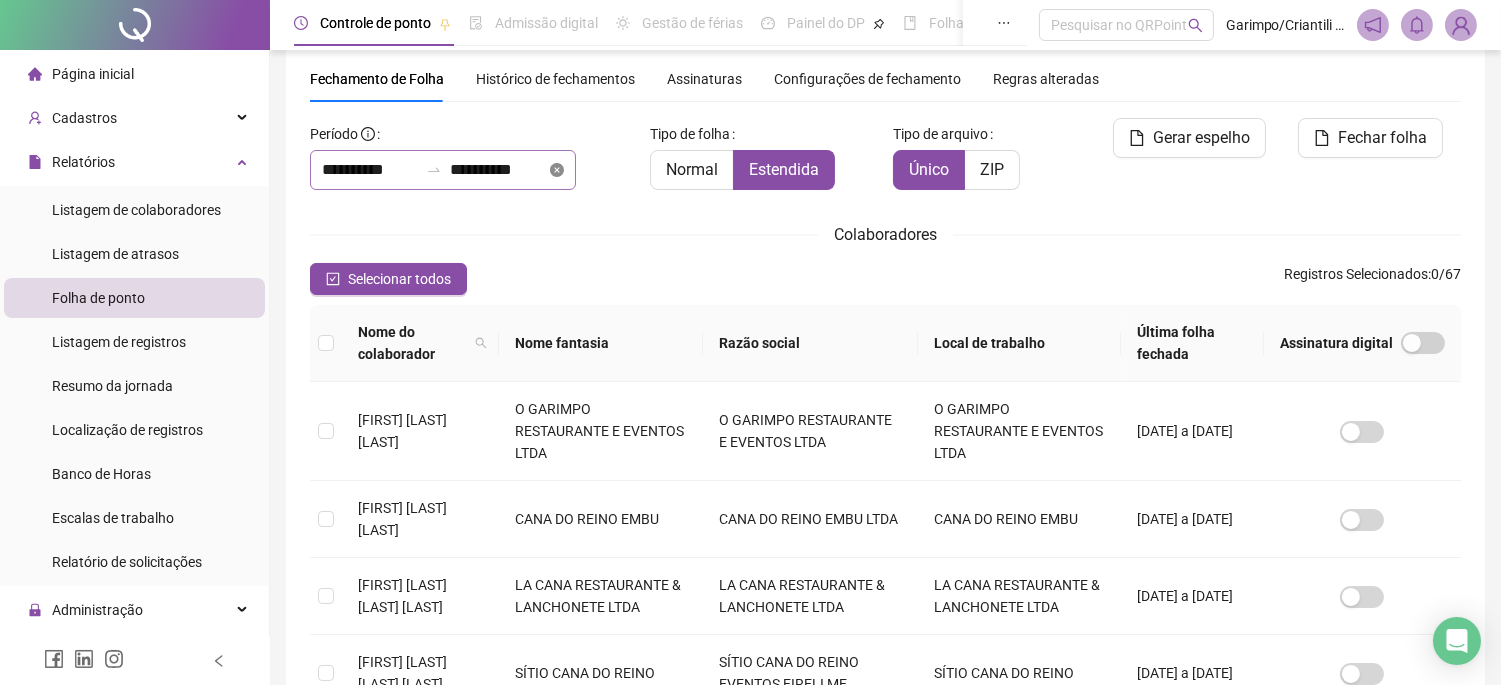 click 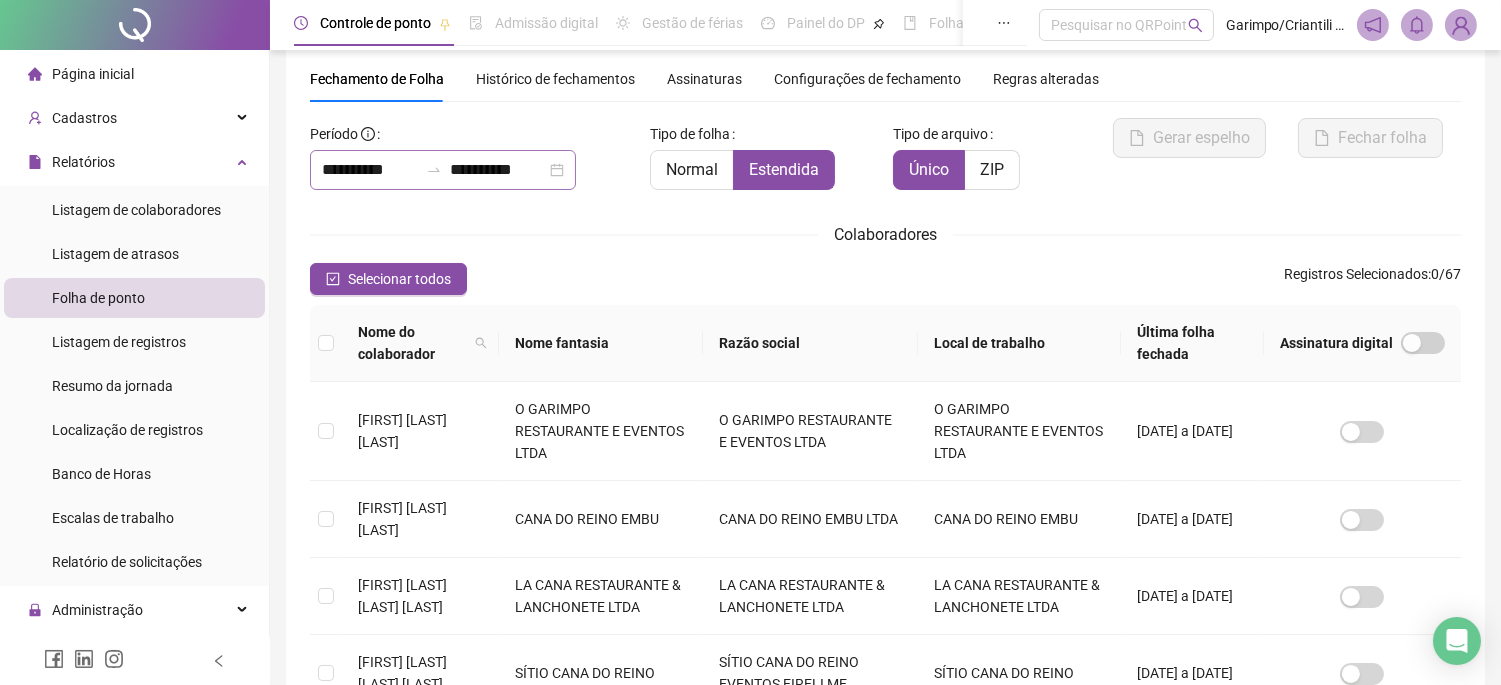 type 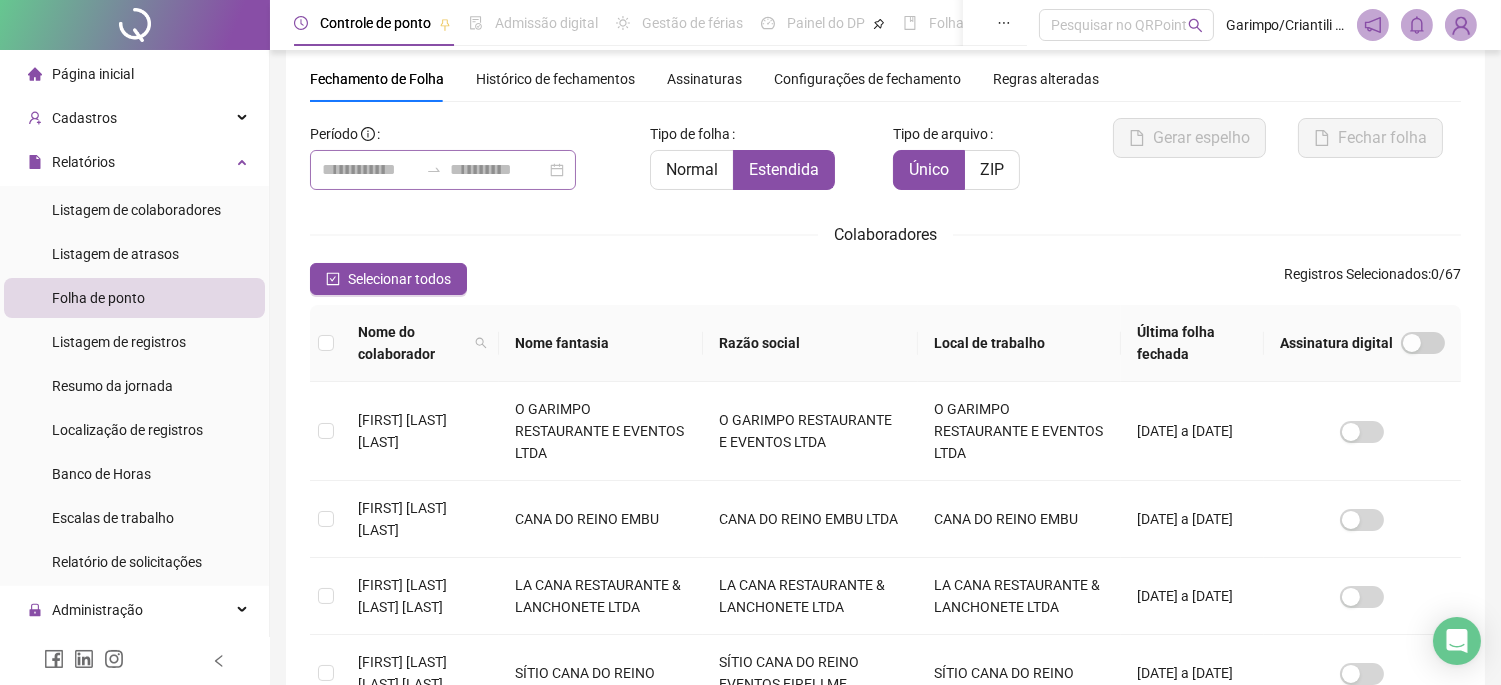 click at bounding box center (443, 170) 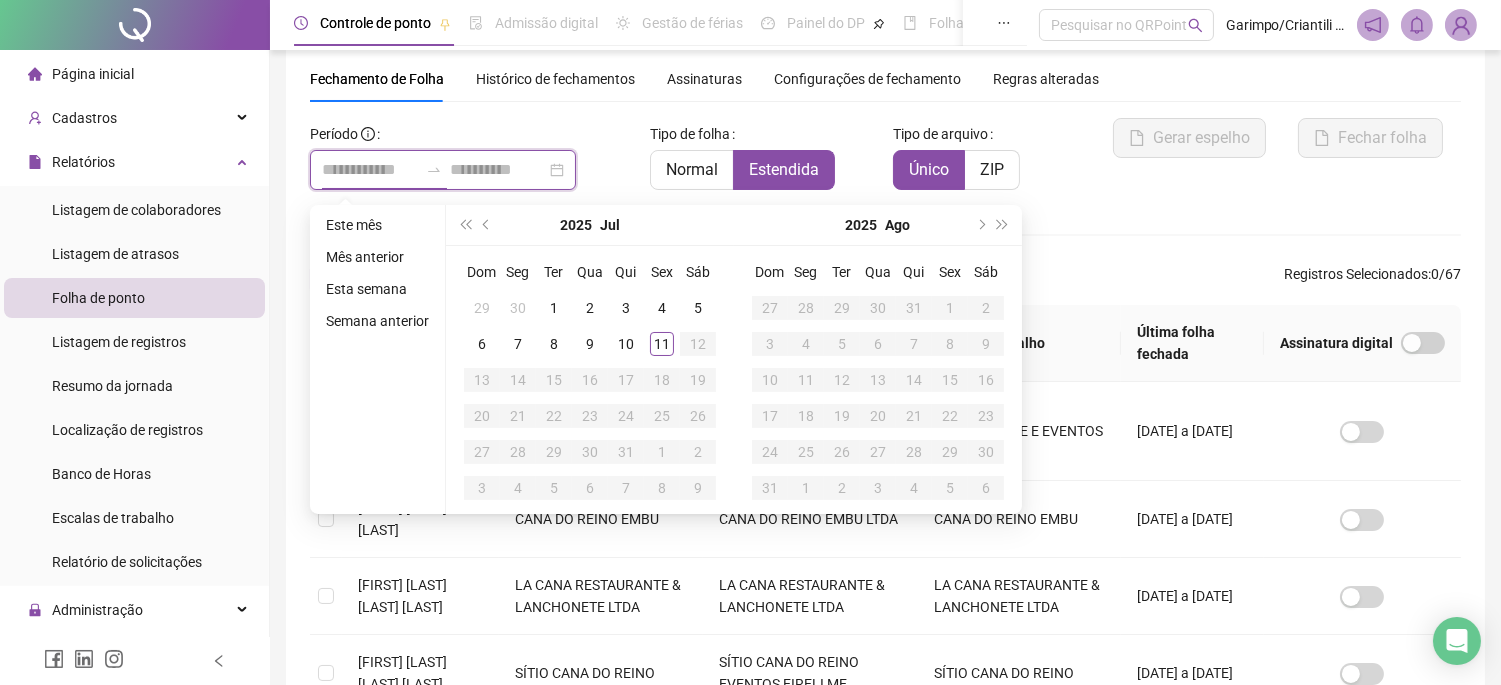 type on "**********" 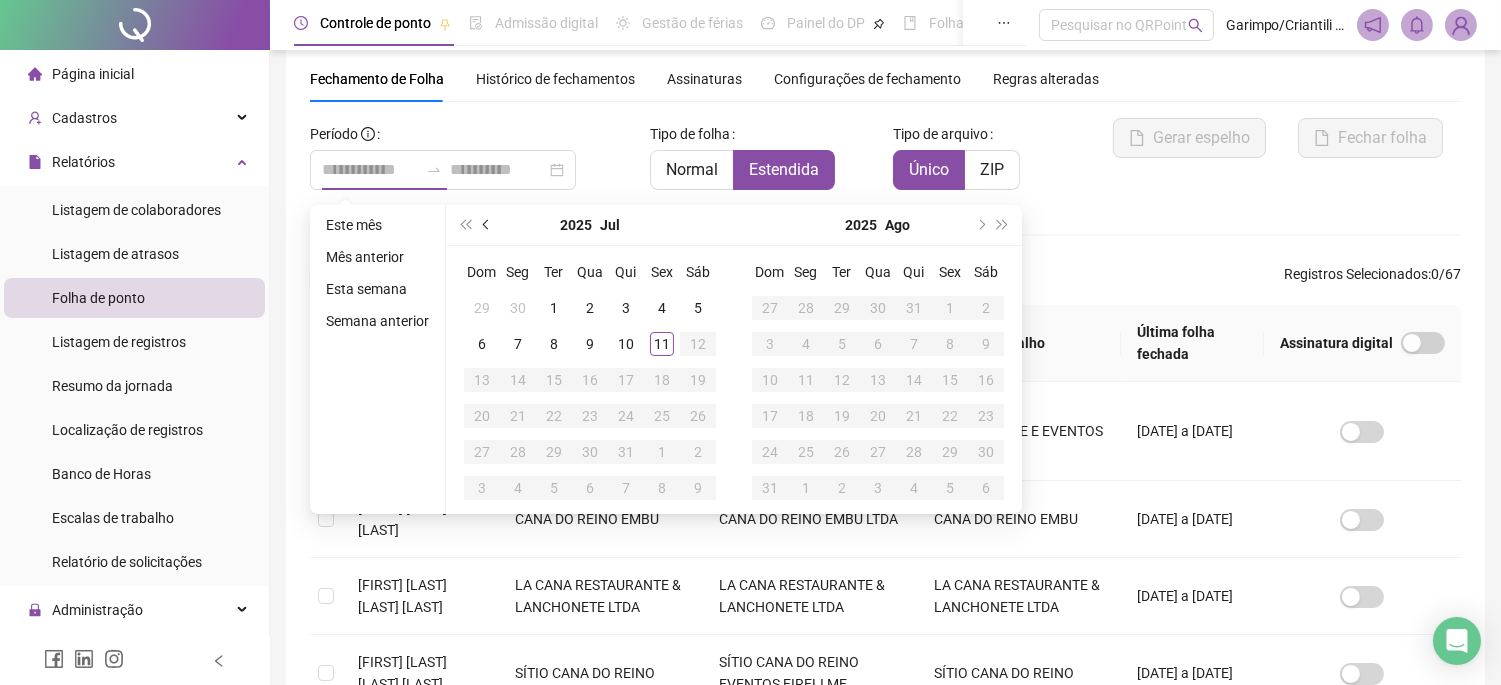 click at bounding box center (488, 225) 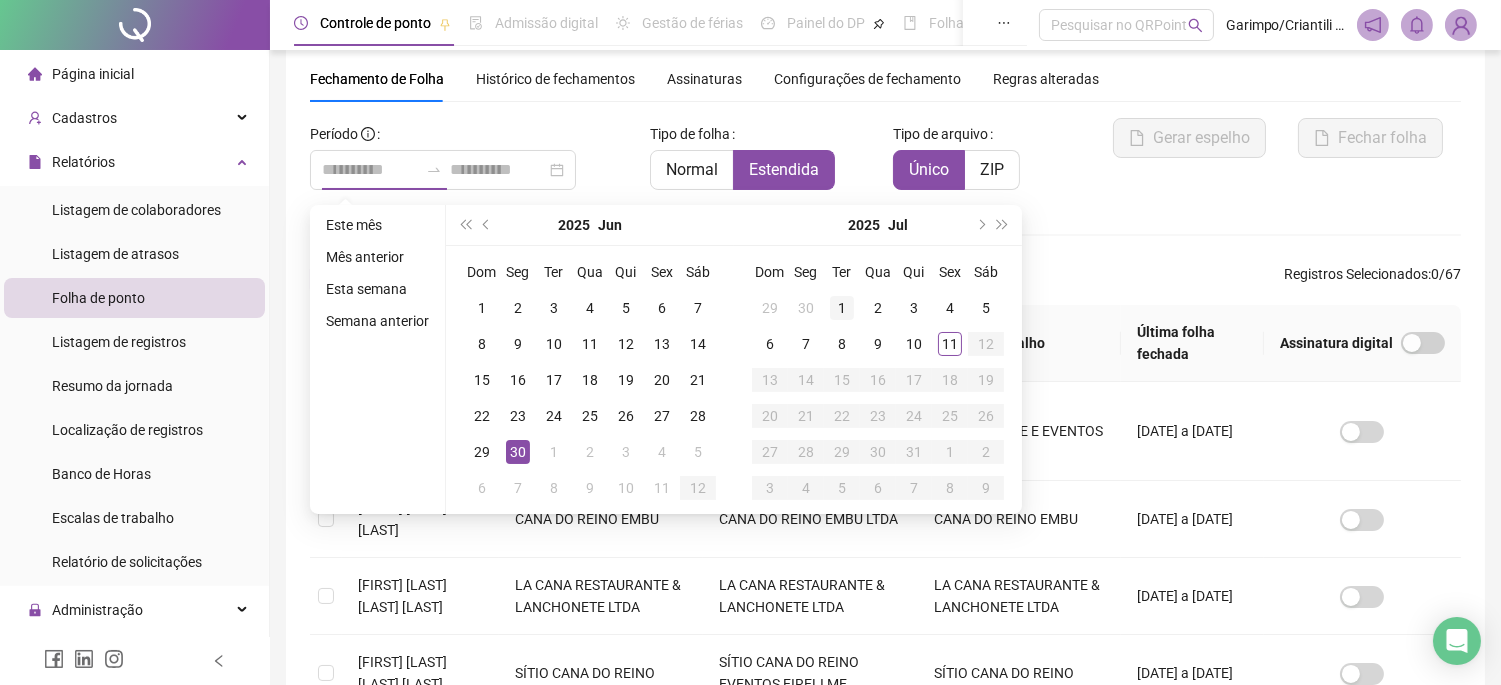 type on "**********" 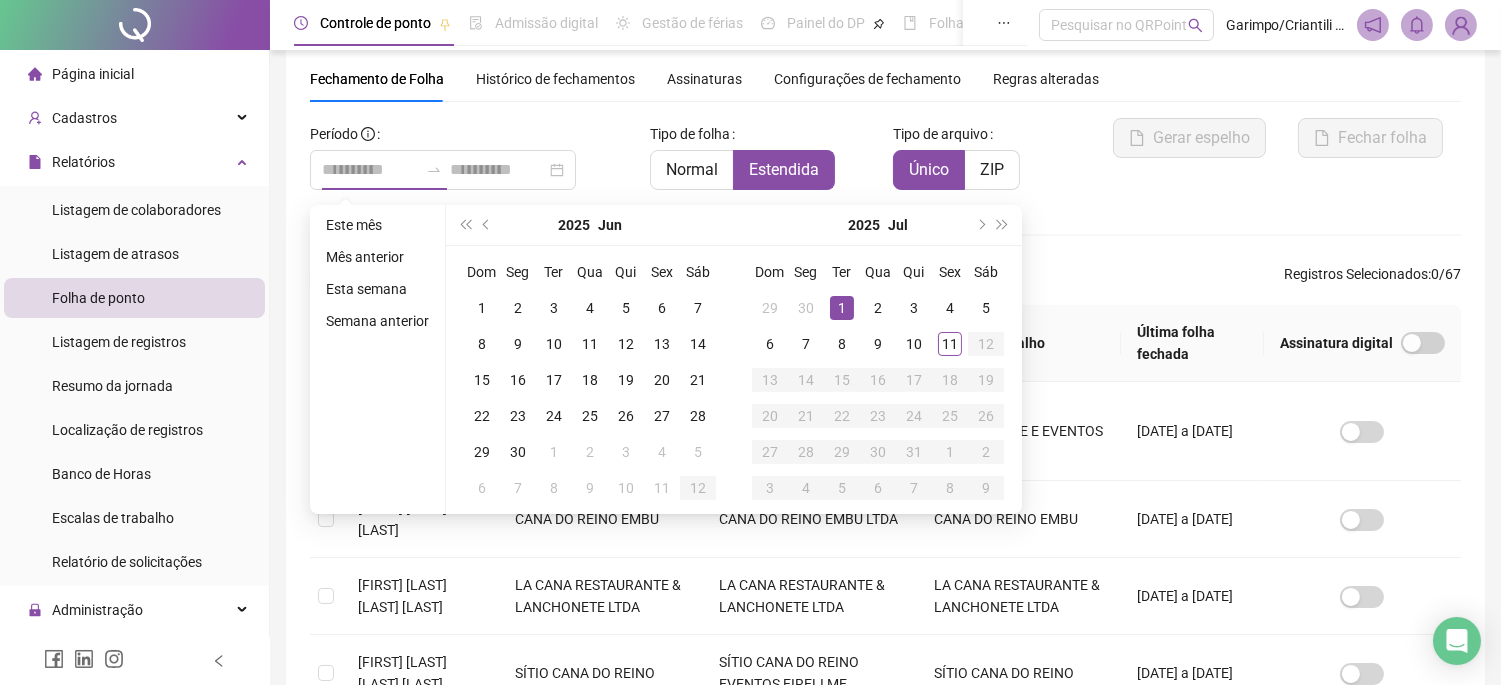 click on "1" at bounding box center [842, 308] 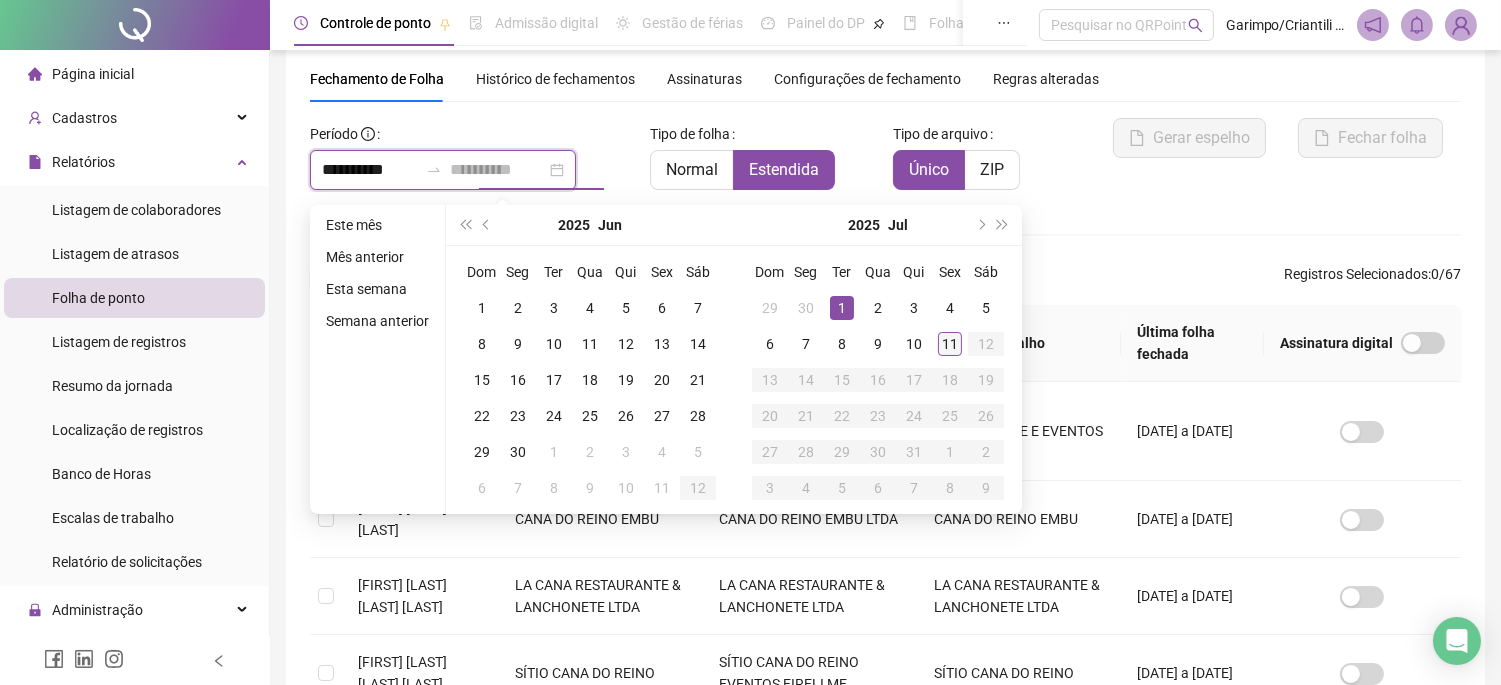 type on "**********" 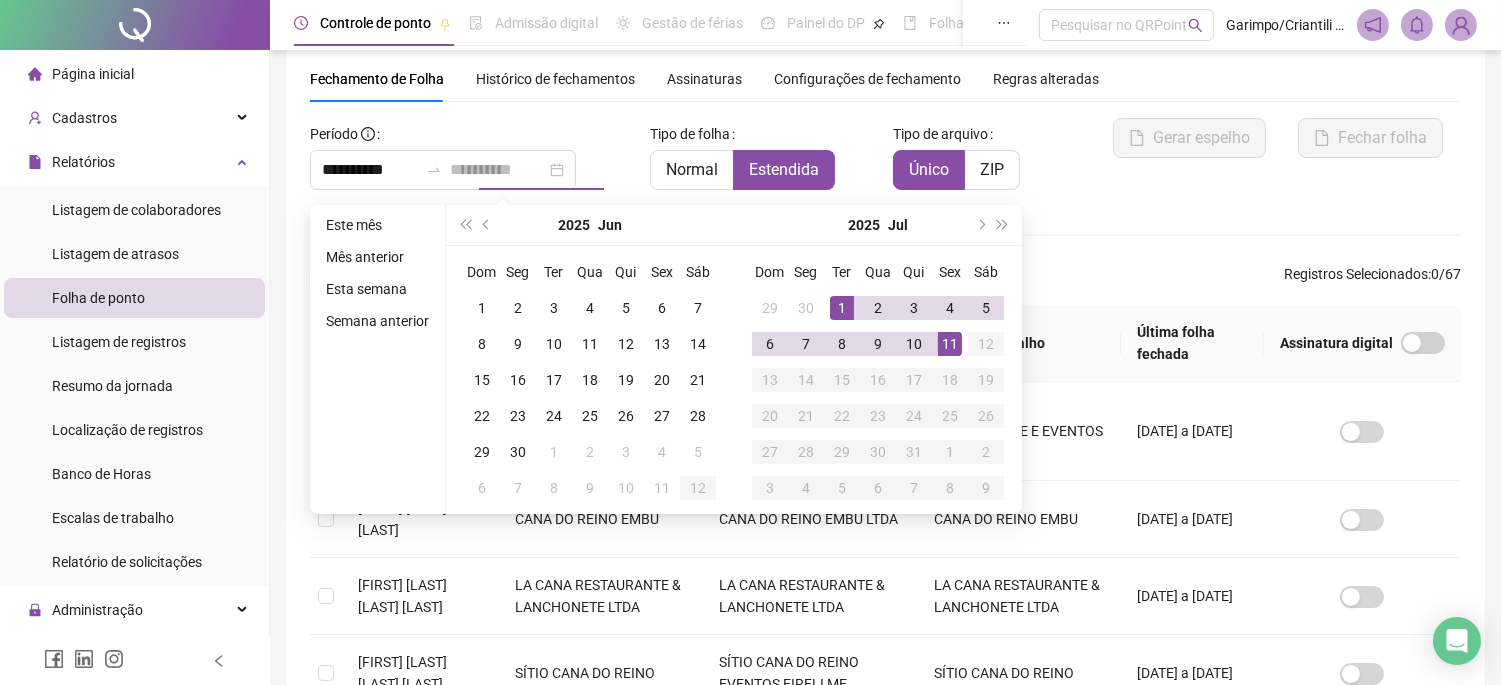 click on "11" at bounding box center (950, 344) 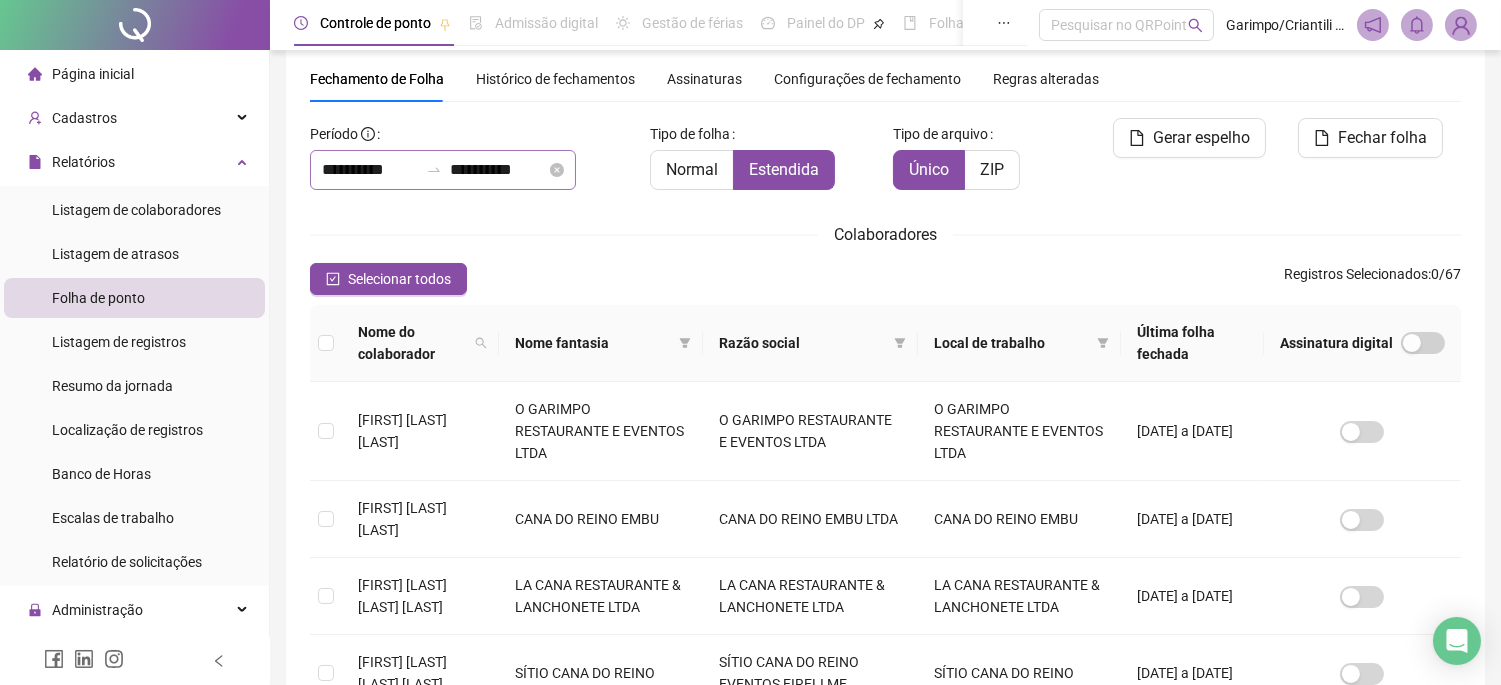 click on "**********" at bounding box center (443, 170) 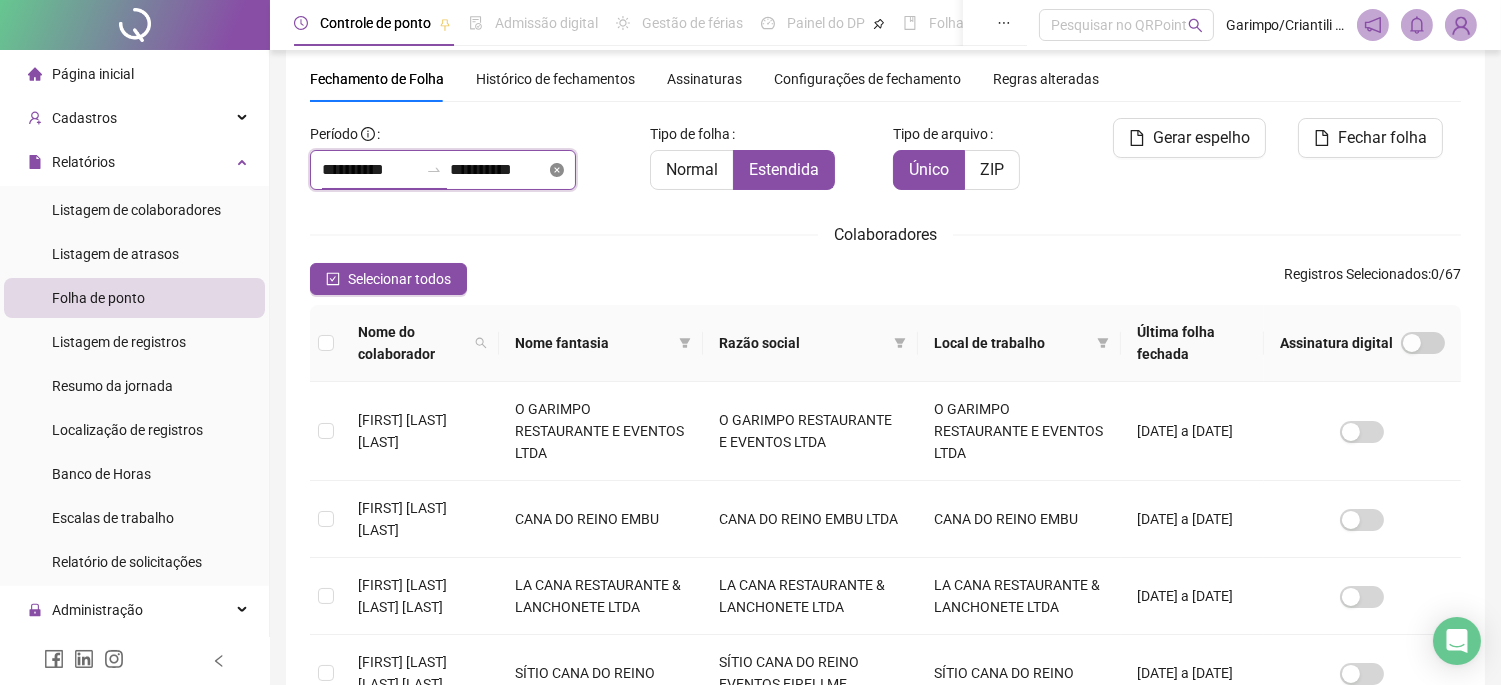 click 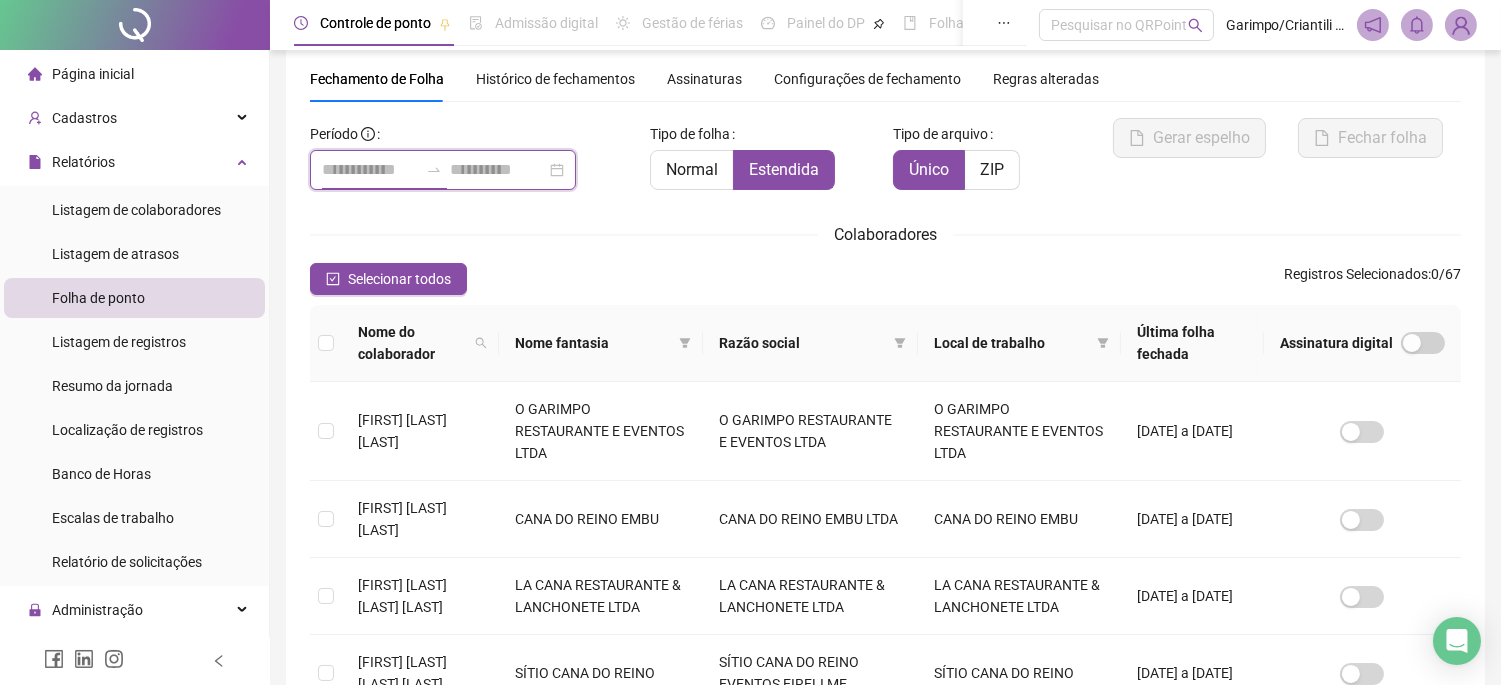 click at bounding box center (443, 170) 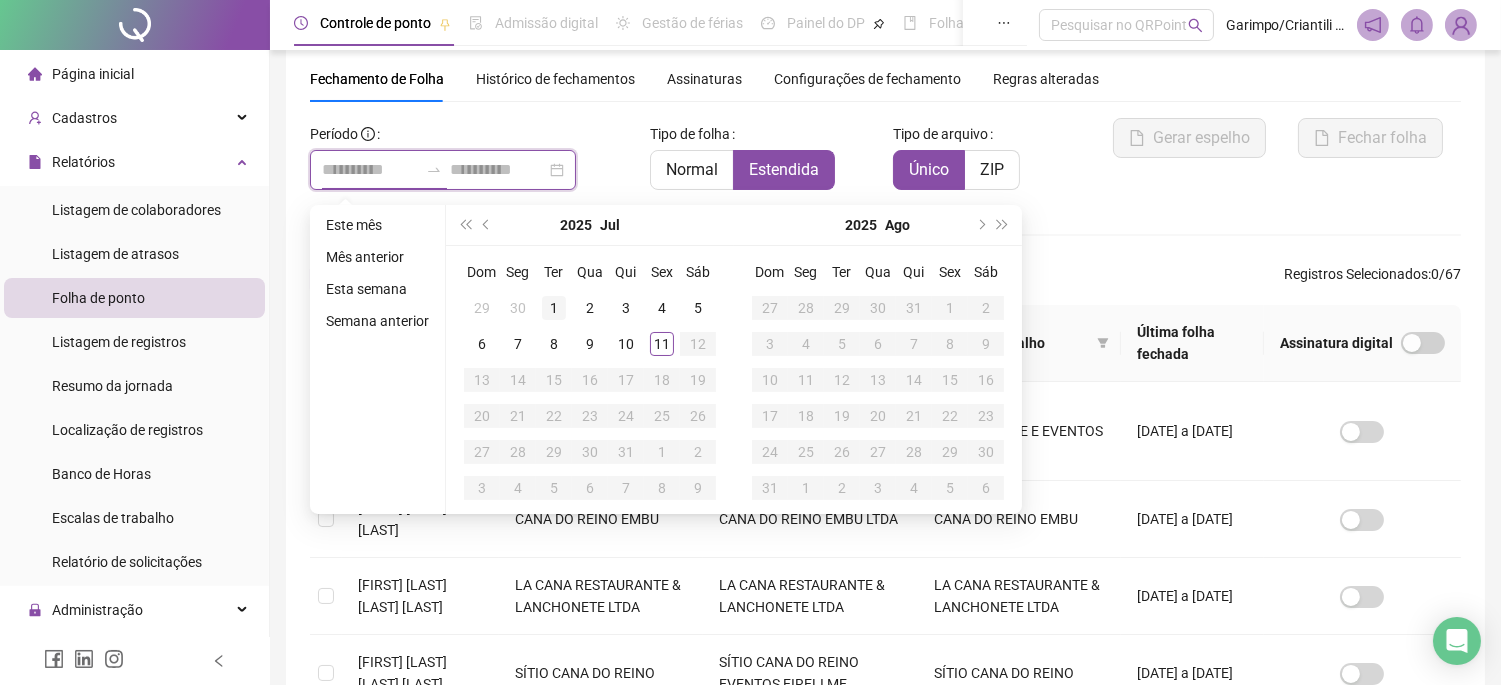 type on "**********" 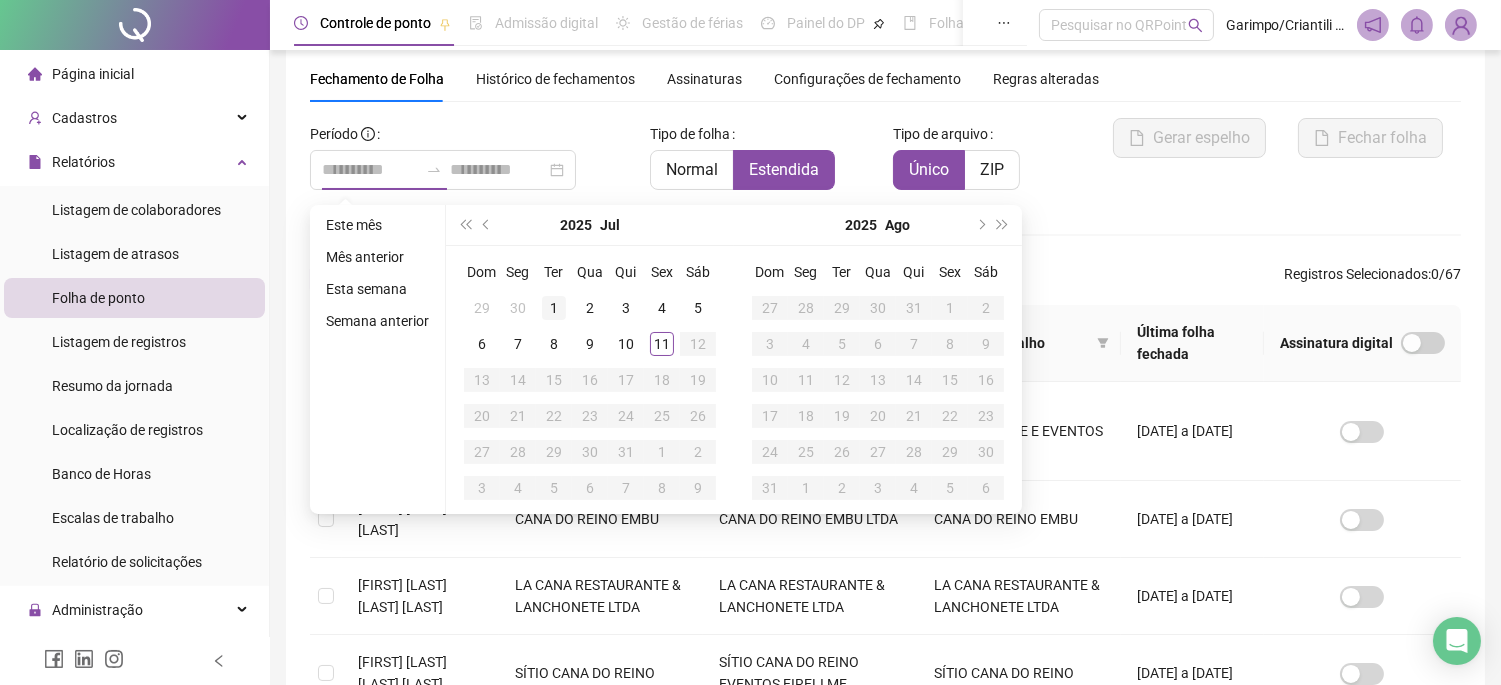 click on "1" at bounding box center (554, 308) 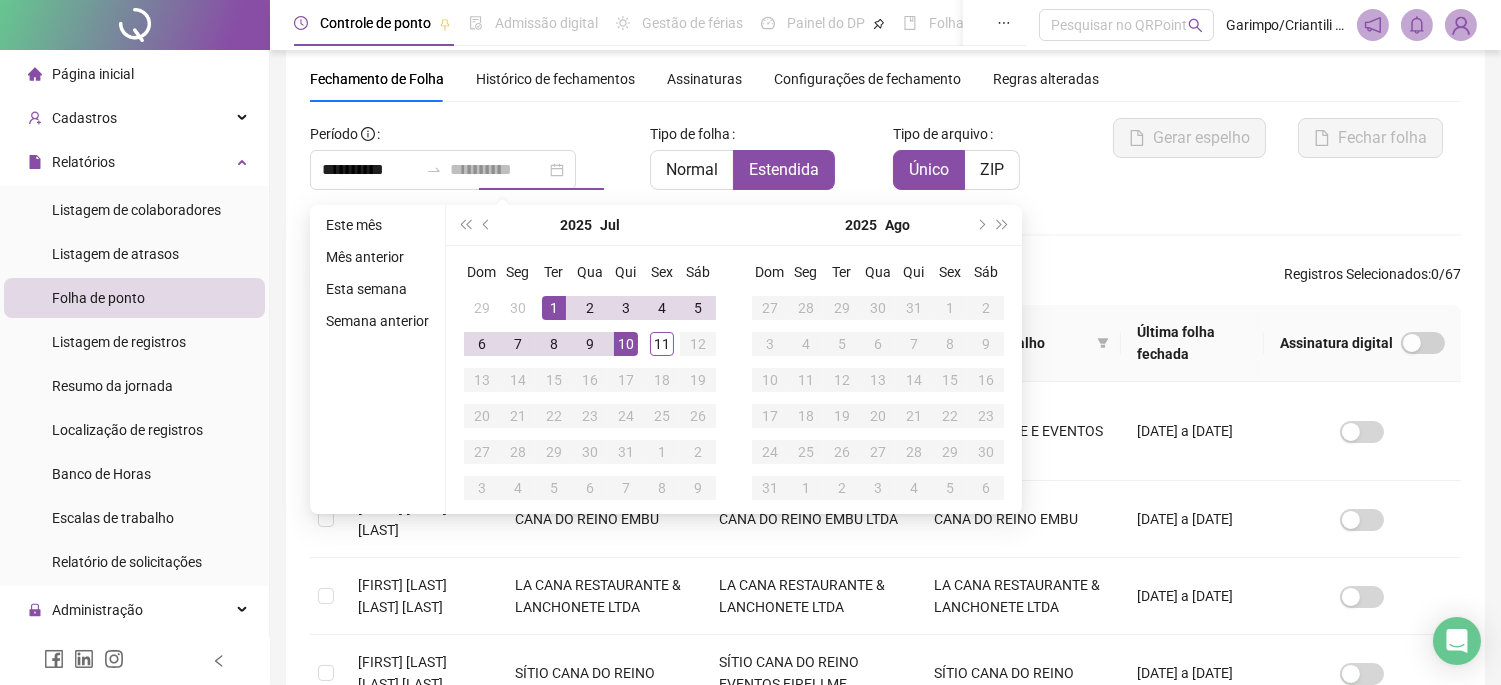 click on "10" at bounding box center [626, 344] 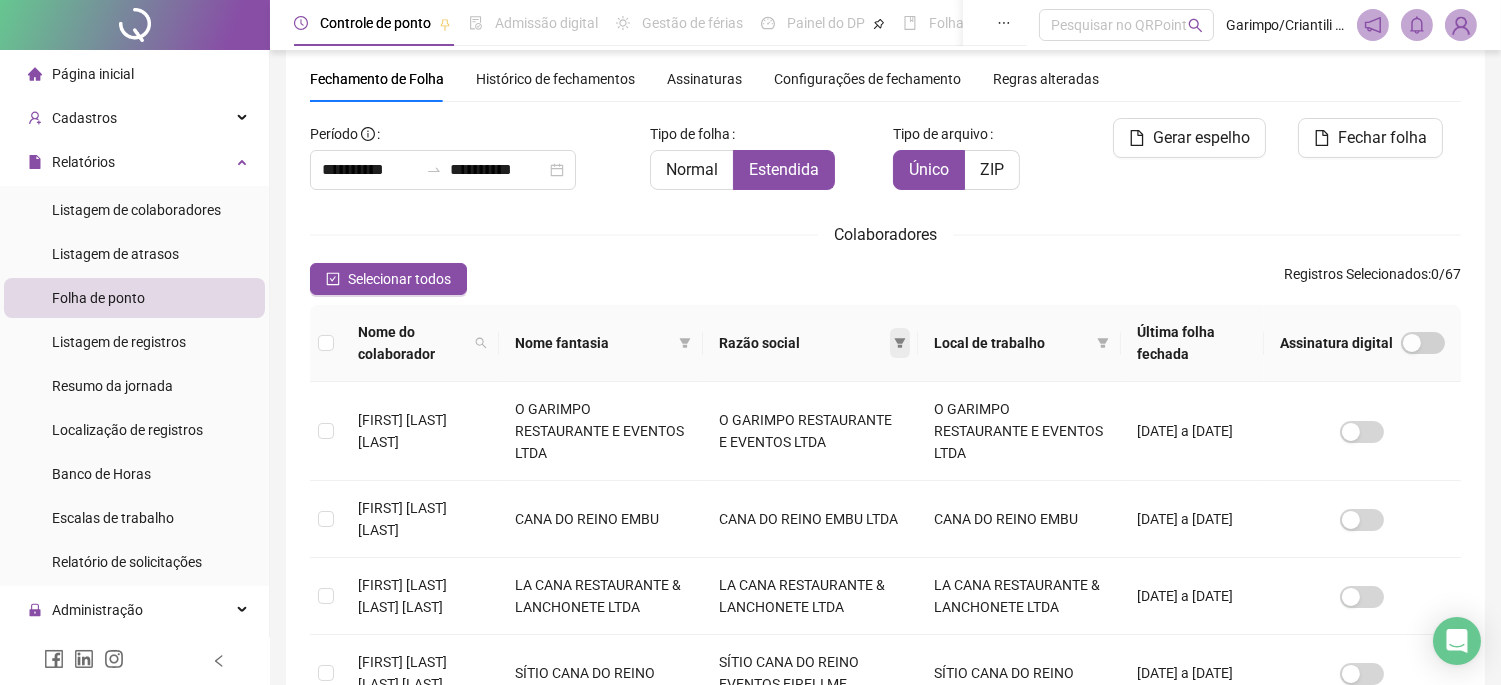 click at bounding box center (900, 343) 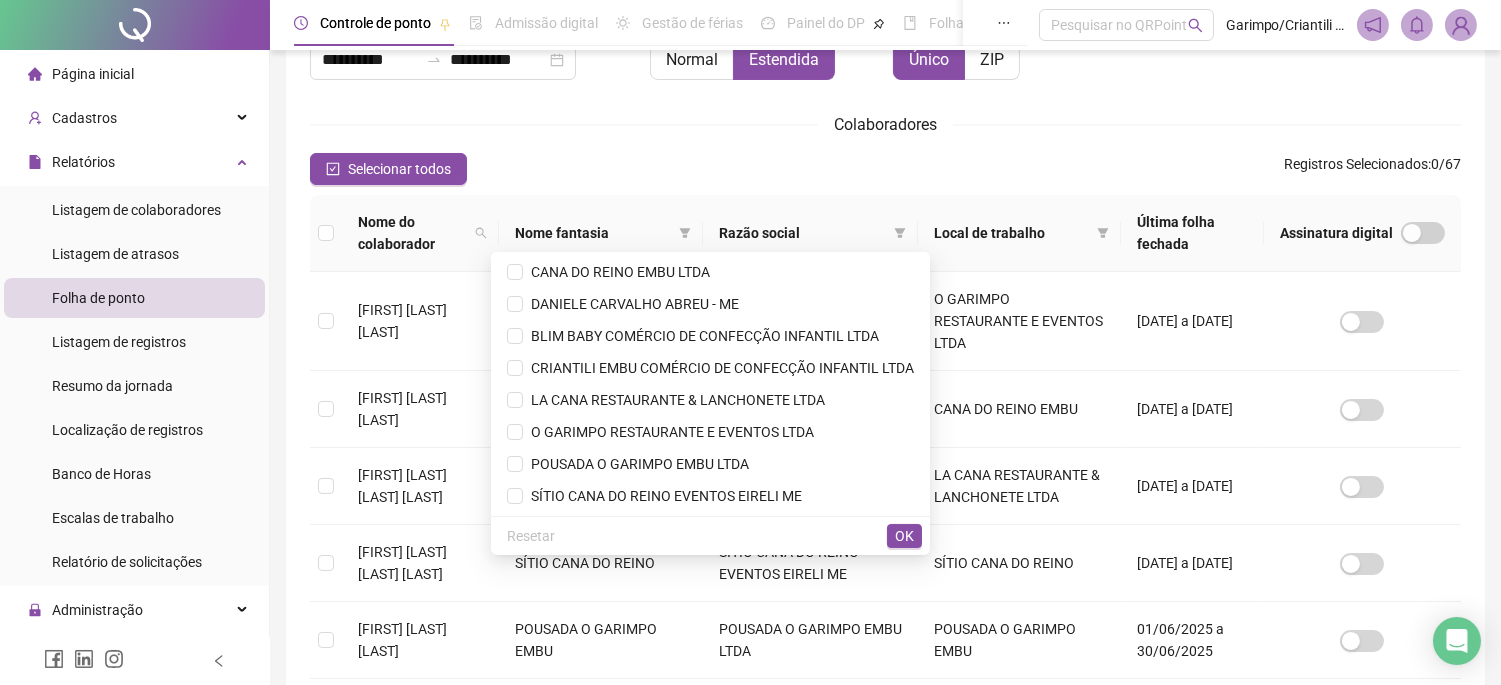 scroll, scrollTop: 177, scrollLeft: 0, axis: vertical 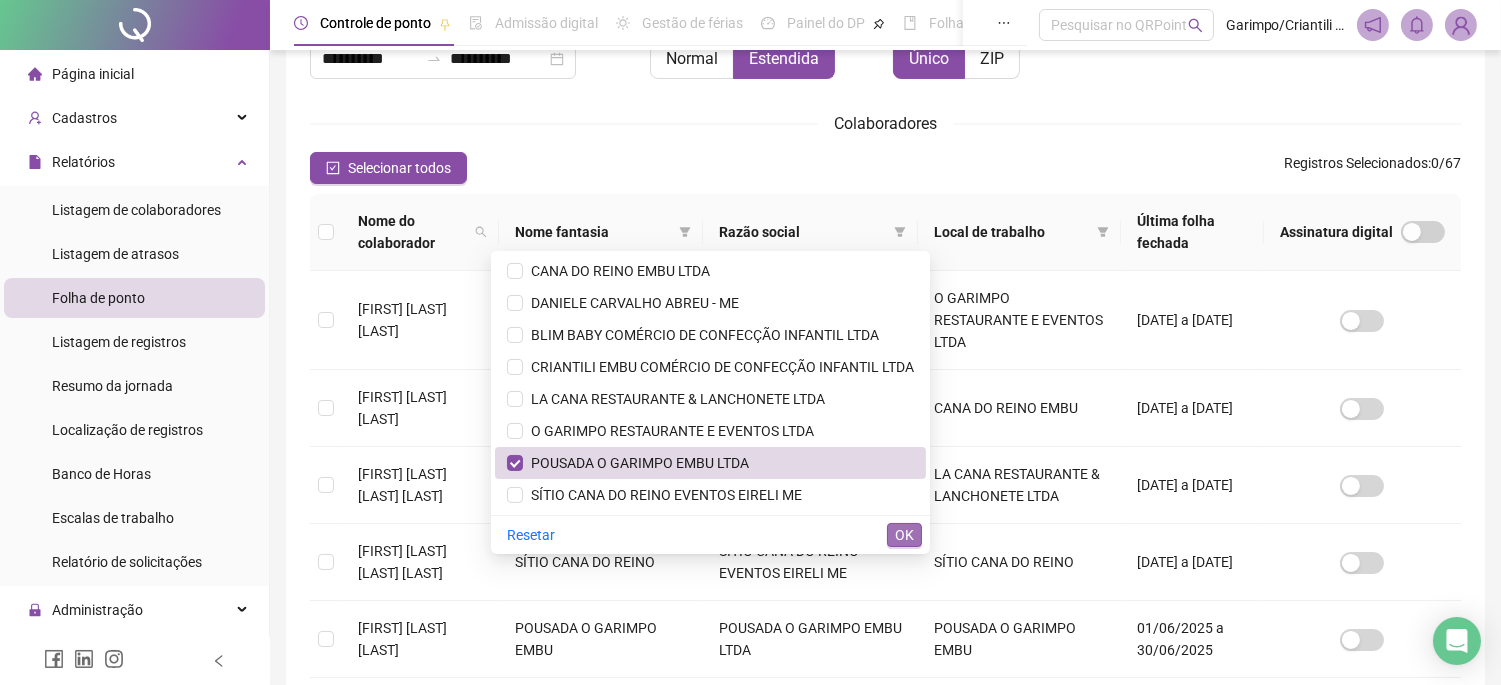 click on "OK" at bounding box center (904, 535) 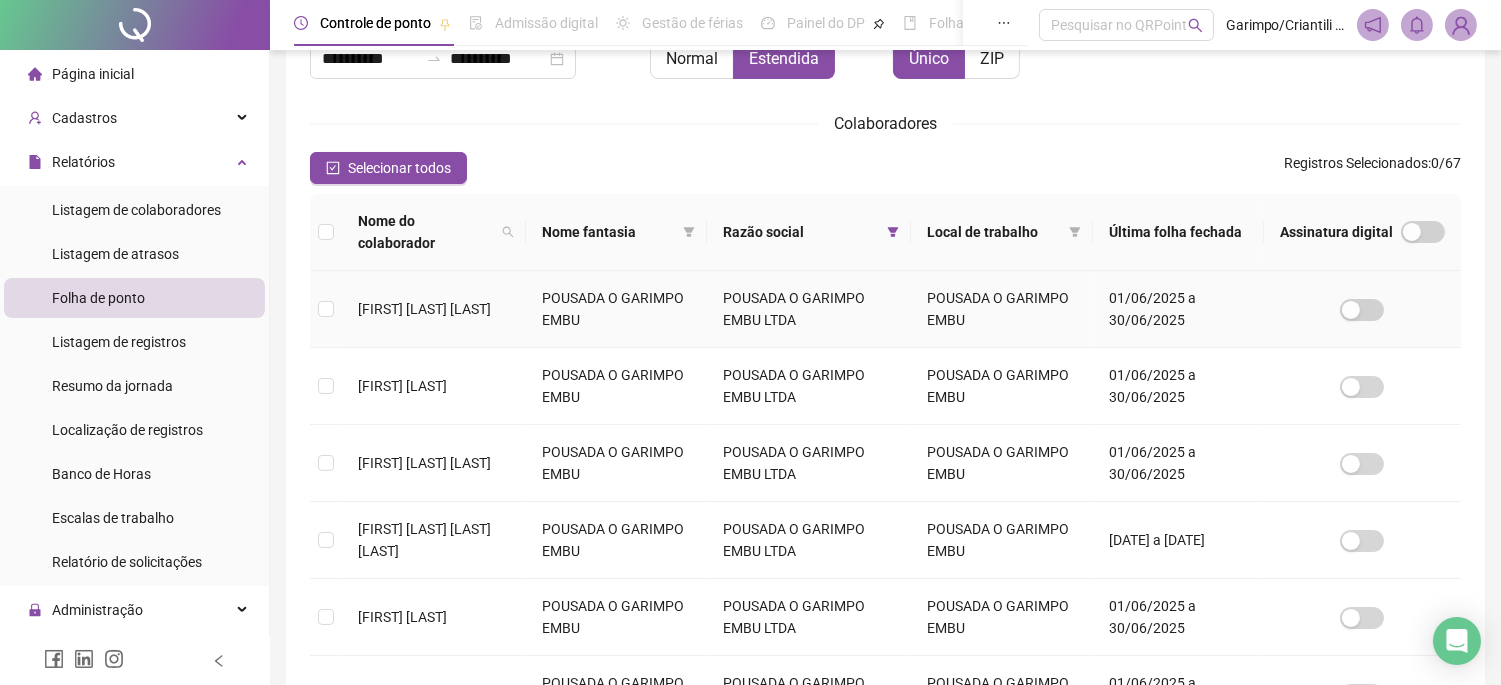 scroll, scrollTop: 66, scrollLeft: 0, axis: vertical 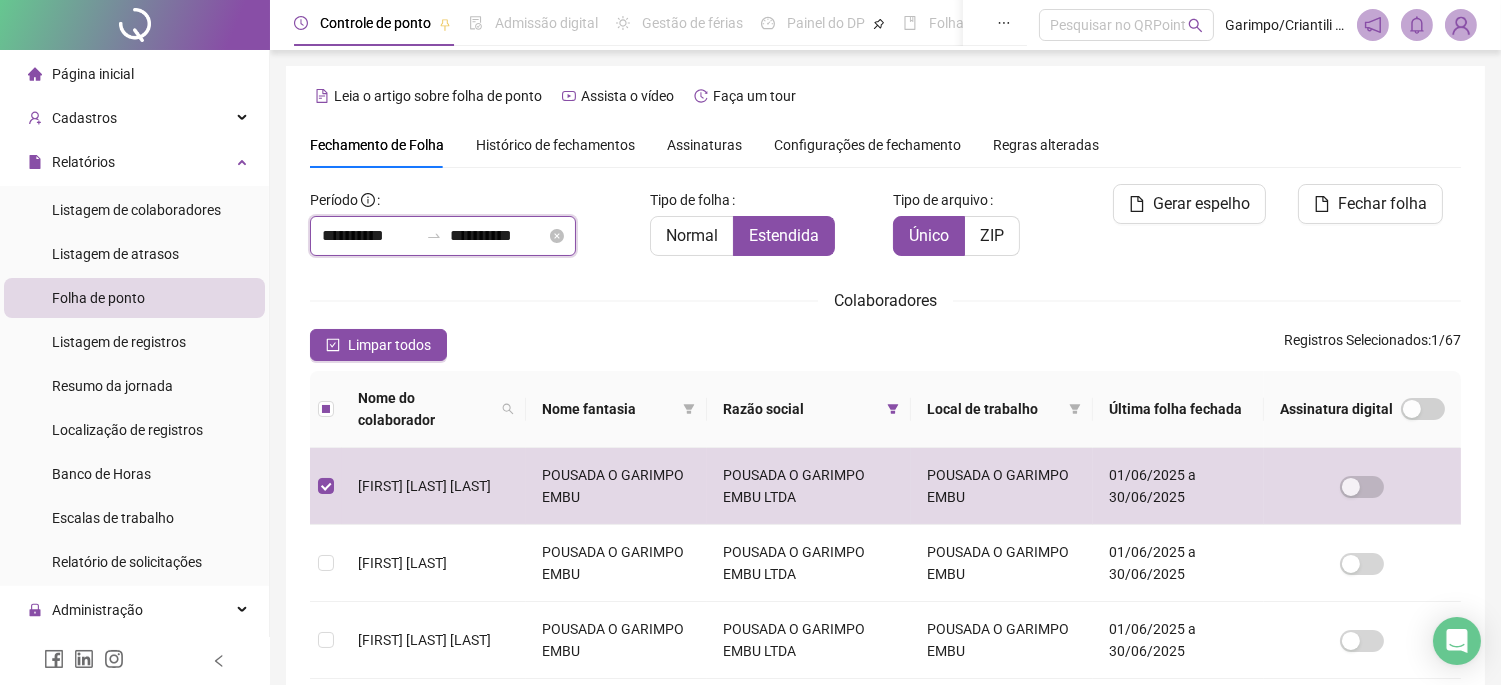 click on "**********" at bounding box center (498, 236) 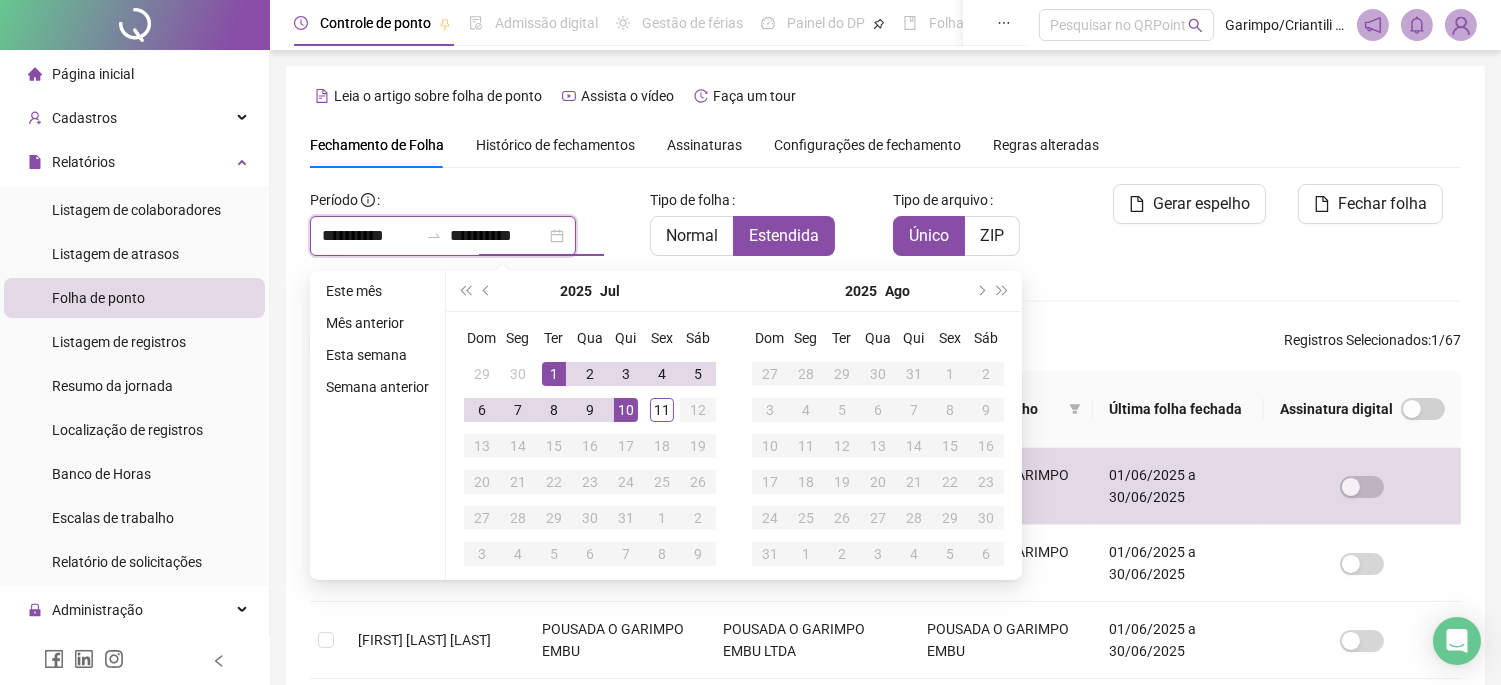 type on "**********" 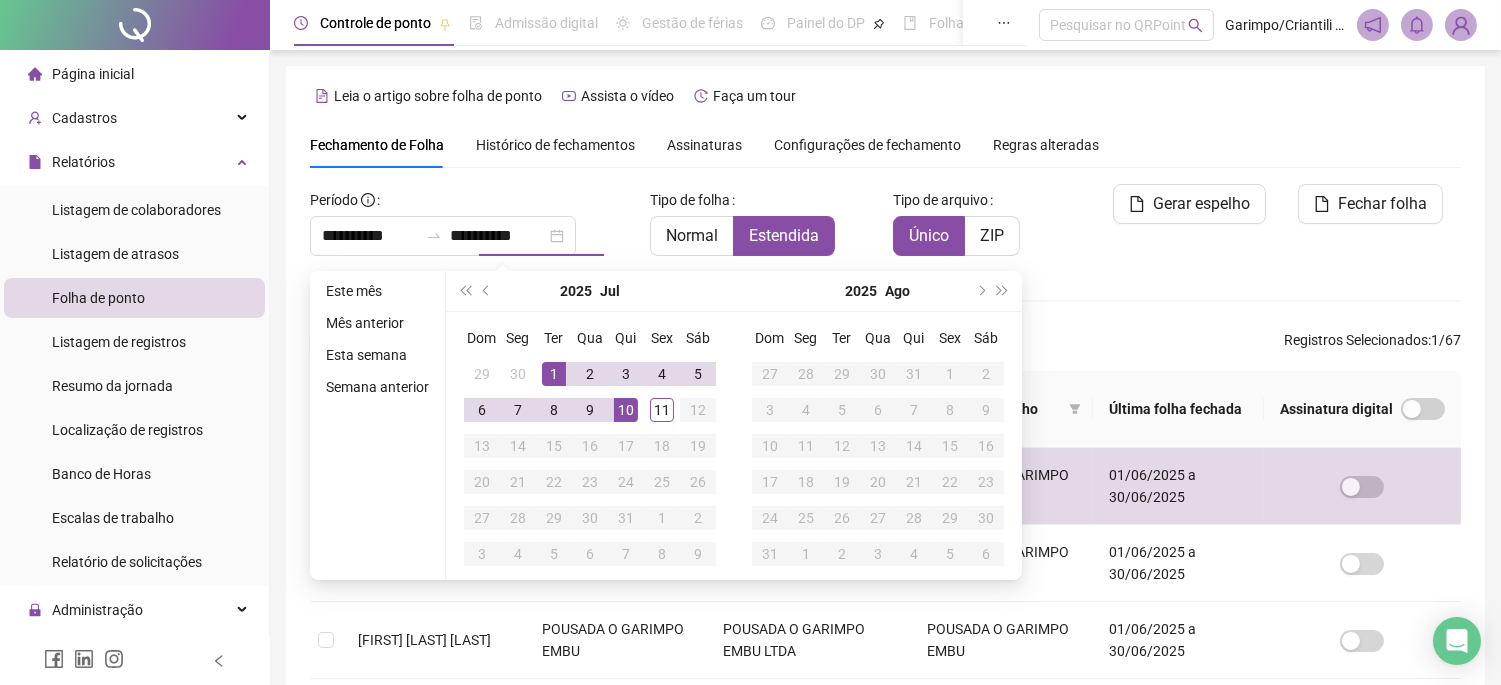 click on "Colaboradores" at bounding box center [885, 300] 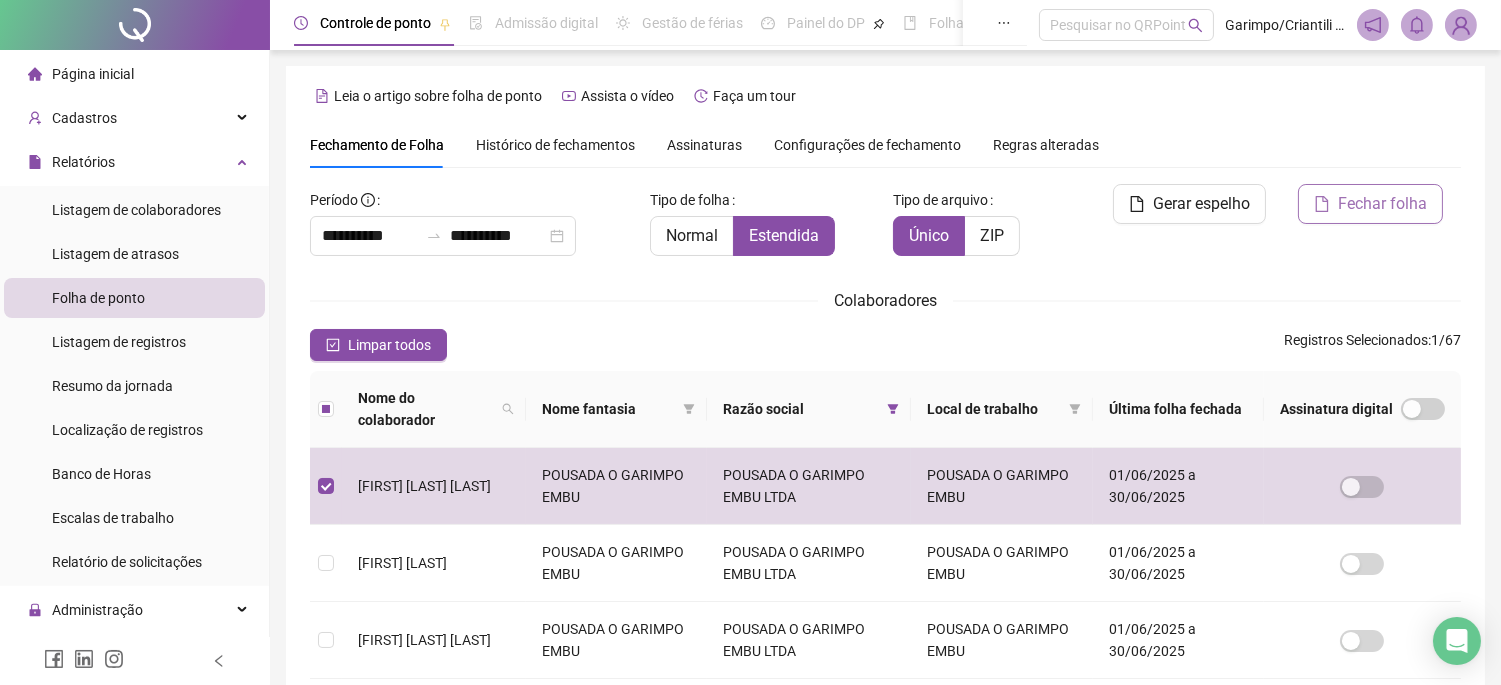 click on "Fechar folha" at bounding box center (1382, 204) 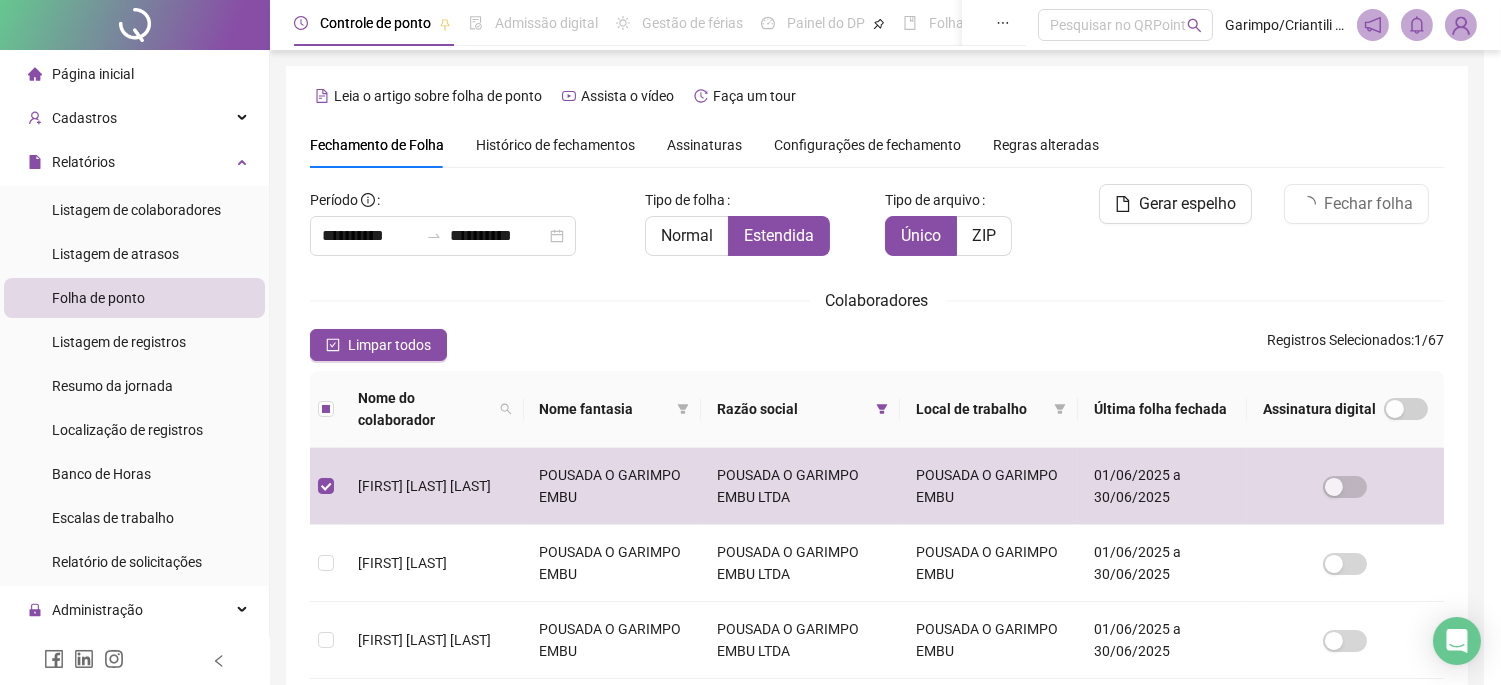 scroll, scrollTop: 66, scrollLeft: 0, axis: vertical 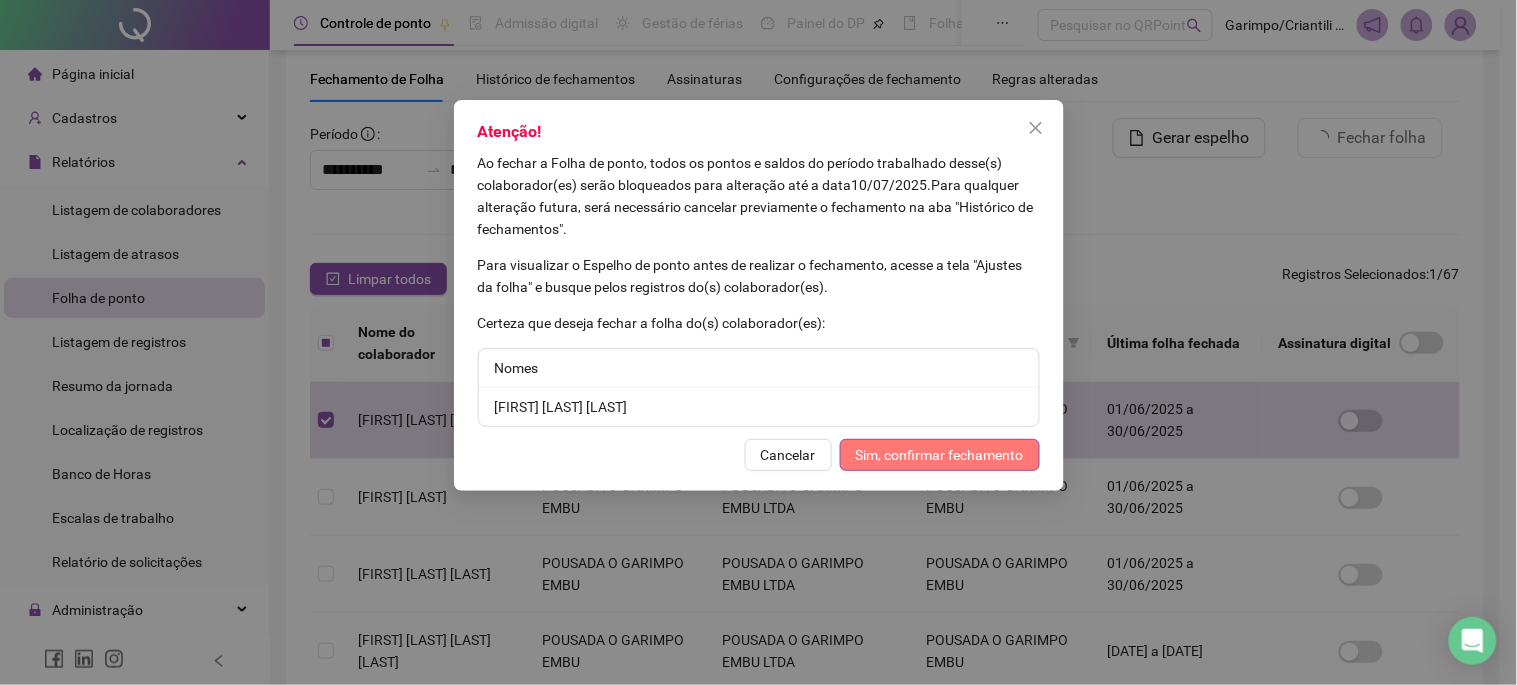 click on "Sim, confirmar fechamento" at bounding box center (940, 455) 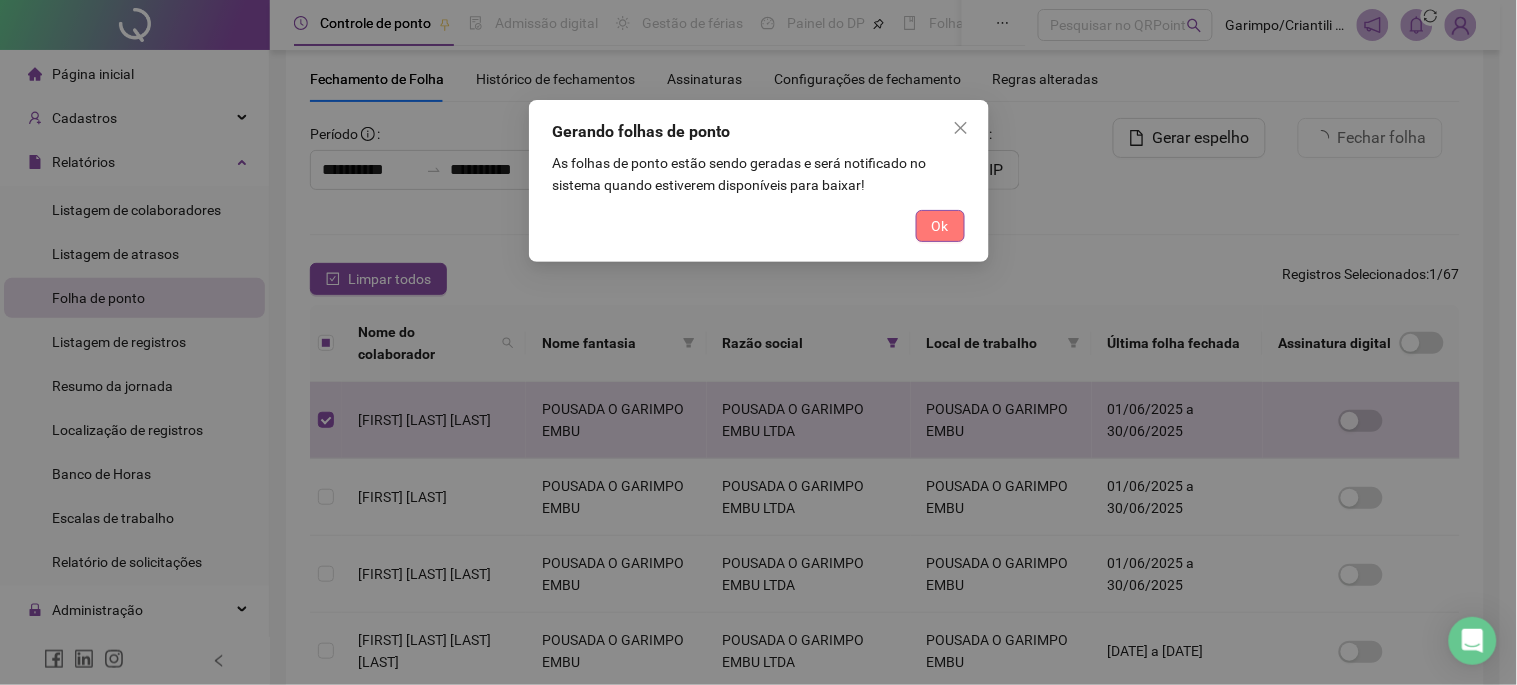 click on "Ok" at bounding box center [940, 226] 